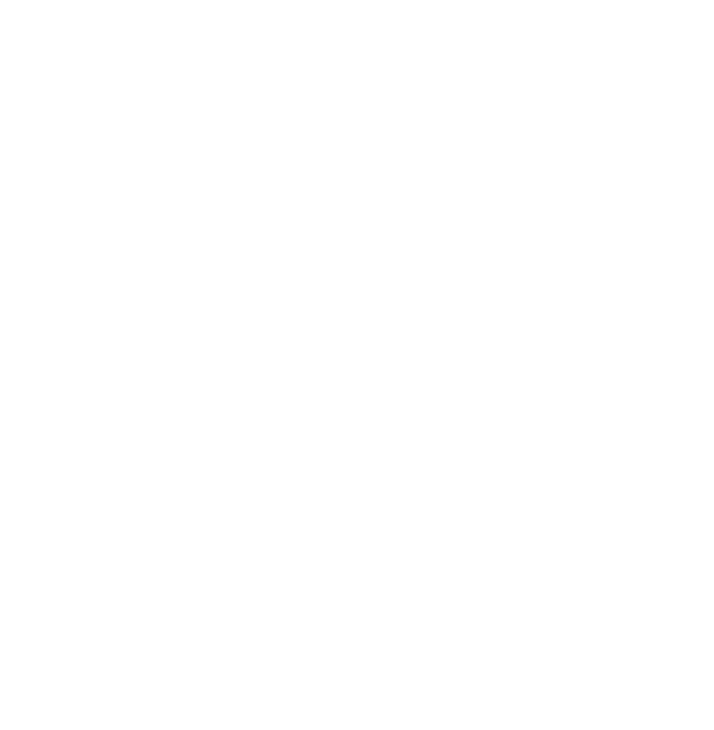 scroll, scrollTop: 0, scrollLeft: 0, axis: both 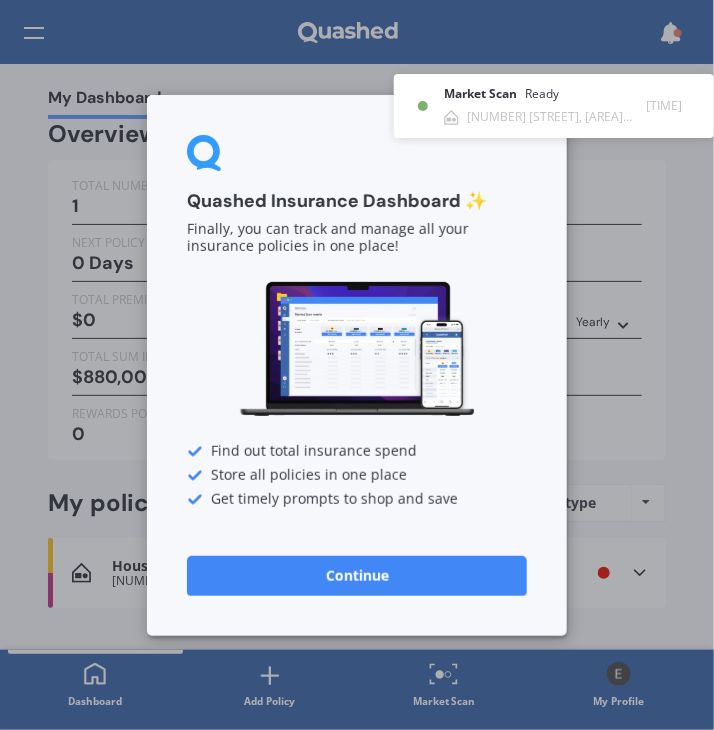 click on "Continue" at bounding box center (357, 575) 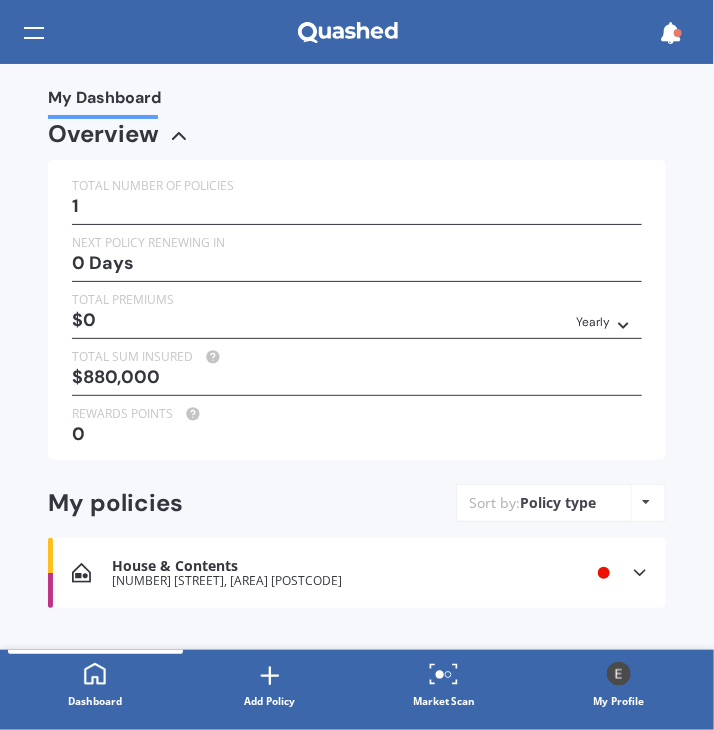 scroll, scrollTop: 29, scrollLeft: 0, axis: vertical 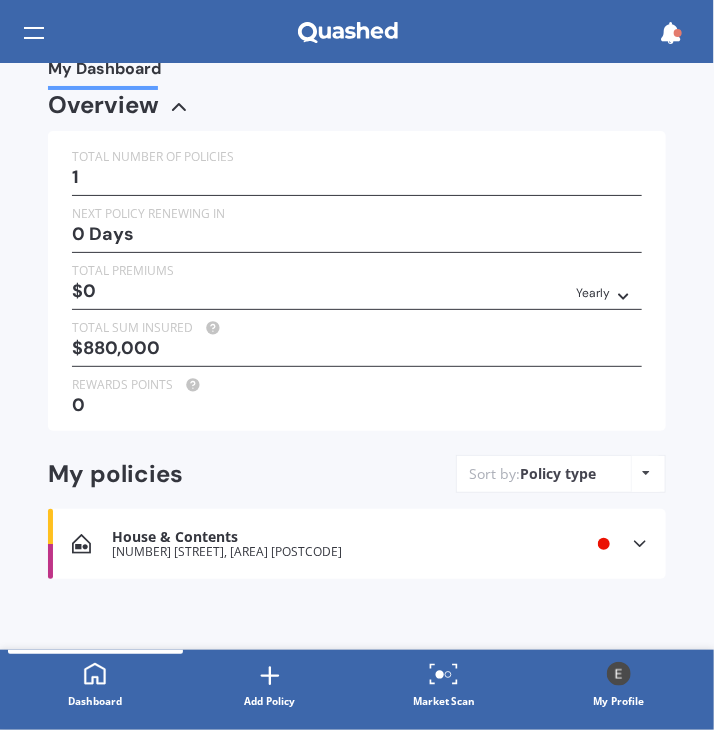 click 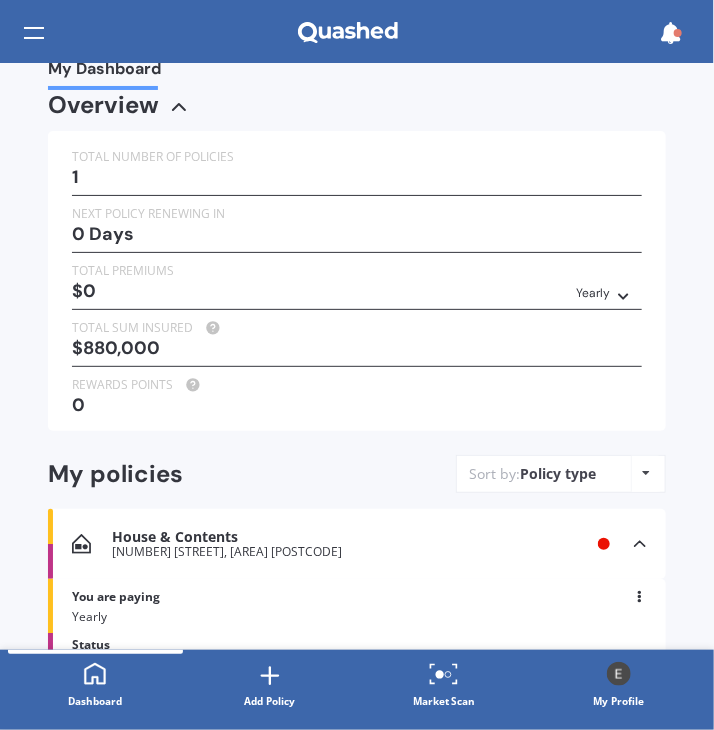 scroll, scrollTop: 137, scrollLeft: 0, axis: vertical 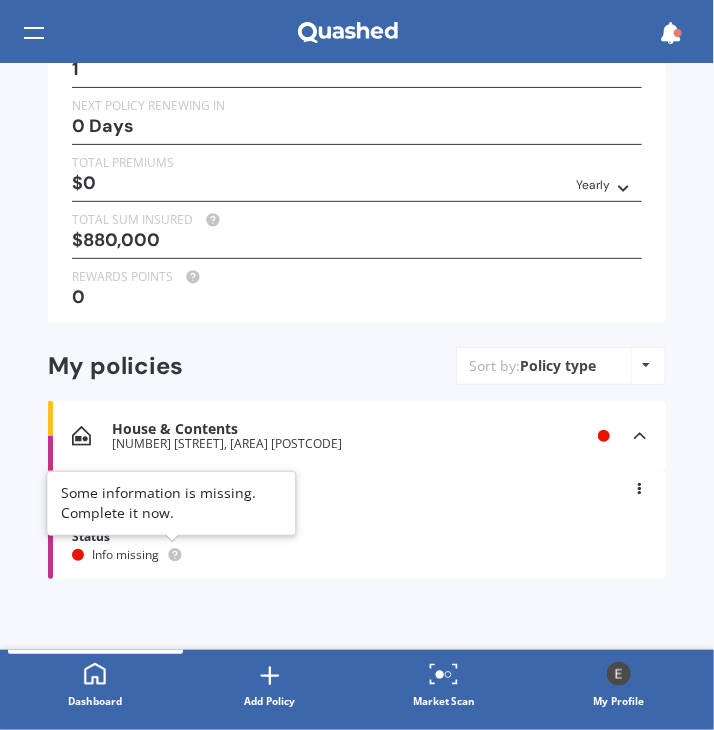 click 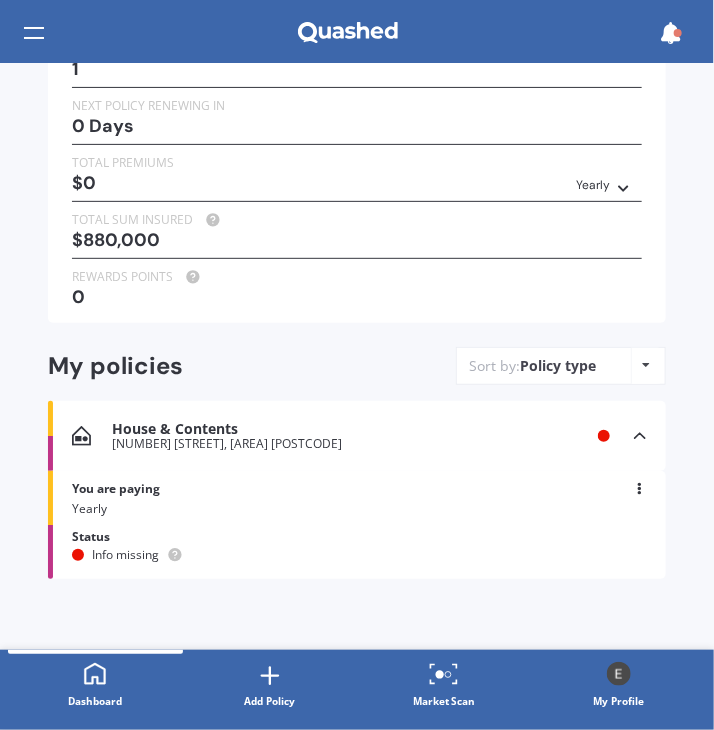 click at bounding box center [639, 485] 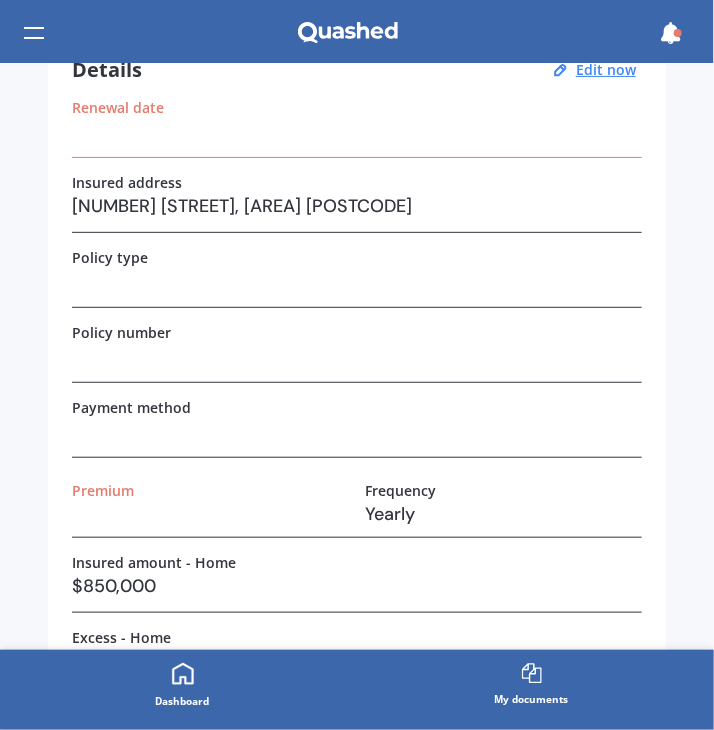 scroll, scrollTop: 0, scrollLeft: 0, axis: both 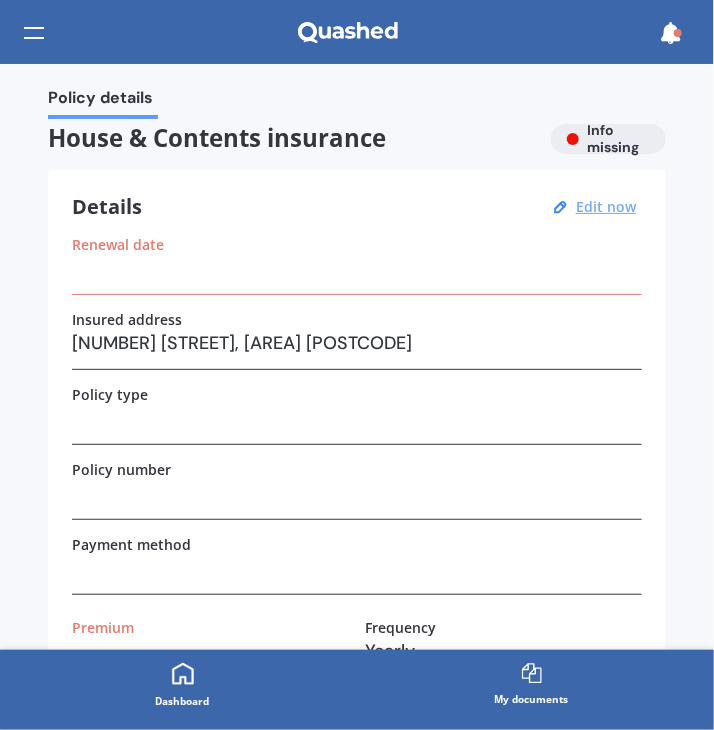 click on "Edit now" at bounding box center [606, 206] 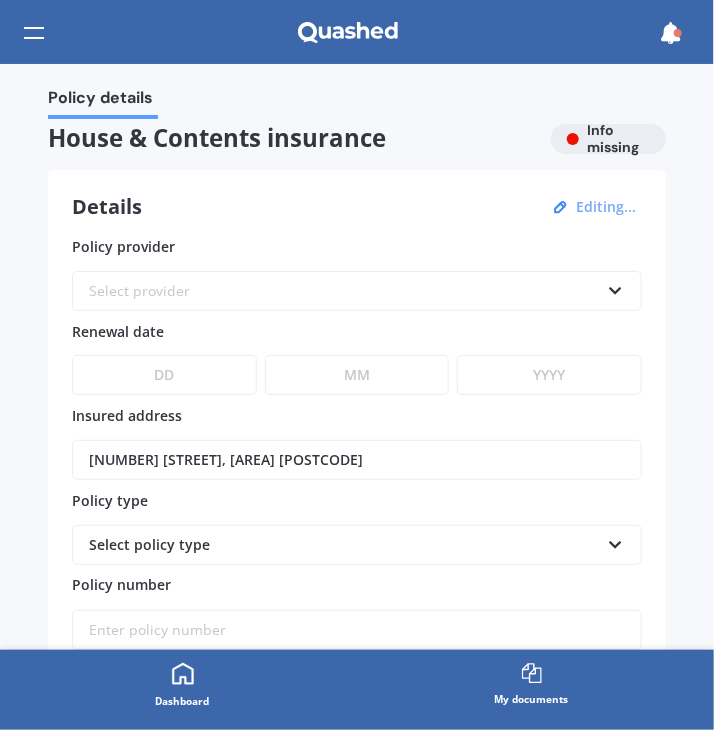 click on "Select provider AA AMI AMP ANZ ASB Ando BNZ Co-Operative Bank FMG Initio Kiwibank Lantern MAS NZI Other SBS State TSB Tower Trade Me Insurance Vero Westpac YOUI" at bounding box center [357, 291] 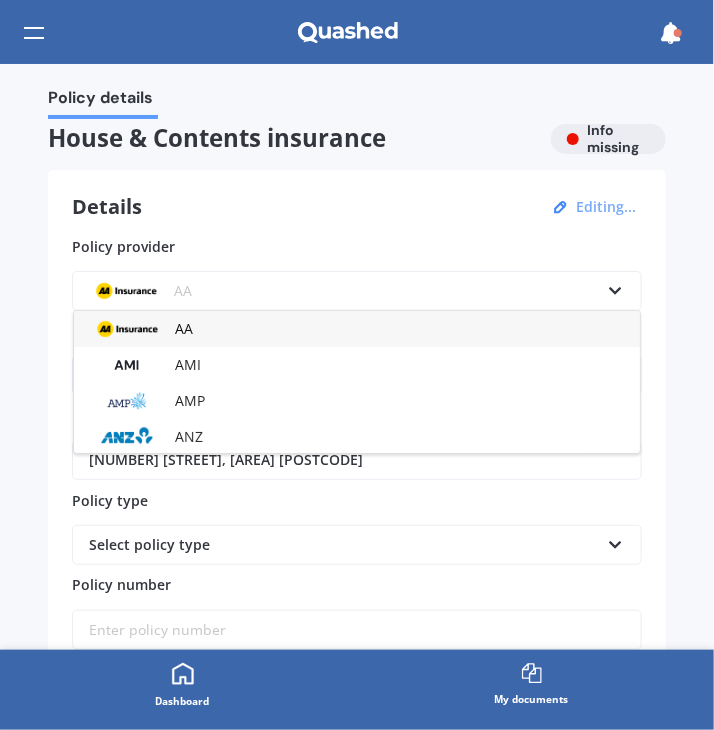 click on "AA" at bounding box center (357, 329) 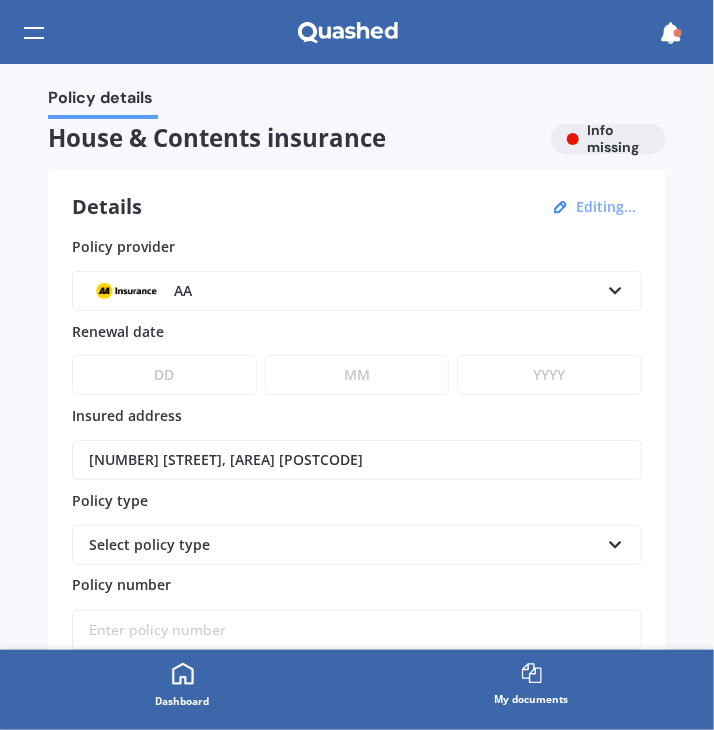 select on "18" 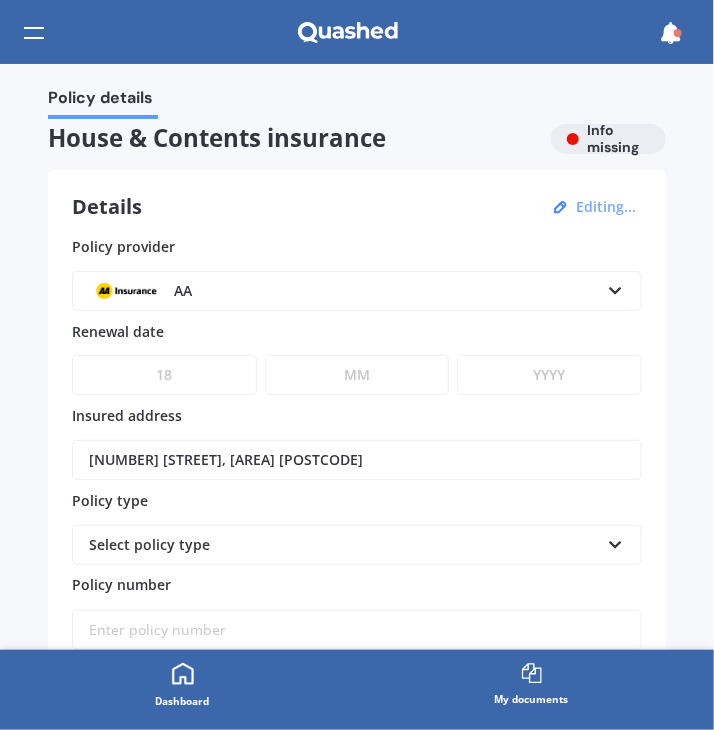 click on "18" at bounding box center (0, 0) 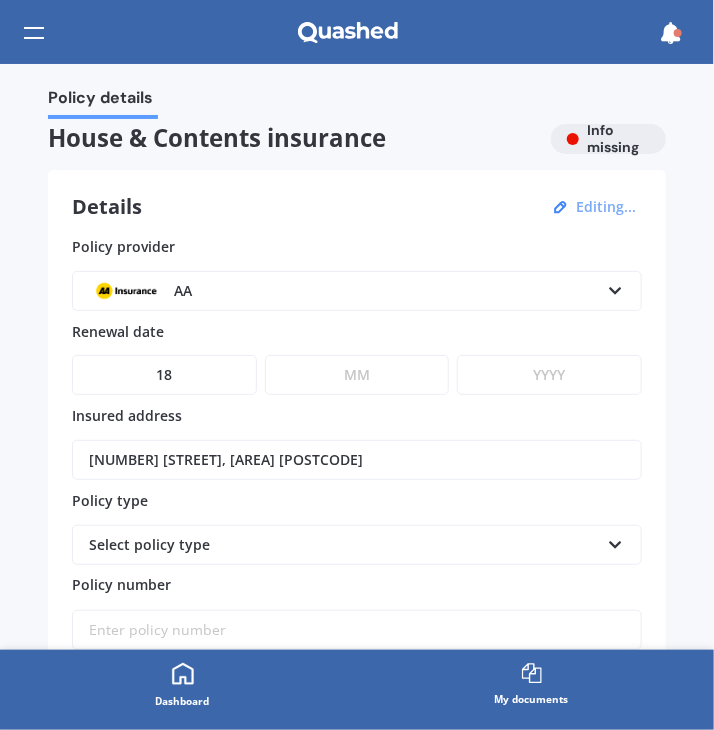click on "MM 01 02 03 04 05 06 07 08 09 10 11 12" at bounding box center (357, 375) 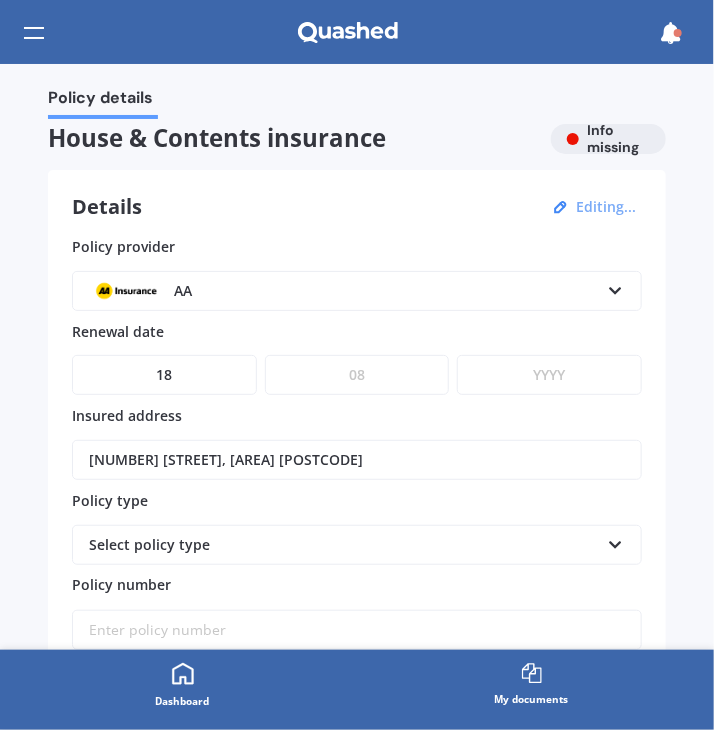 click on "08" at bounding box center (0, 0) 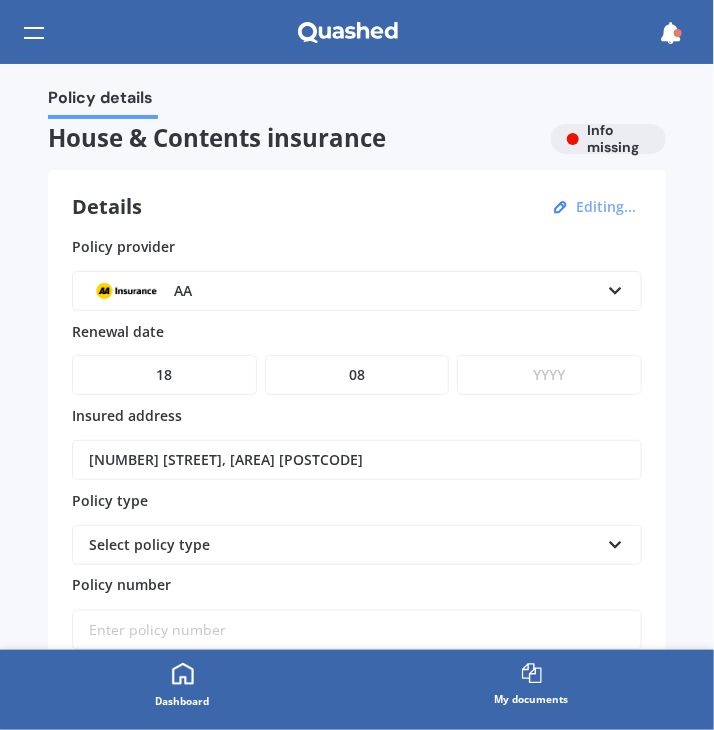 click on "YYYY 2027 2026 2025 2024 2023 2022 2021 2020 2019 2018 2017 2016 2015 2014 2013 2012 2011 2010 2009 2008 2007 2006 2005 2004 2003 2002 2001 2000 1999 1998 1997 1996 1995 1994 1993 1992 1991 1990 1989 1988 1987 1986 1985 1984 1983 1982 1981 1980 1979 1978 1977 1976 1975 1974 1973 1972 1971 1970 1969 1968 1967 1966 1965 1964 1963 1962 1961 1960 1959 1958 1957 1956 1955 1954 1953 1952 1951 1950 1949 1948 1947 1946 1945 1944 1943 1942 1941 1940 1939 1938 1937 1936 1935 1934 1933 1932 1931 1930 1929 1928" at bounding box center (549, 375) 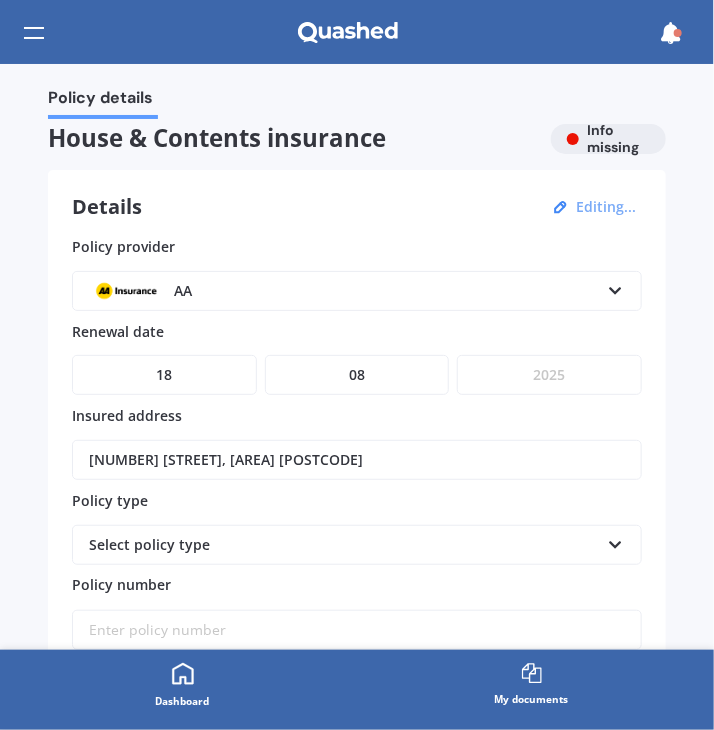 click on "2025" at bounding box center (0, 0) 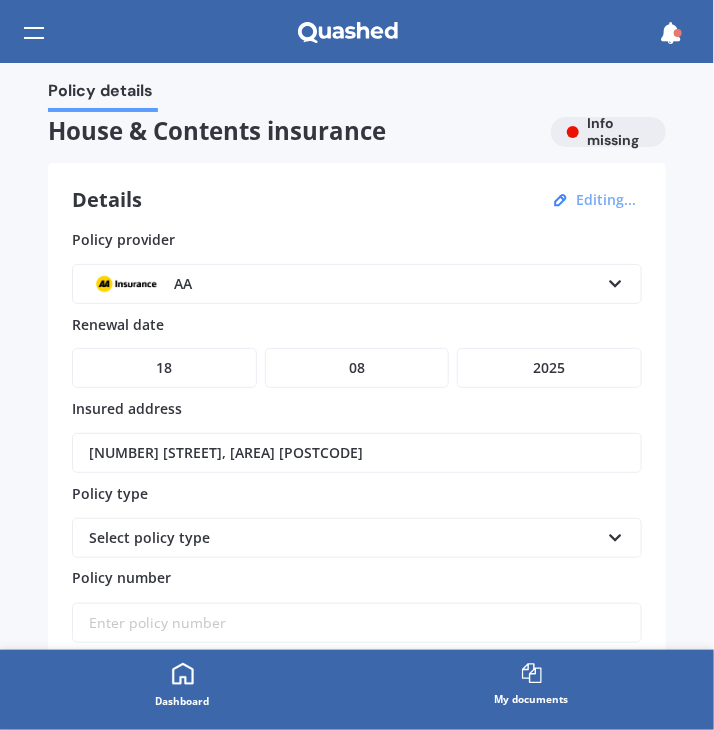 scroll, scrollTop: 0, scrollLeft: 0, axis: both 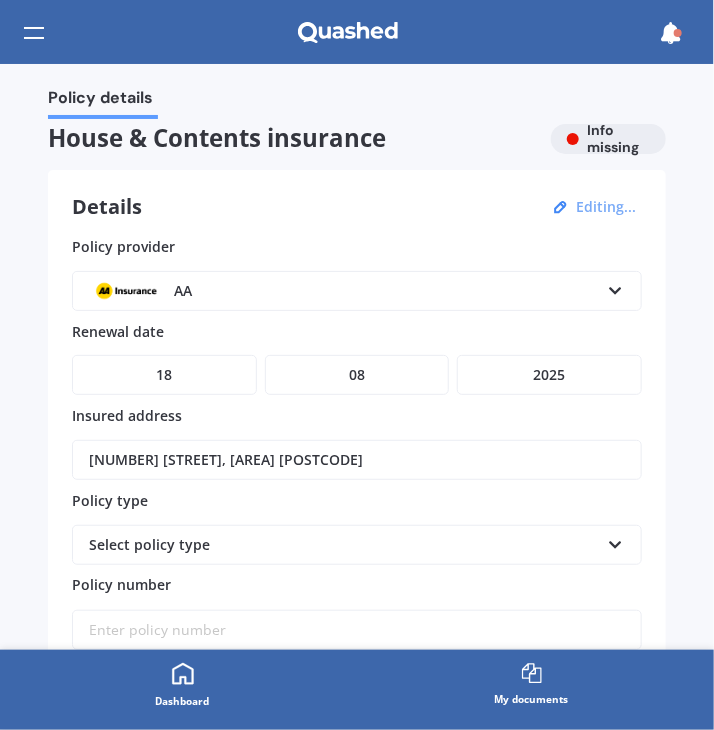 click on "Policy details" at bounding box center [357, 32] 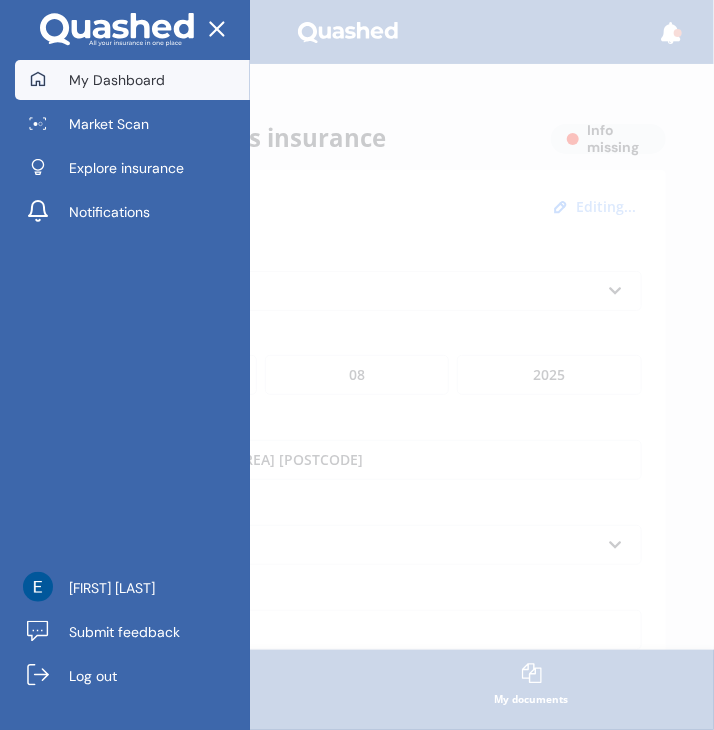 click on "My Dashboard" at bounding box center [117, 80] 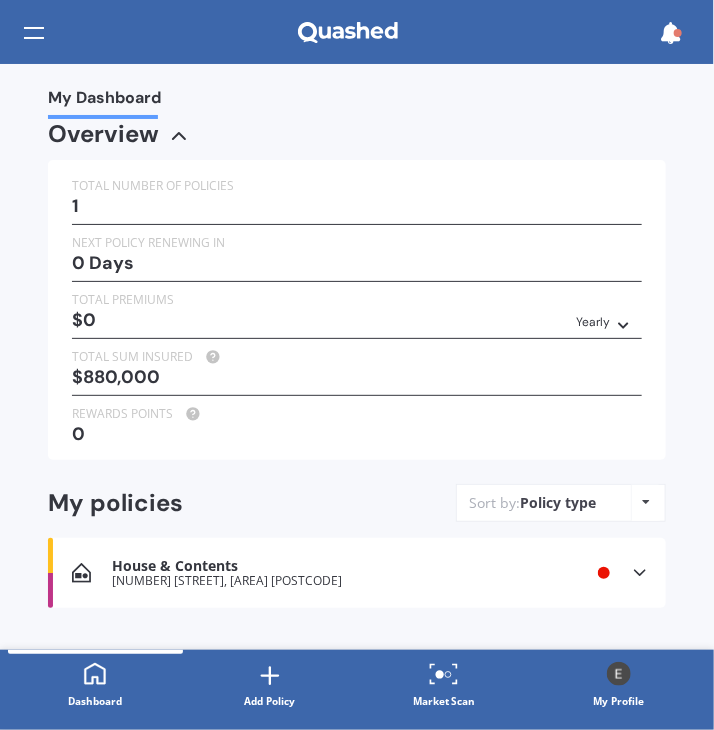 scroll, scrollTop: 29, scrollLeft: 0, axis: vertical 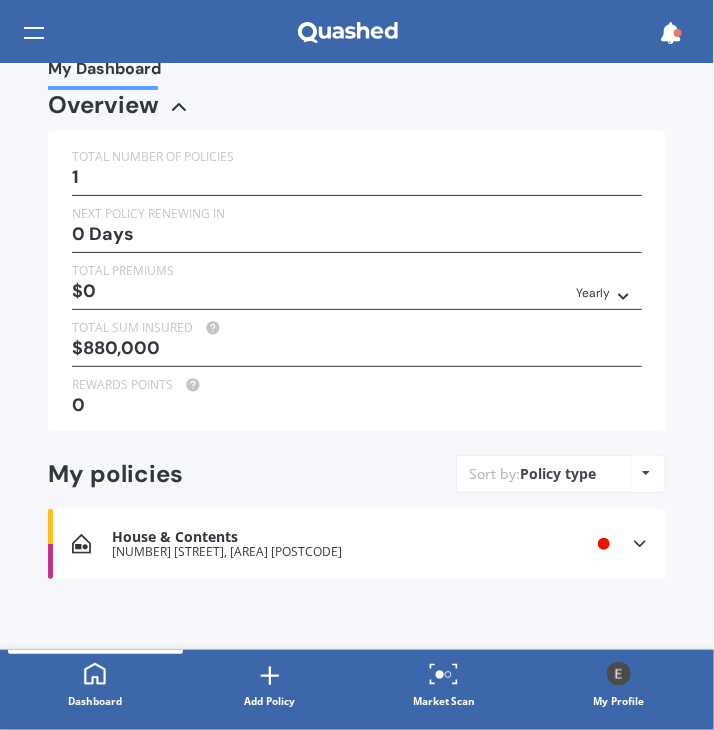click on "House & Contents [NUMBER] [STREET], [CITY] [POSTAL_CODE] Renewal date Premium You are paying Yearly Status Info missing View option View policy Delete" at bounding box center [357, 544] 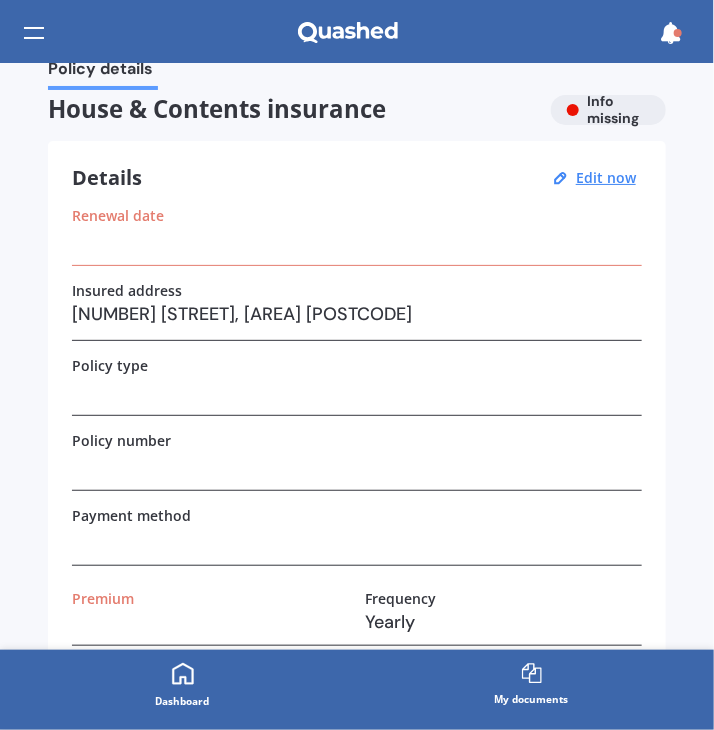 scroll, scrollTop: 0, scrollLeft: 0, axis: both 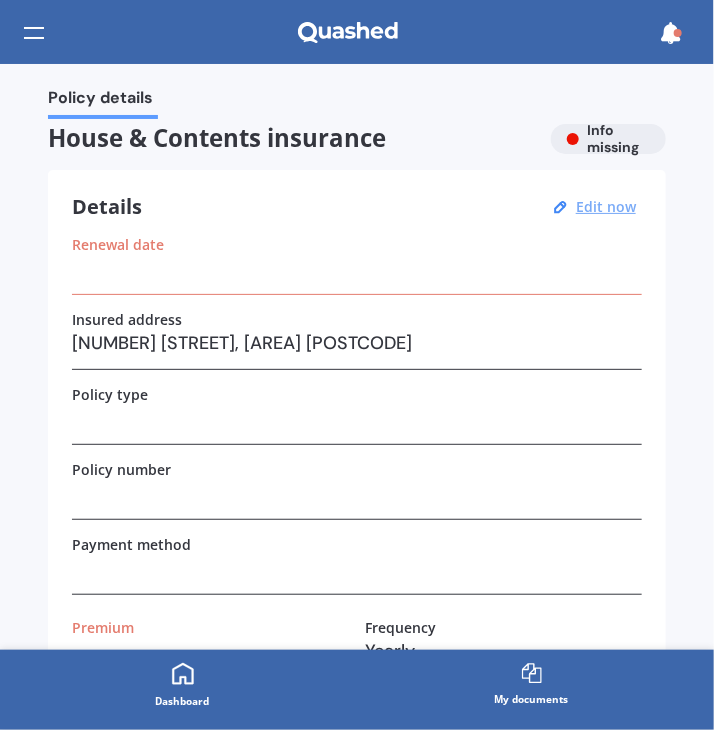 click on "Edit now" at bounding box center [606, 206] 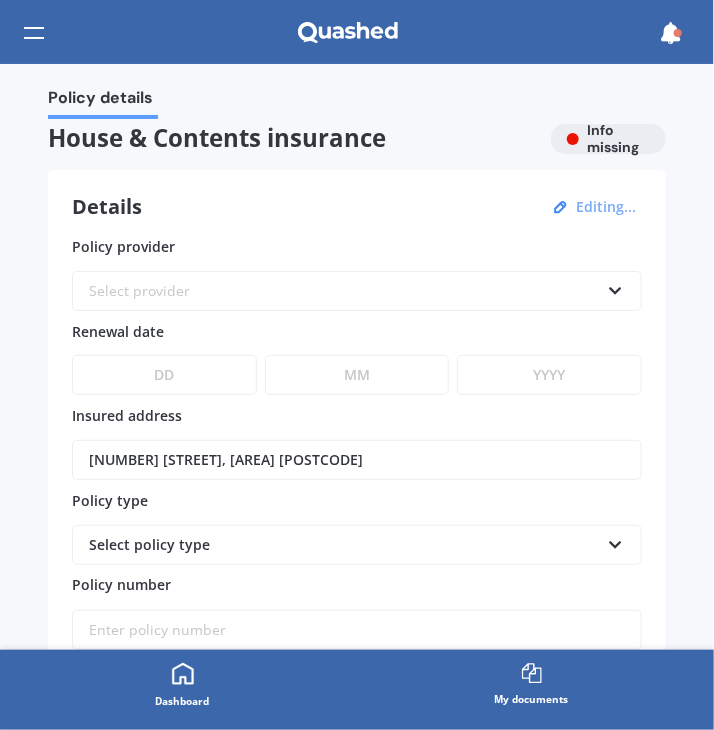 click on "Editing..." at bounding box center (606, 207) 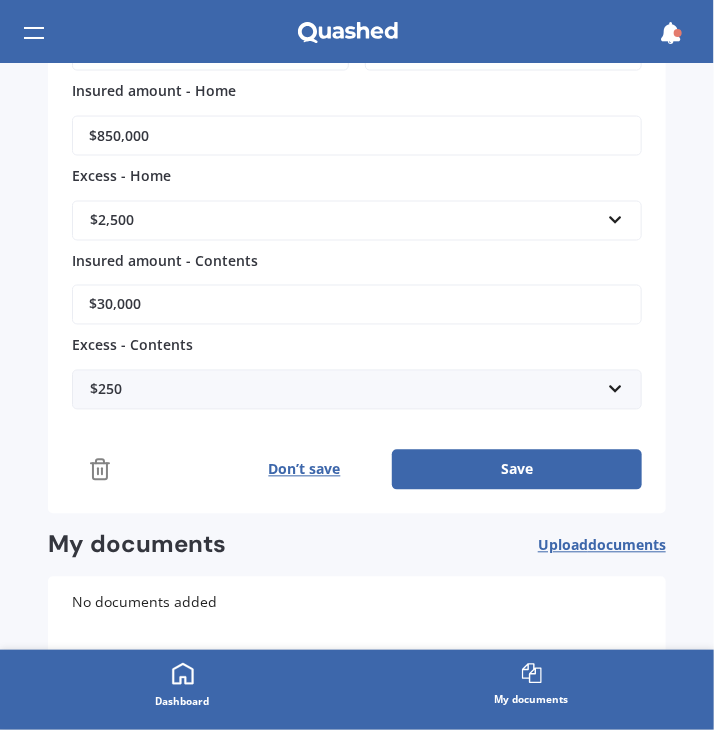 scroll, scrollTop: 824, scrollLeft: 0, axis: vertical 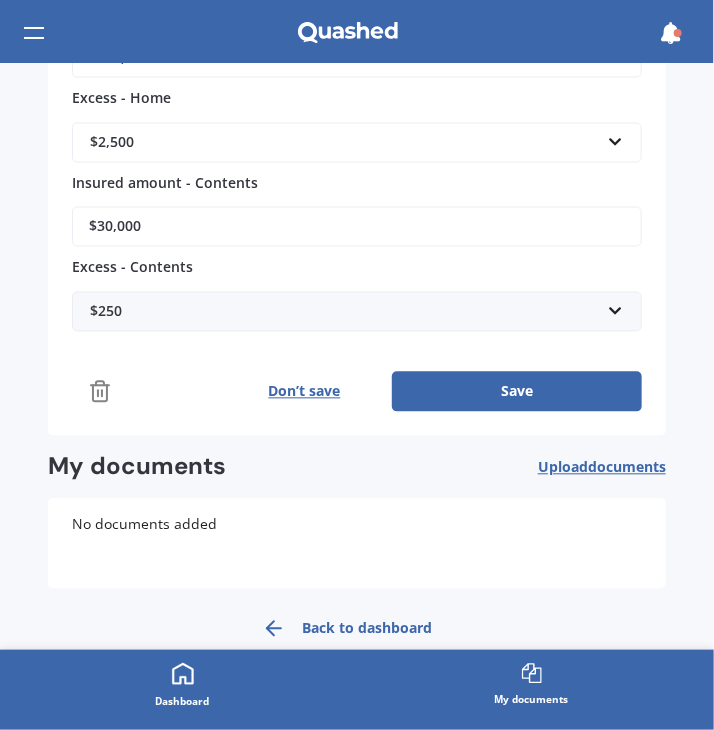 click 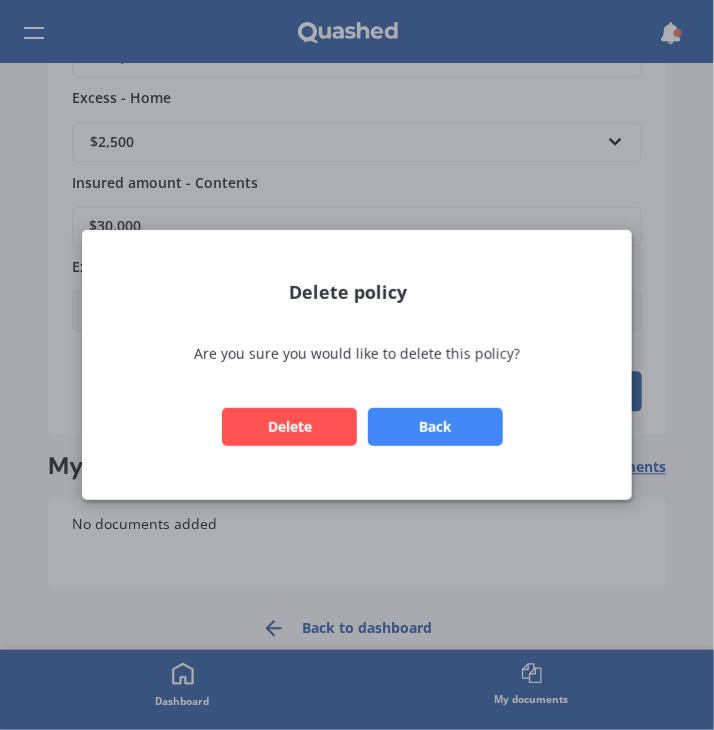 click on "Delete" at bounding box center (289, 427) 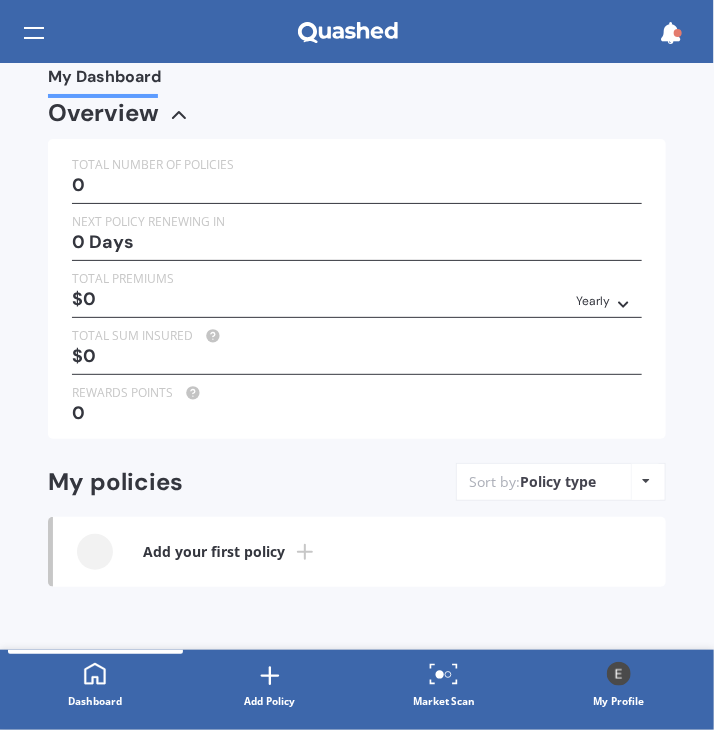 scroll, scrollTop: 0, scrollLeft: 0, axis: both 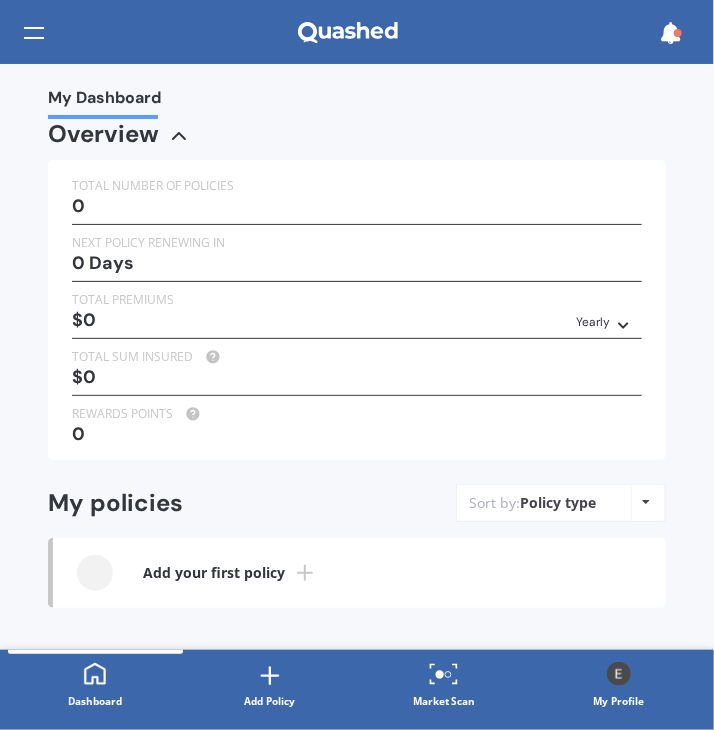 click at bounding box center [34, 33] 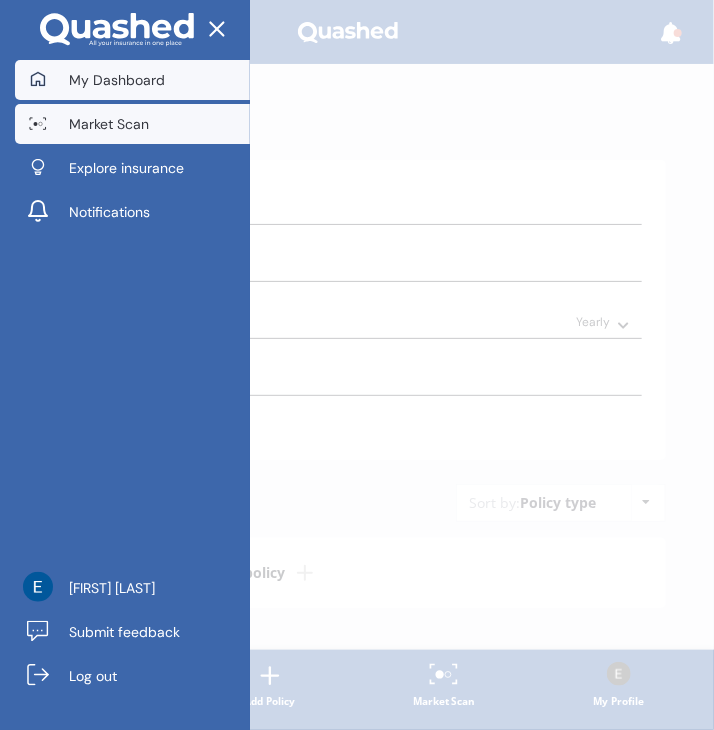 click 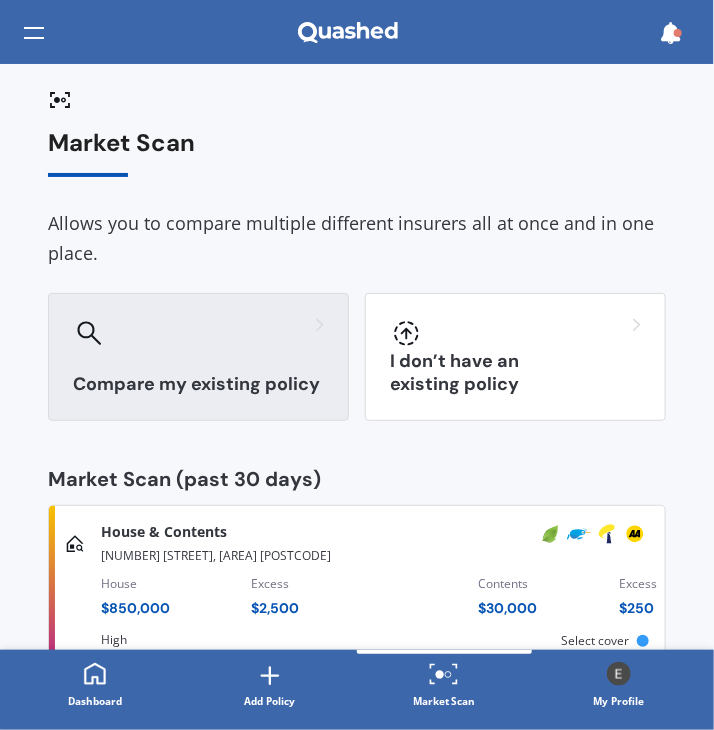 click at bounding box center [198, 334] 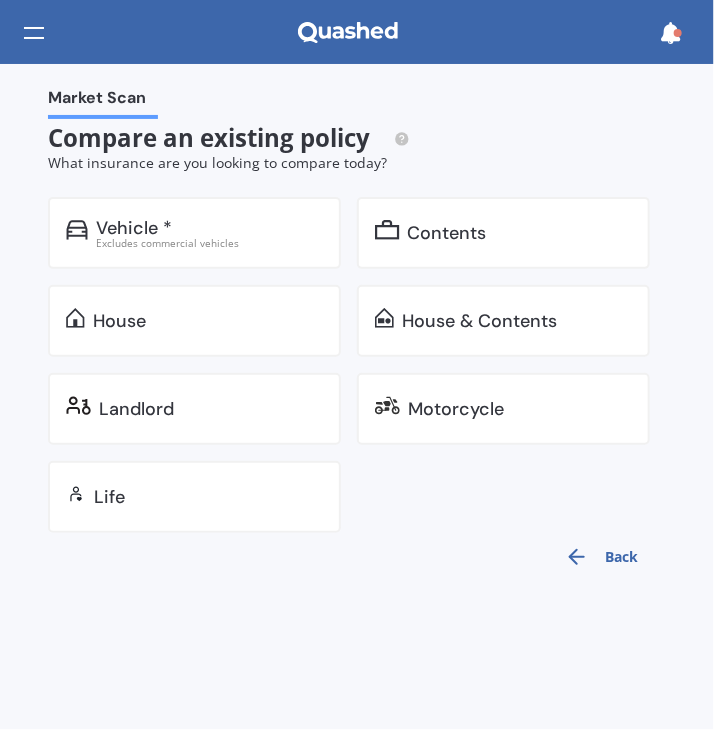 click on "House & Contents" at bounding box center (503, 321) 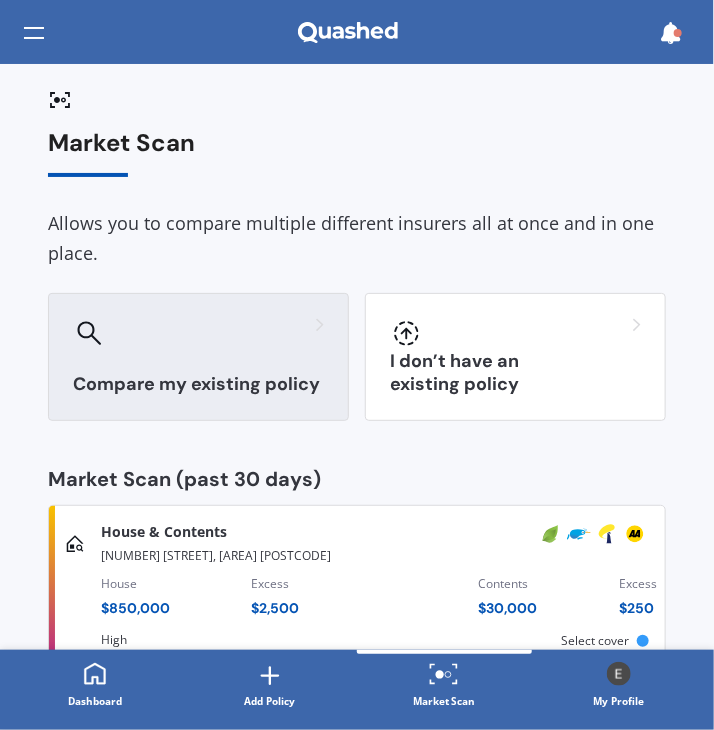 click at bounding box center [198, 334] 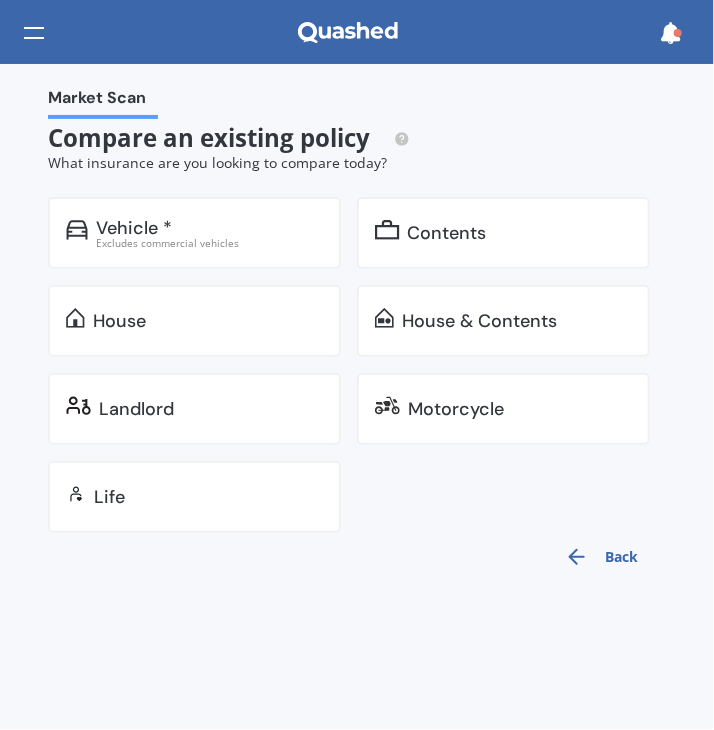 click on "House" at bounding box center (194, 321) 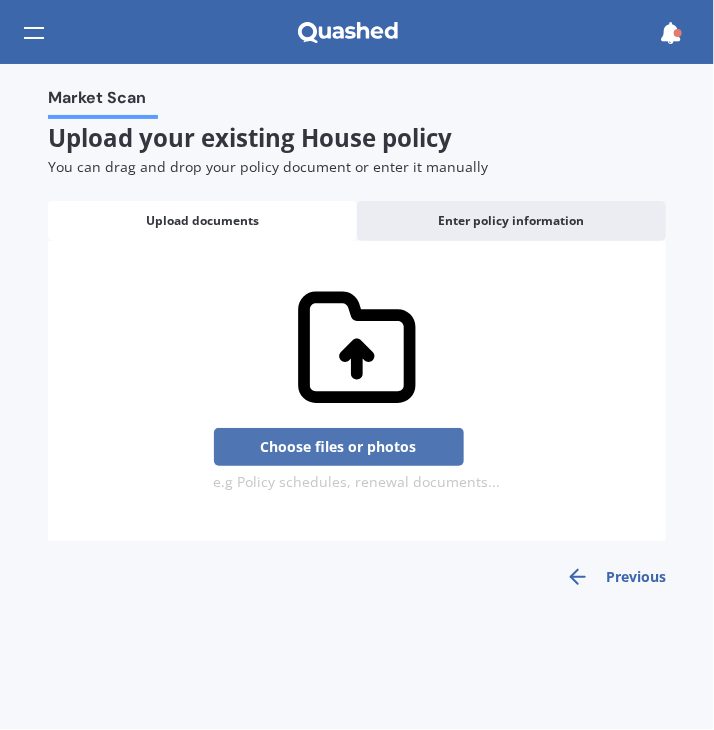 click on "Choose files or photos" at bounding box center [339, 447] 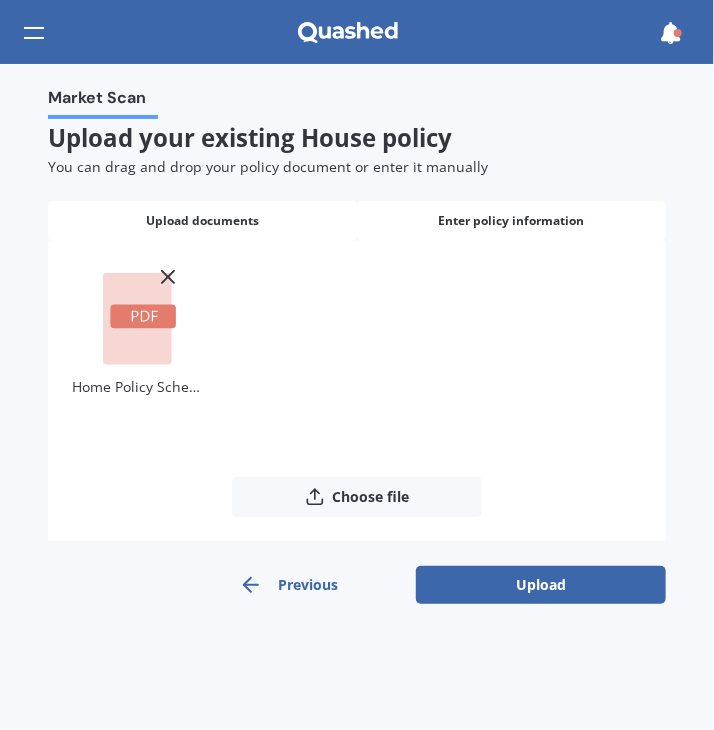 click on "Enter policy information" at bounding box center (512, 221) 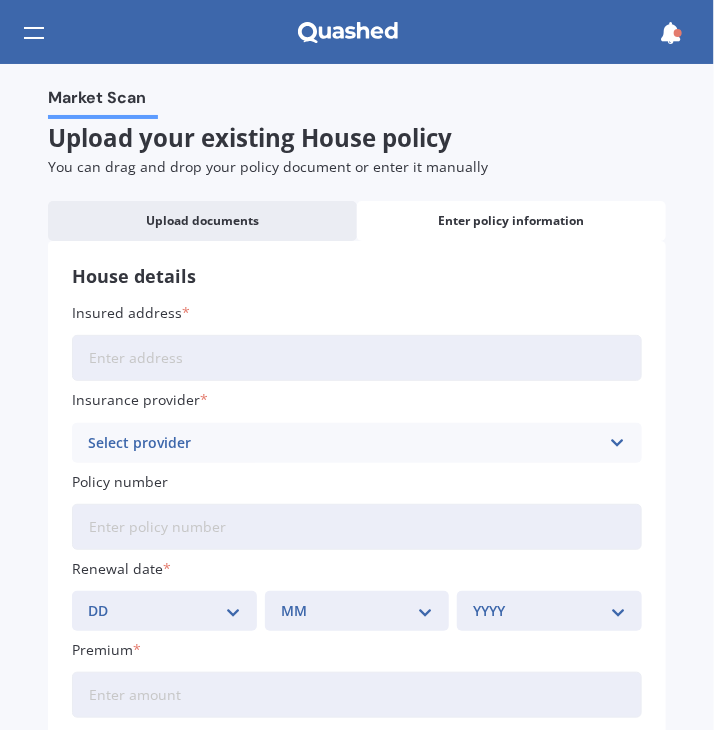 click on "Insured address" at bounding box center (357, 358) 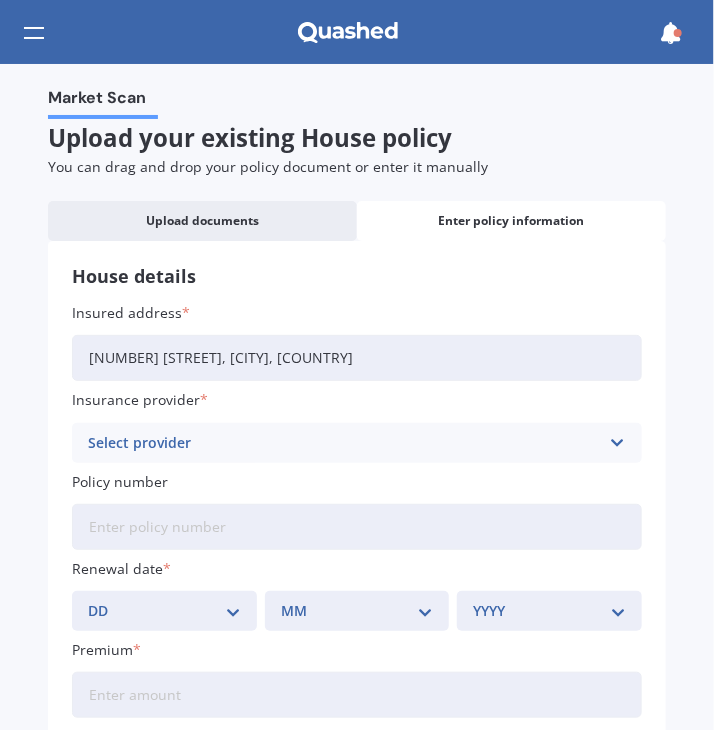 type on "[NUMBER] [STREET], [AREA] [POSTCODE]" 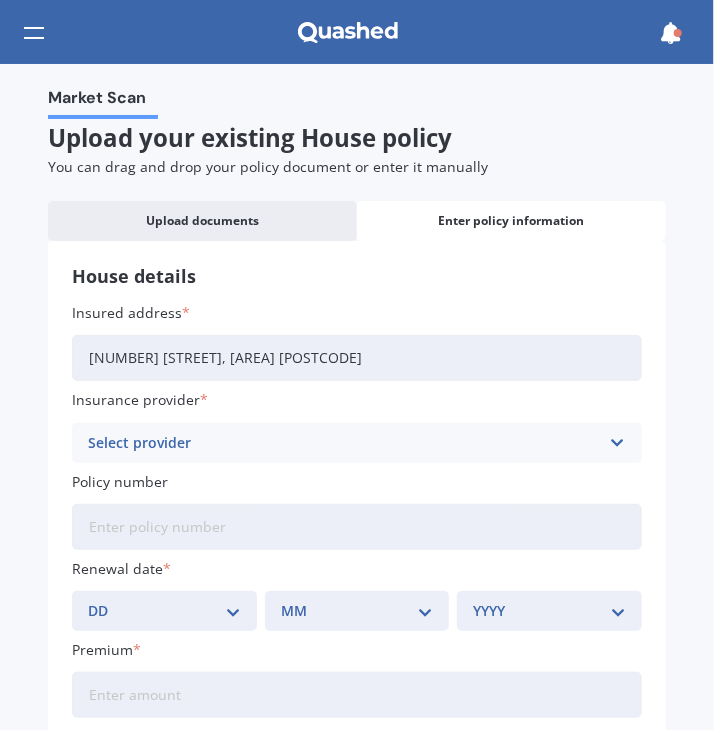 click on "Select provider" at bounding box center (344, 443) 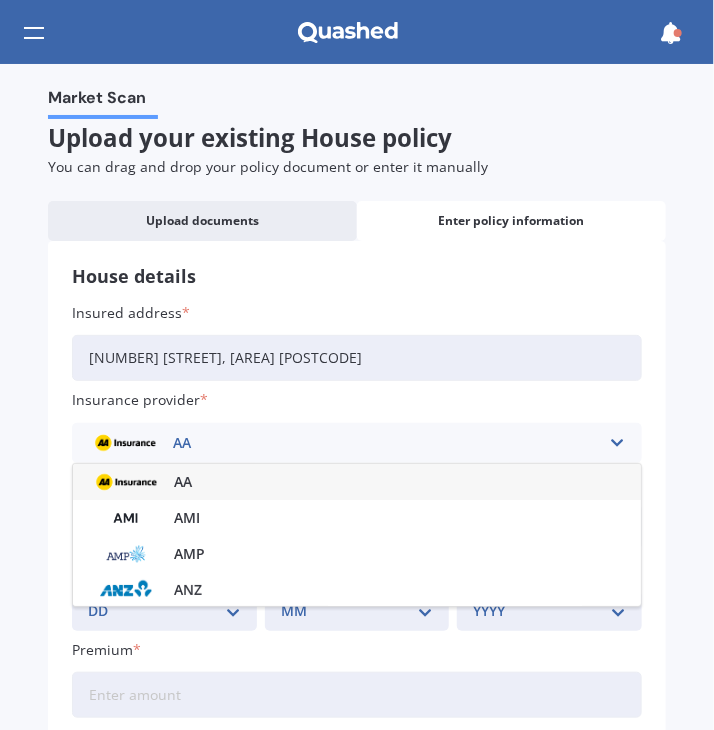 click on "AA" at bounding box center [344, 443] 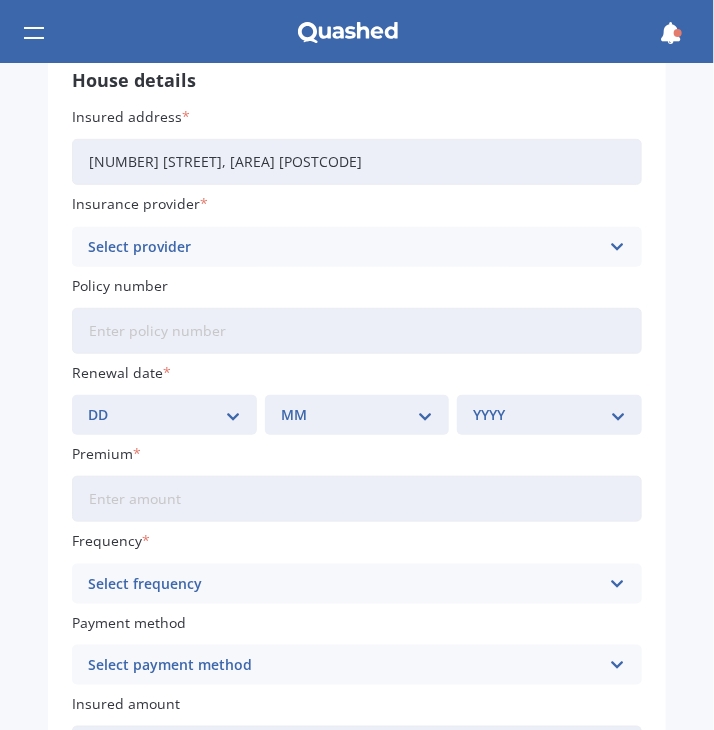scroll, scrollTop: 202, scrollLeft: 0, axis: vertical 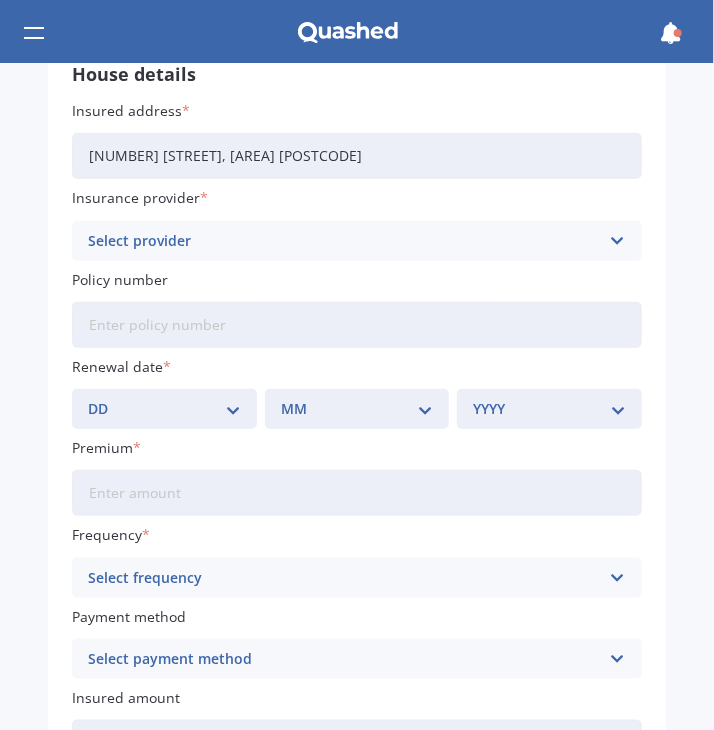 click on "Select provider" at bounding box center [344, 241] 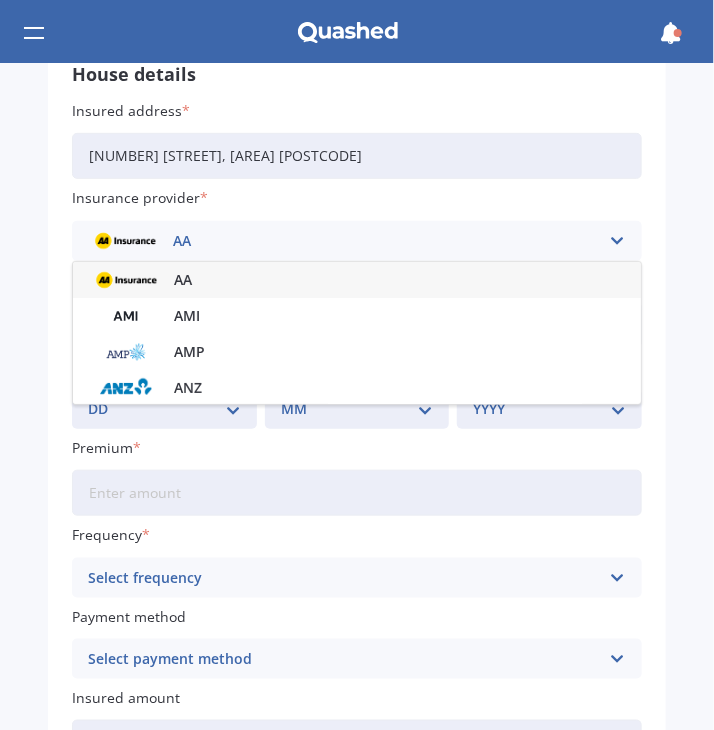 click on "AA" at bounding box center (357, 280) 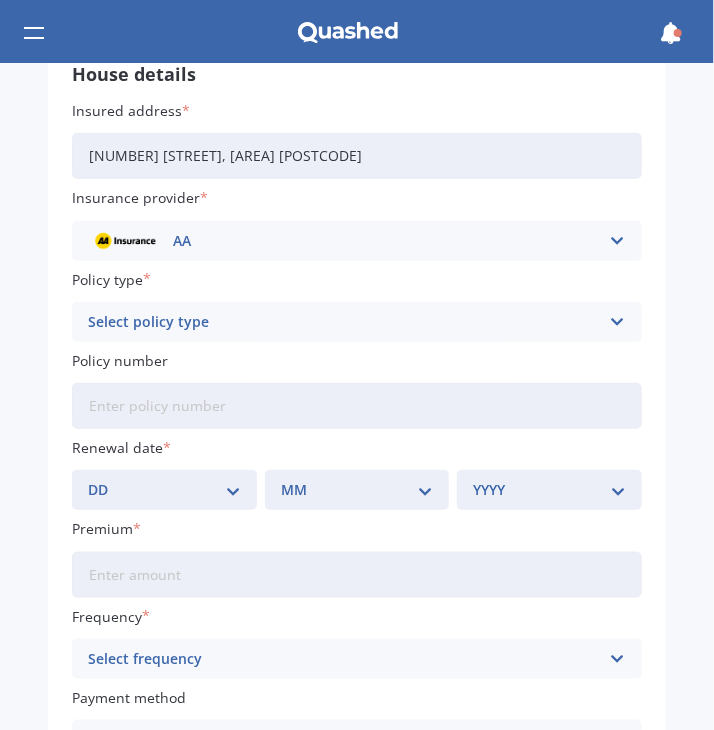 click on "Select policy type Home Insurance Policy" at bounding box center (357, 322) 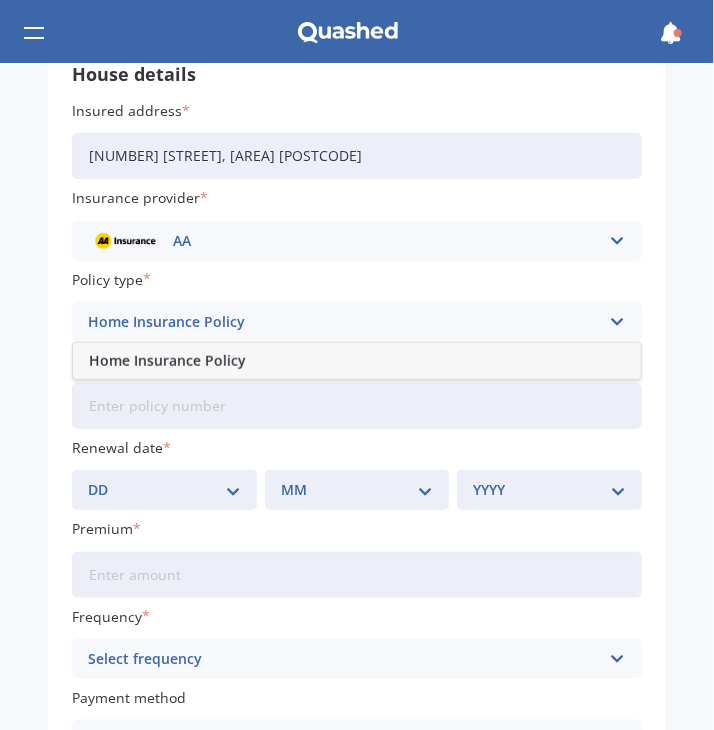 click on "Home Insurance Policy" at bounding box center [167, 361] 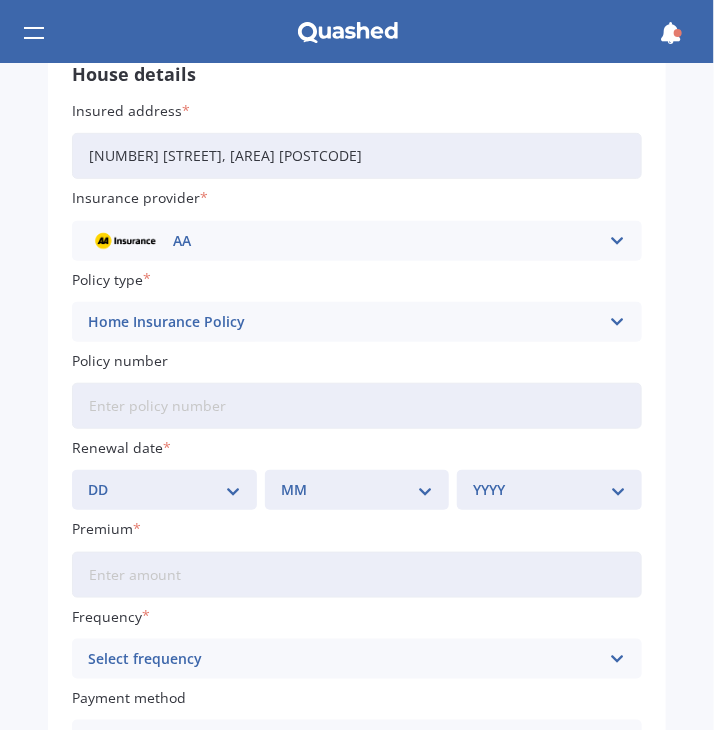 click on "Policy number" at bounding box center [357, 406] 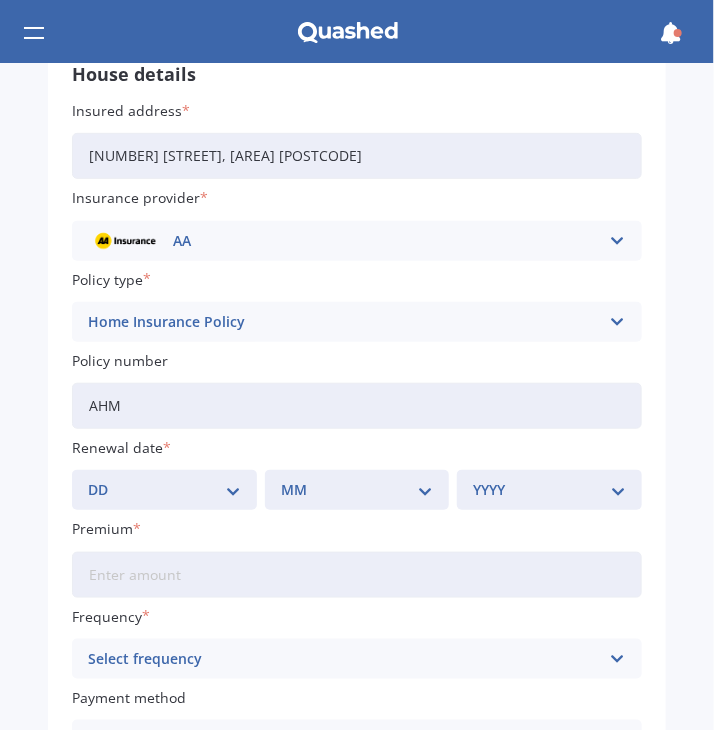 click on "AHM" at bounding box center [357, 406] 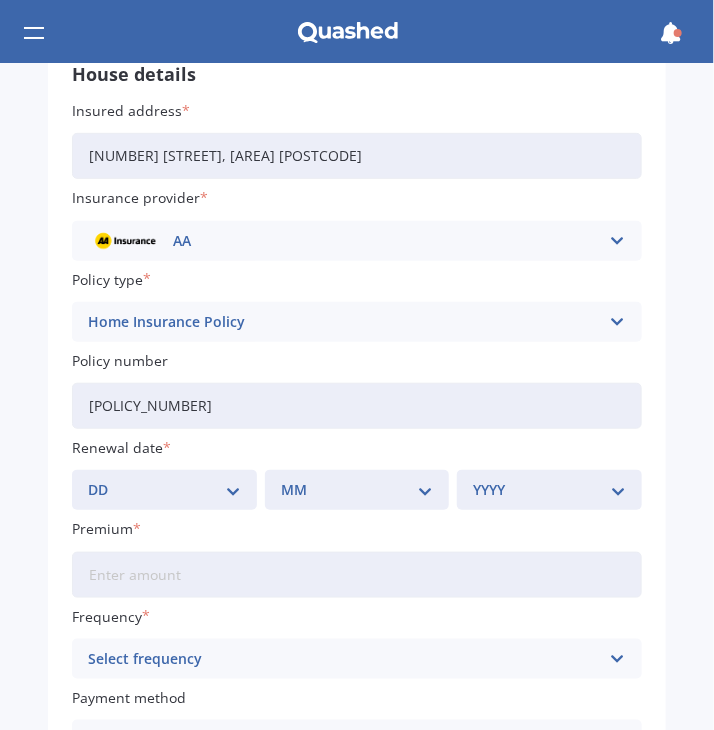 type on "[POLICY_NUMBER]" 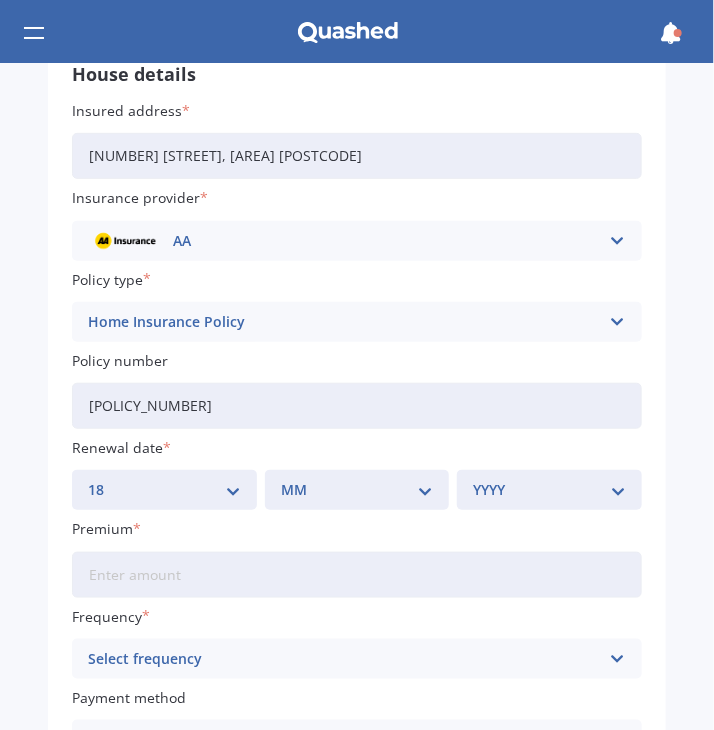 click on "18" at bounding box center (0, 0) 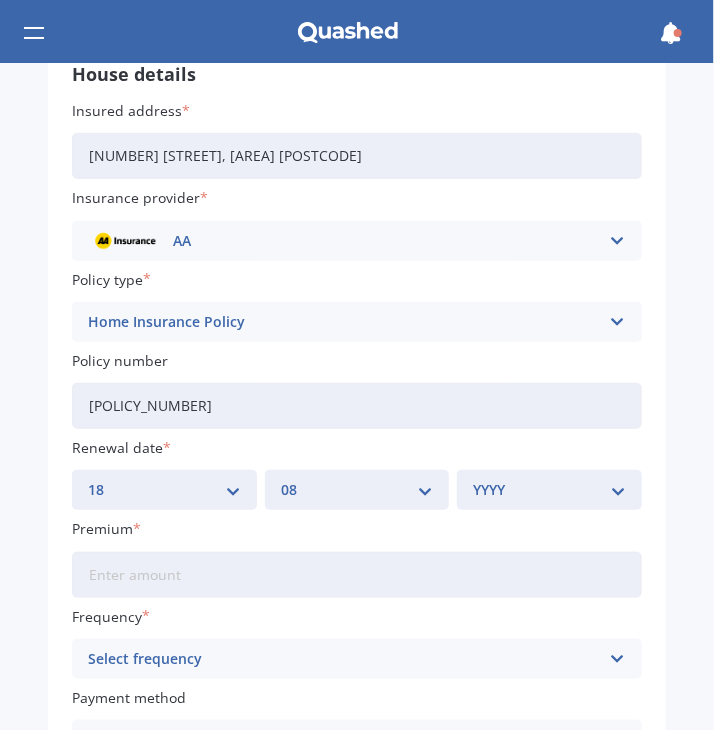 click on "08" at bounding box center (0, 0) 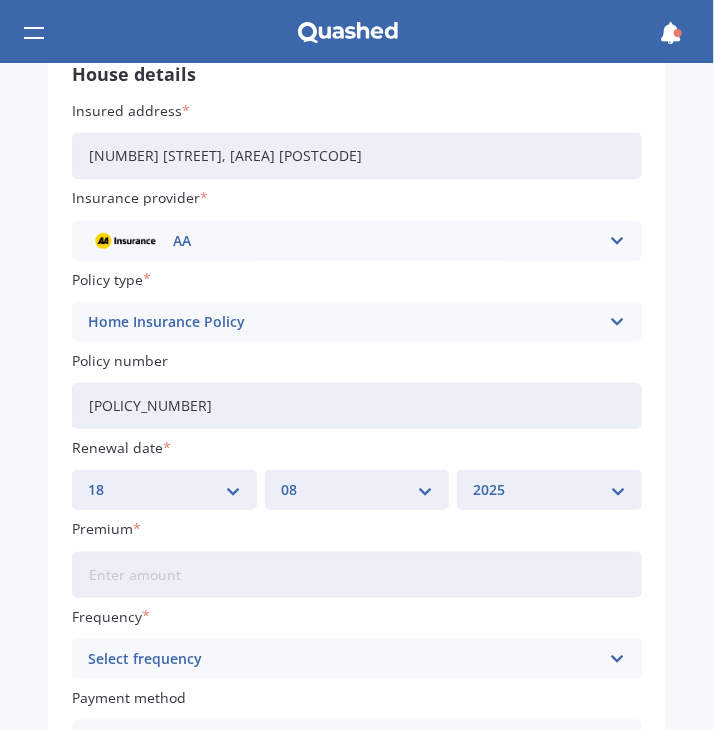 click on "2025" at bounding box center (0, 0) 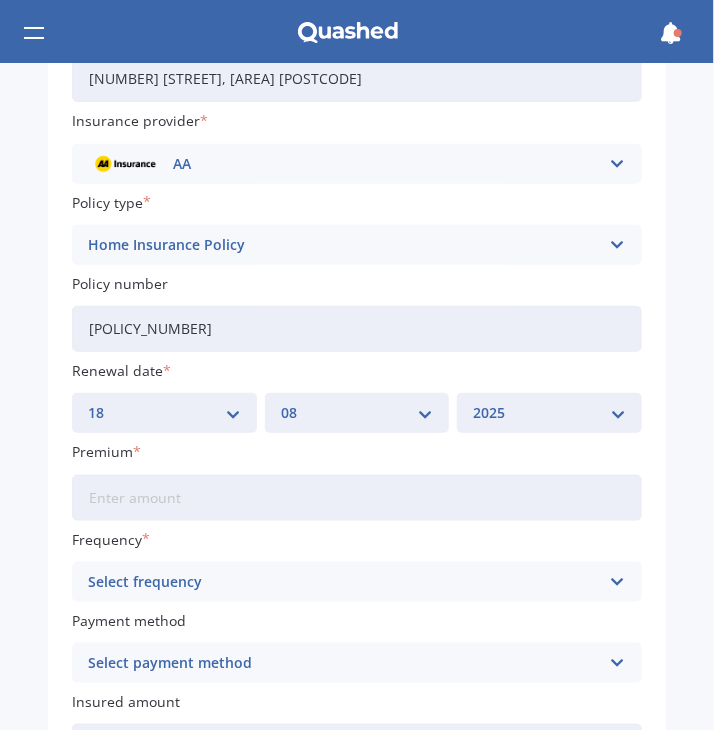 scroll, scrollTop: 280, scrollLeft: 0, axis: vertical 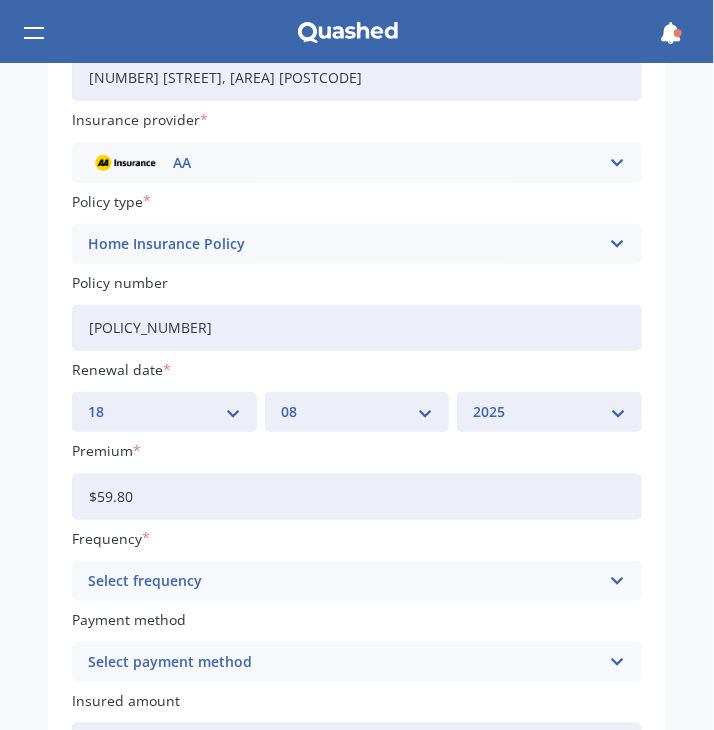 type on "$59.80" 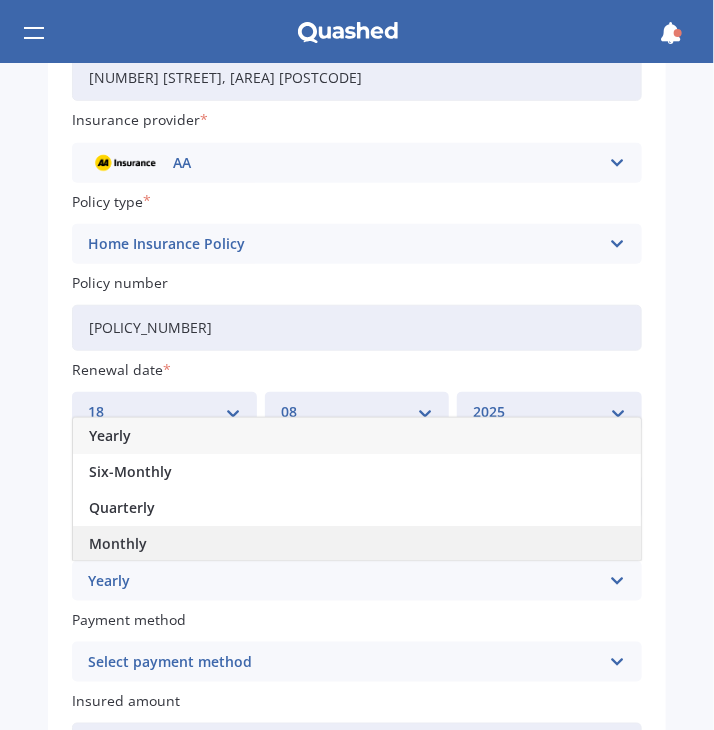 scroll, scrollTop: 73, scrollLeft: 0, axis: vertical 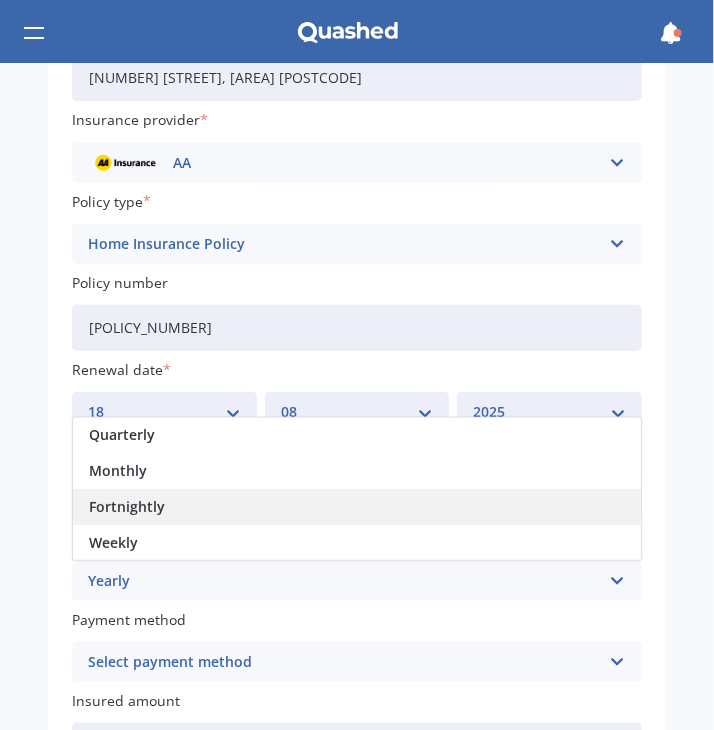 click on "Fortnightly" at bounding box center (357, 507) 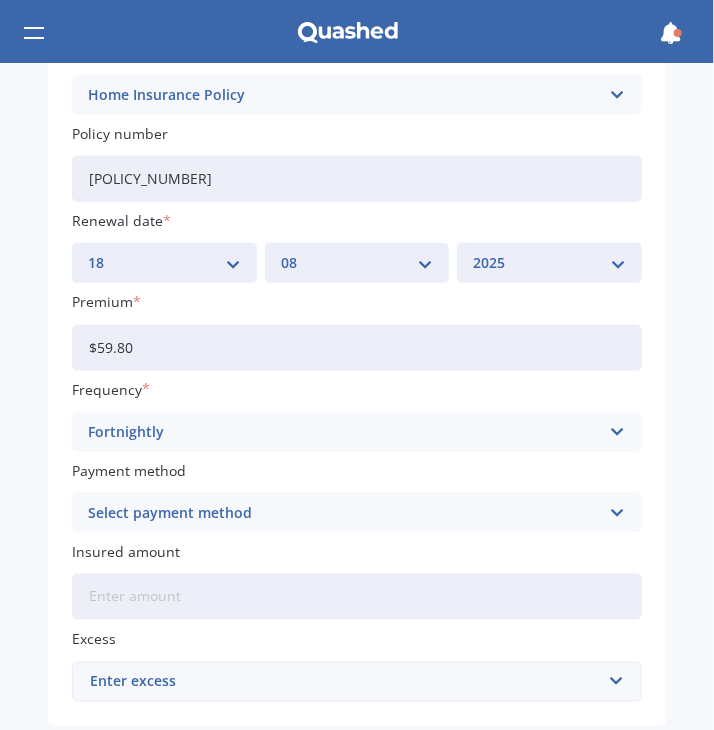 scroll, scrollTop: 517, scrollLeft: 0, axis: vertical 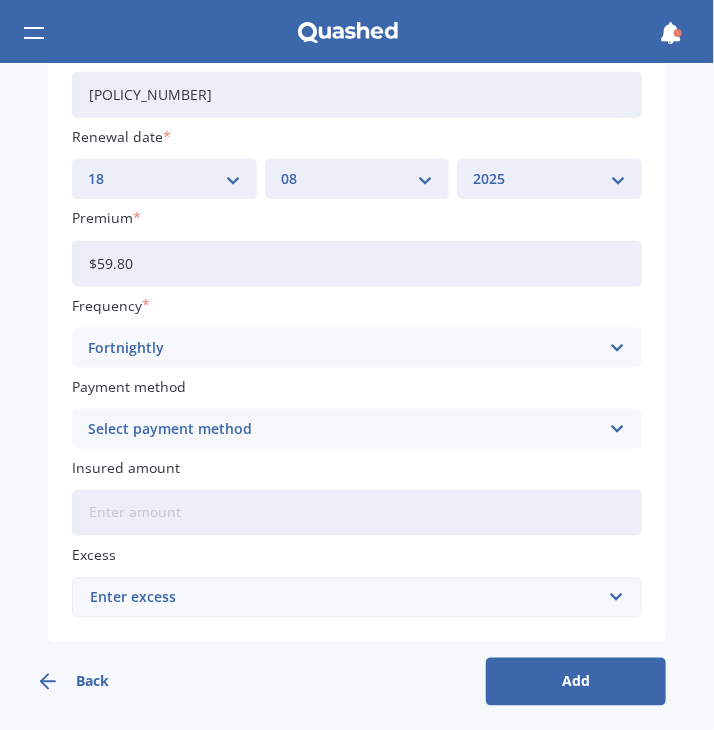 click on "Select payment method" at bounding box center (344, 429) 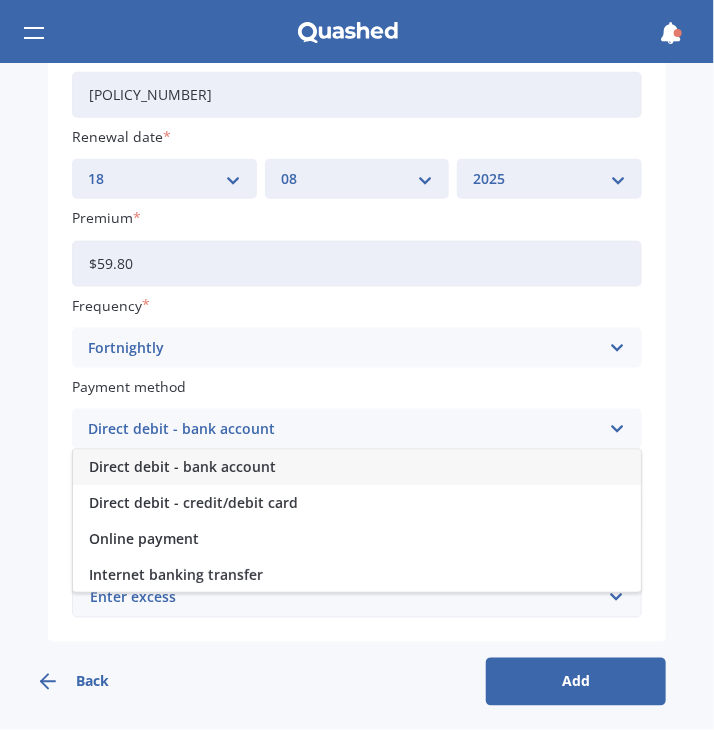 click on "Direct debit - bank account" at bounding box center (182, 468) 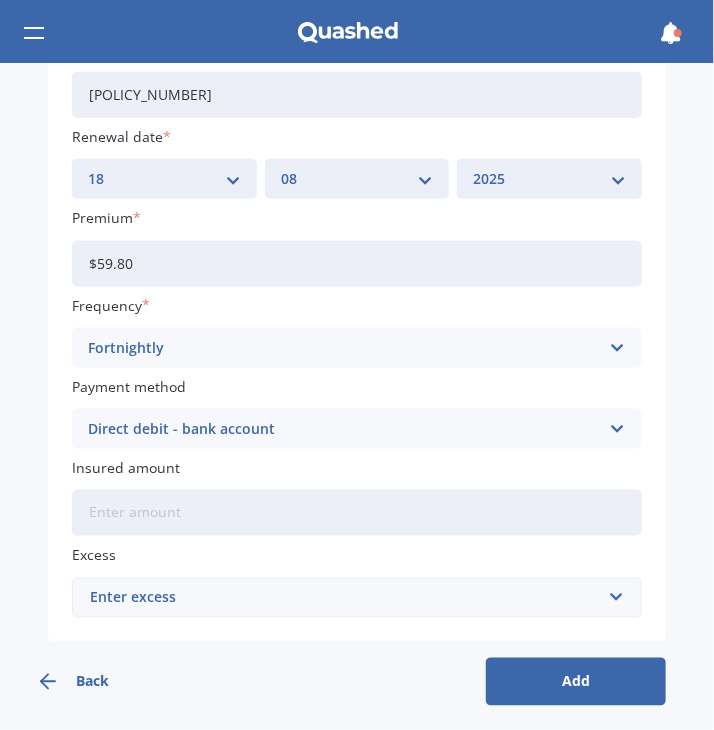 click on "Insured amount" at bounding box center [357, 513] 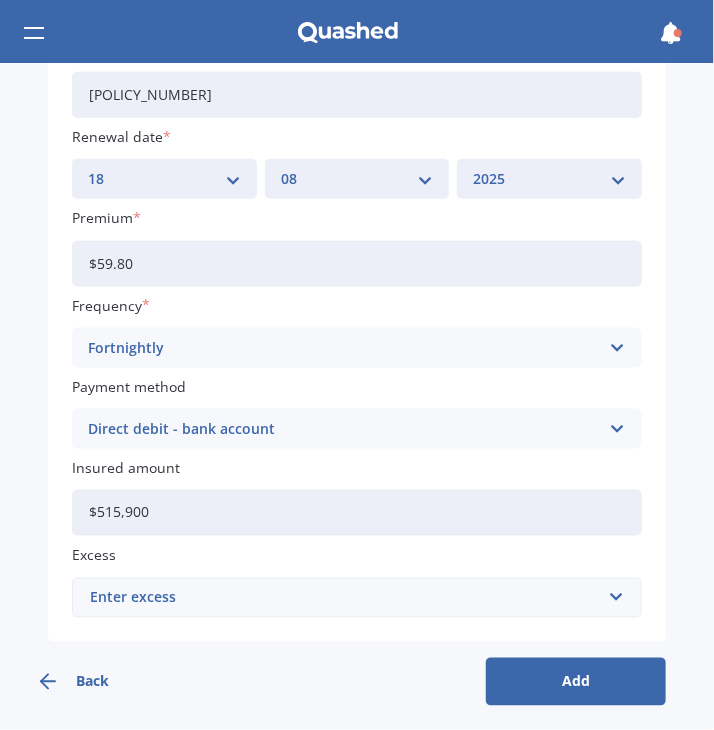 type on "$515,900" 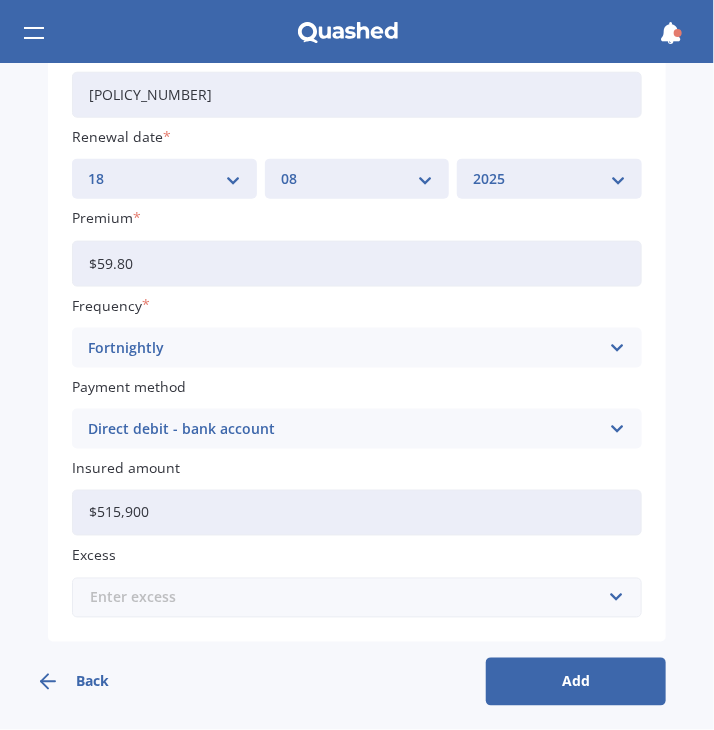 click at bounding box center [350, 598] 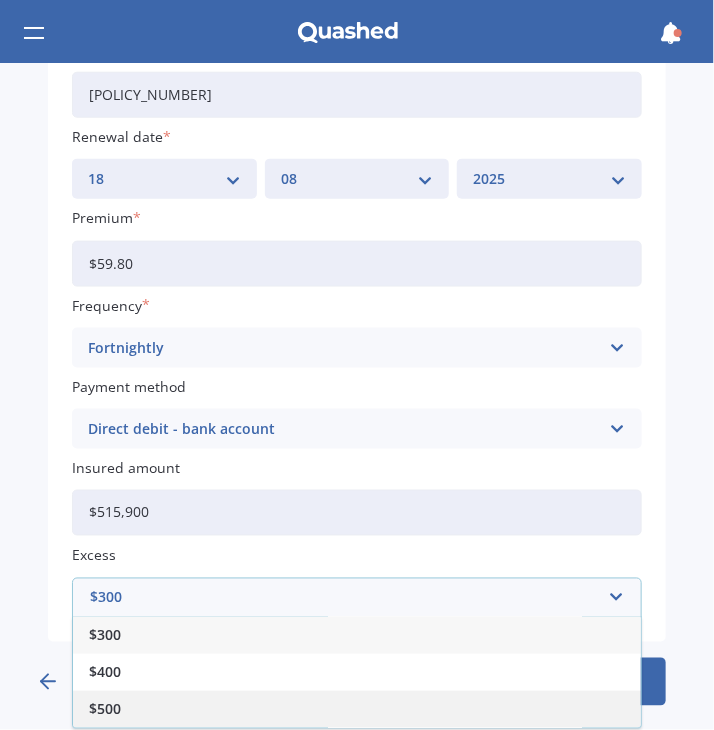 click on "$500" at bounding box center (357, 709) 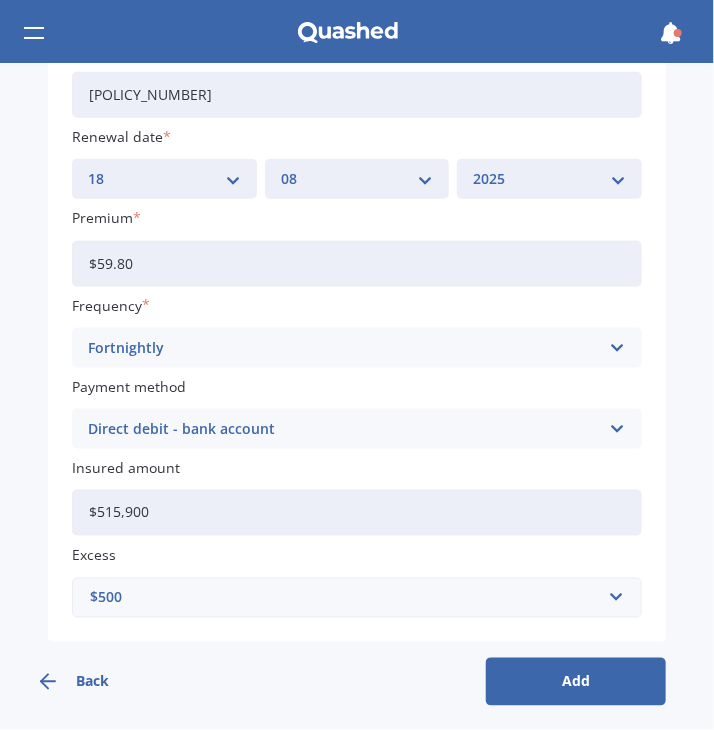 click on "Add" at bounding box center [576, 682] 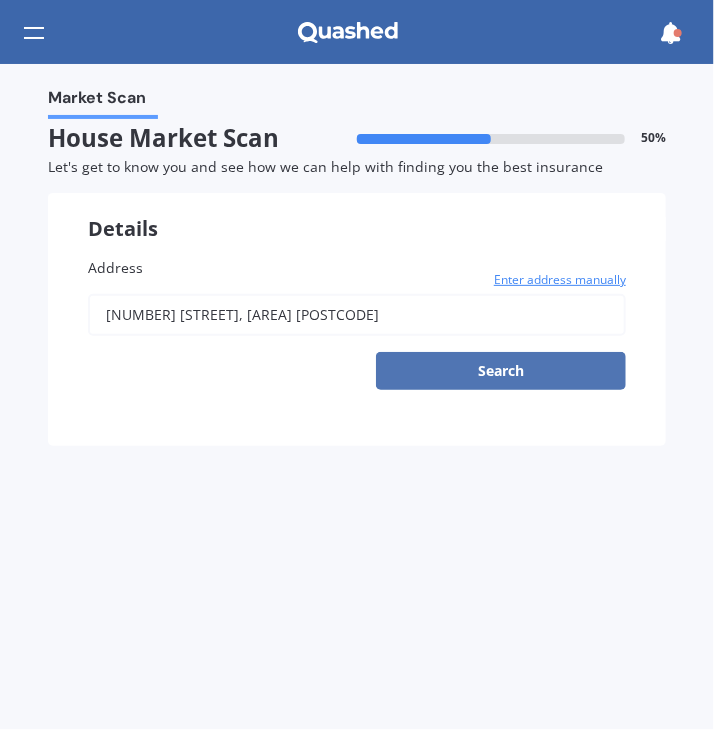 click on "Search" at bounding box center [501, 371] 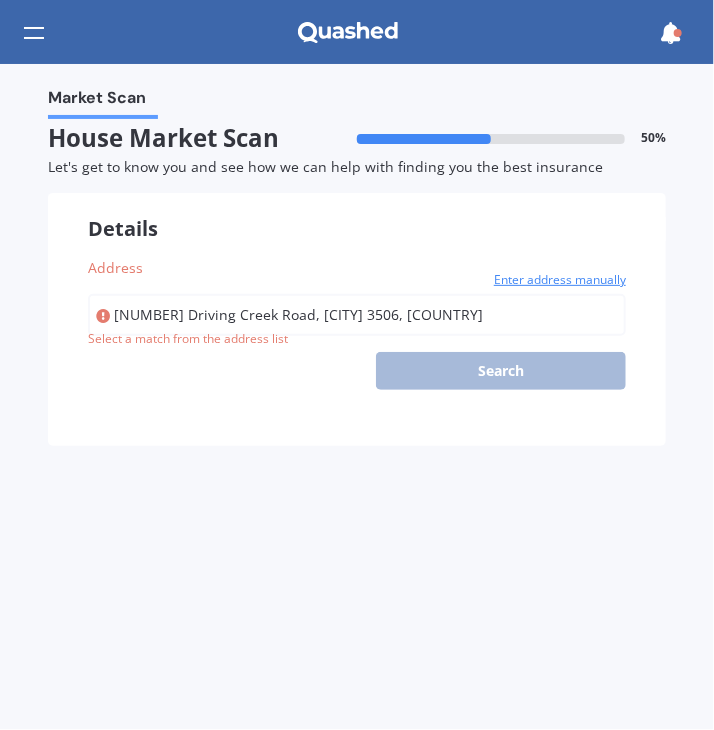 type on "[NUMBER] [STREET], [AREA] [POSTCODE]" 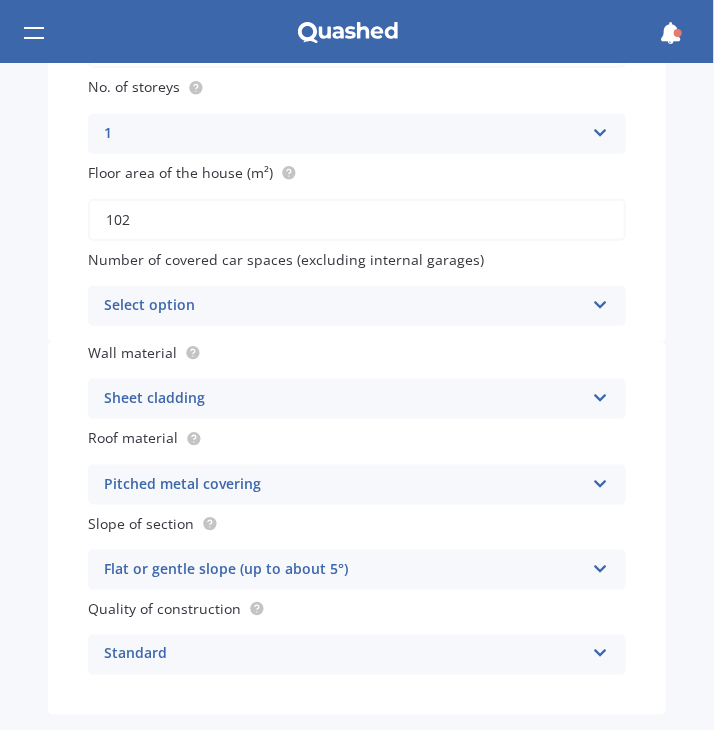 scroll, scrollTop: 361, scrollLeft: 0, axis: vertical 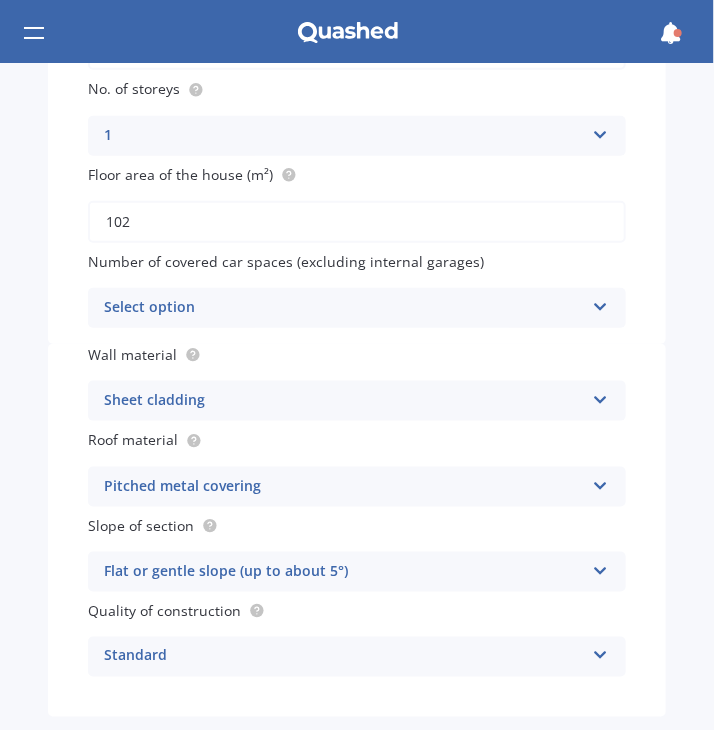 click on "Address [NUMBER] [STREET], [CITY] [POSTAL_CODE] Enter address manually Search Original year built 1957 No. of storeys 1 1 2 3 4 5+ Floor area of the house (m²) 102 Number of covered car spaces (excluding internal garages) Select option 0 1 2 3 4 5+" at bounding box center [357, 100] 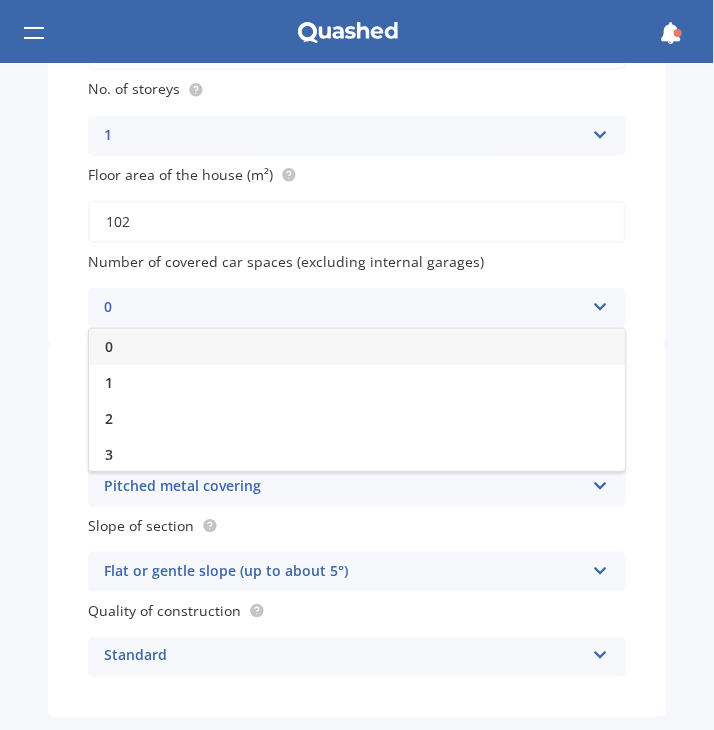 click on "0" at bounding box center [357, 347] 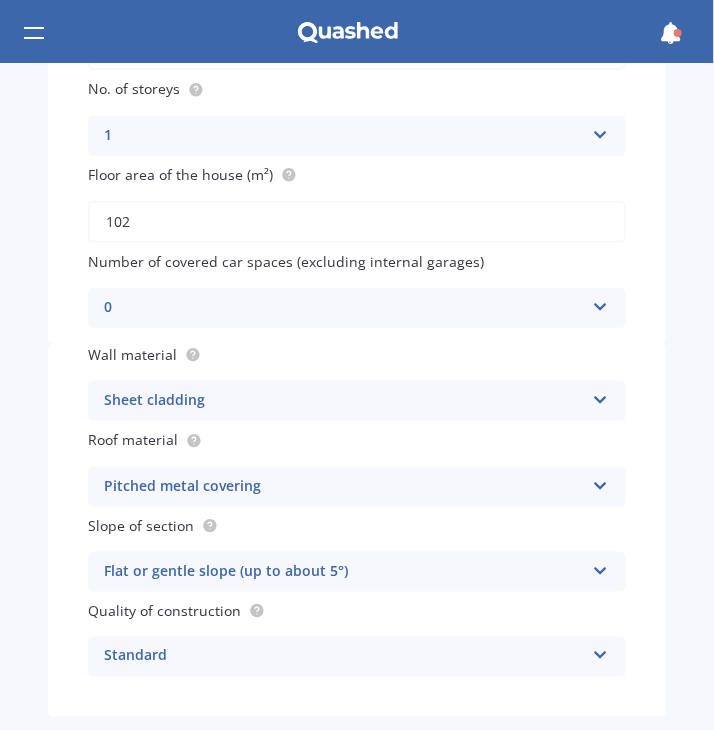 click on "Sheet cladding" at bounding box center [344, 401] 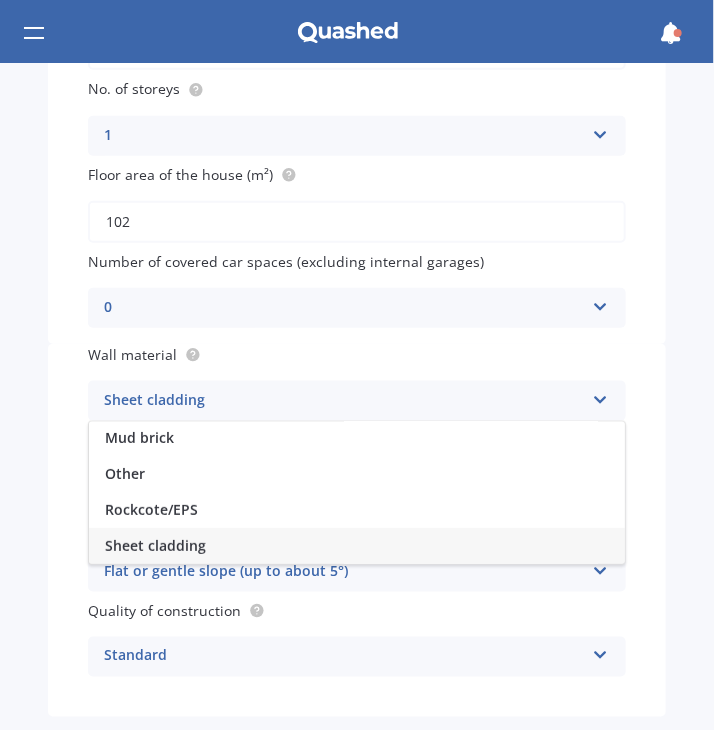 click on "Sheet cladding" at bounding box center [344, 401] 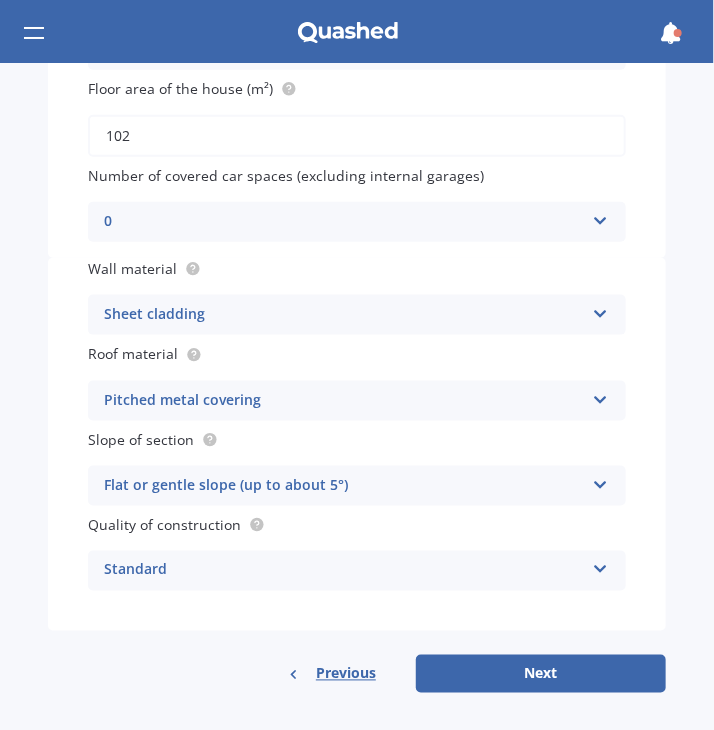 scroll, scrollTop: 454, scrollLeft: 0, axis: vertical 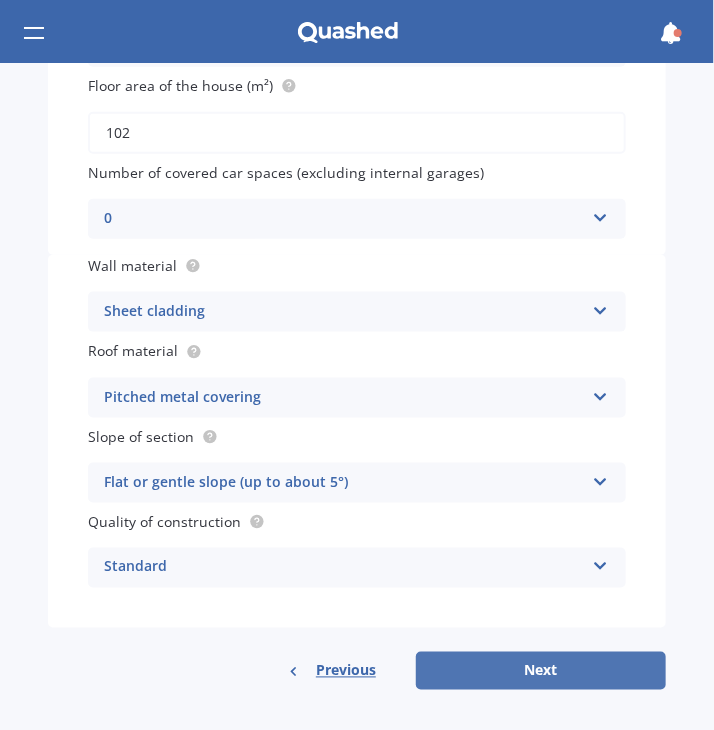 click on "Next" at bounding box center [541, 671] 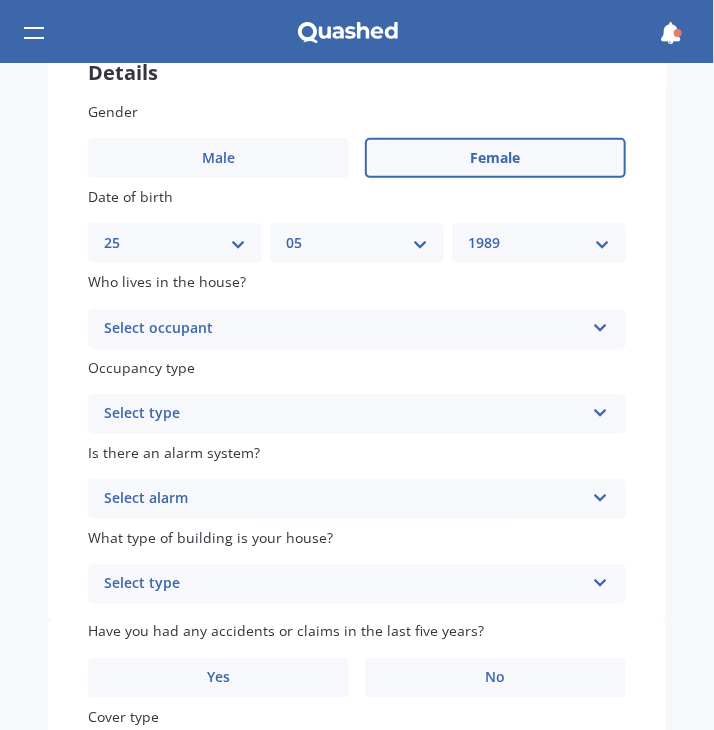 scroll, scrollTop: 161, scrollLeft: 0, axis: vertical 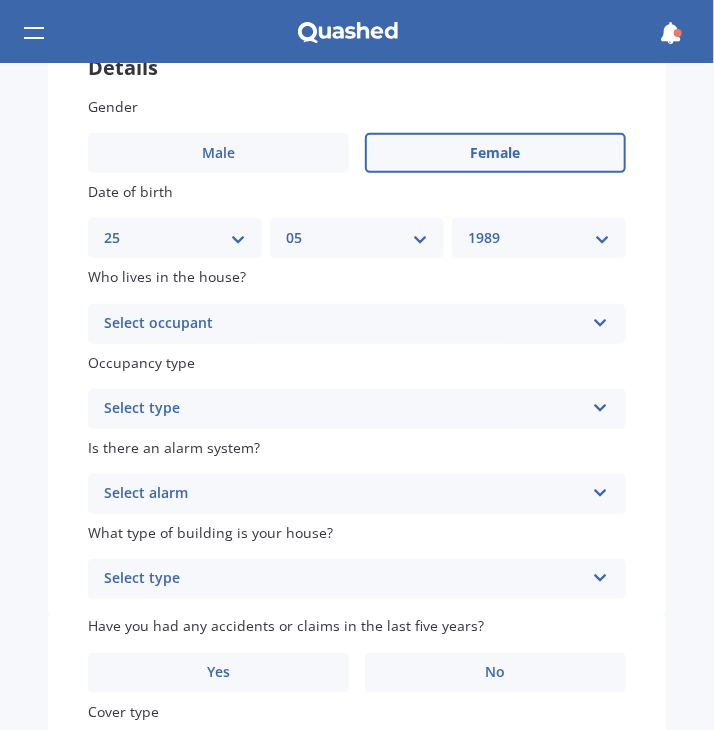 click on "Select occupant" at bounding box center [344, 324] 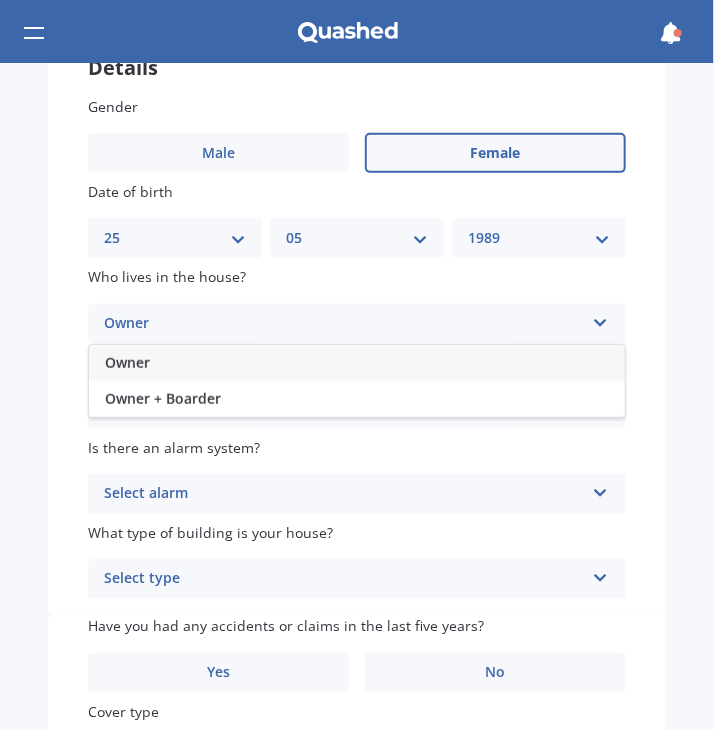 click on "Owner" at bounding box center [357, 363] 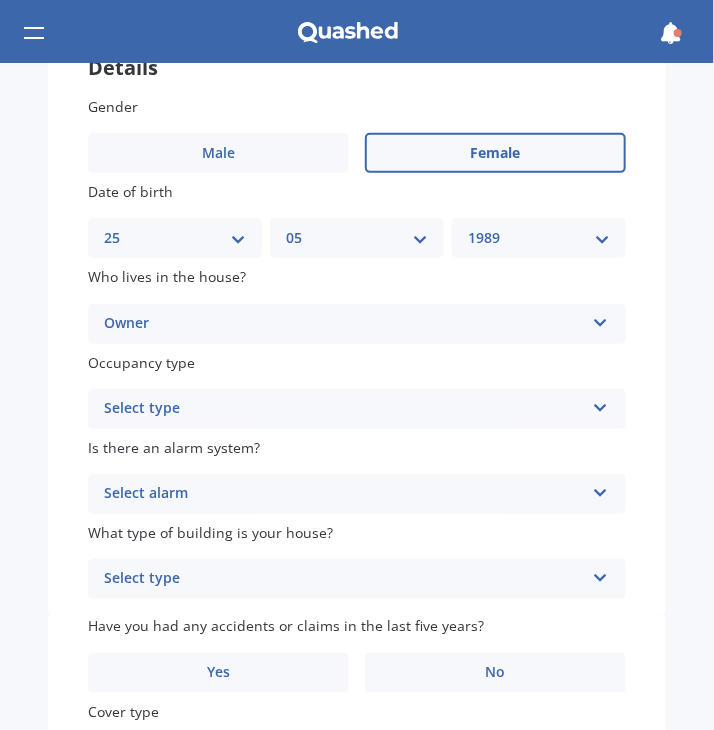 click on "Select type" at bounding box center (344, 409) 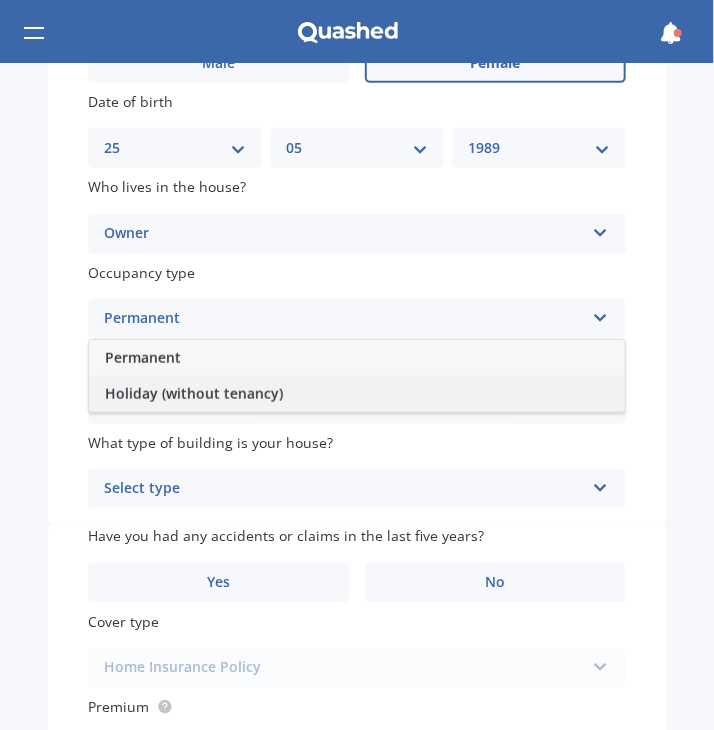 scroll, scrollTop: 248, scrollLeft: 0, axis: vertical 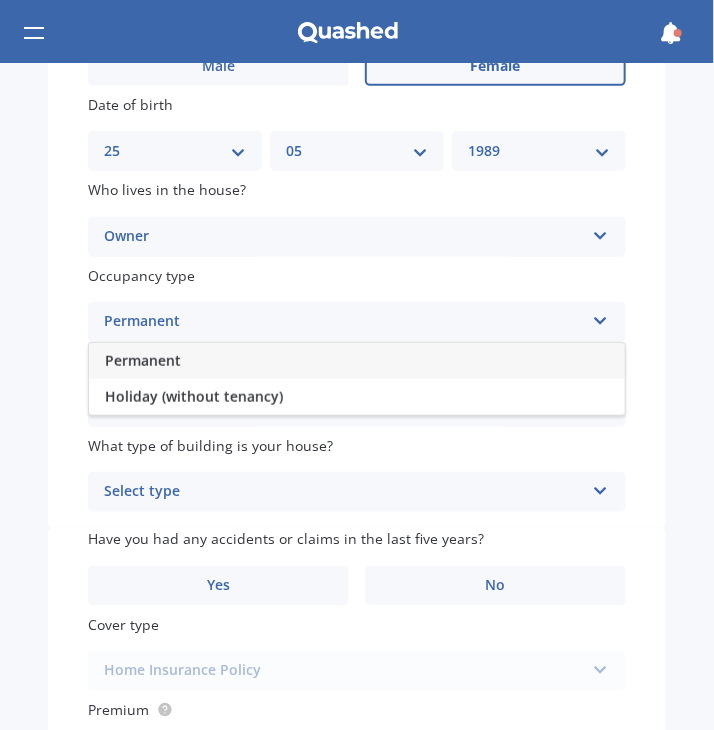 click on "Permanent" at bounding box center [143, 360] 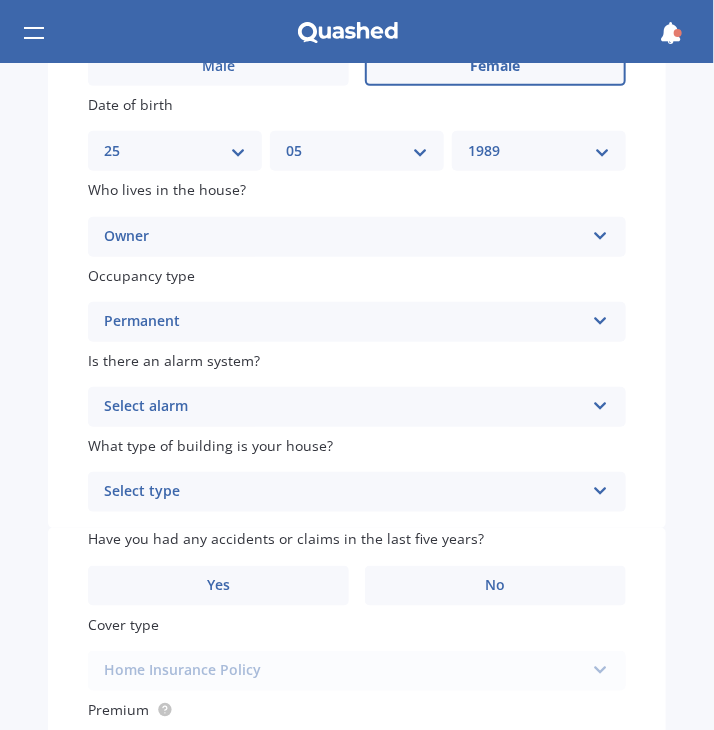 click on "Select alarm" at bounding box center (344, 407) 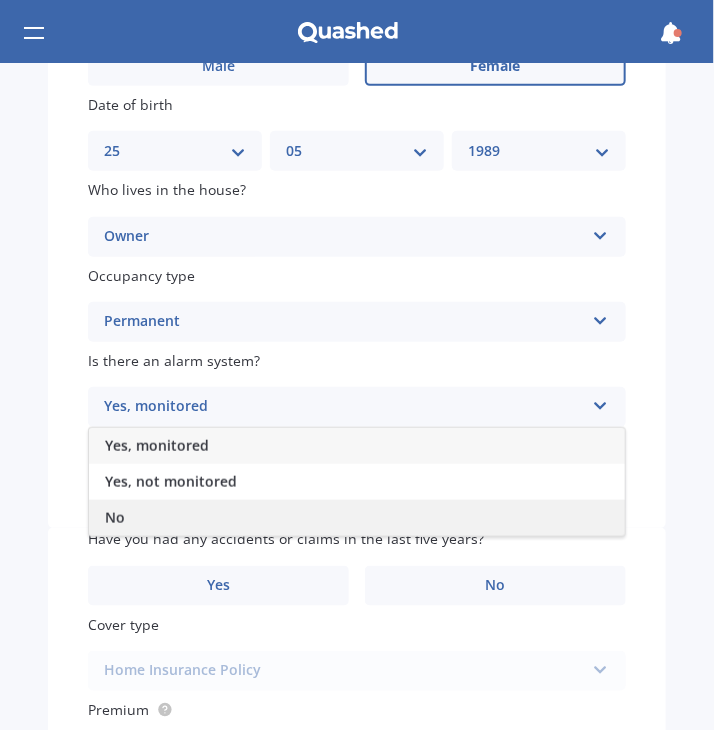 click on "No" at bounding box center (357, 518) 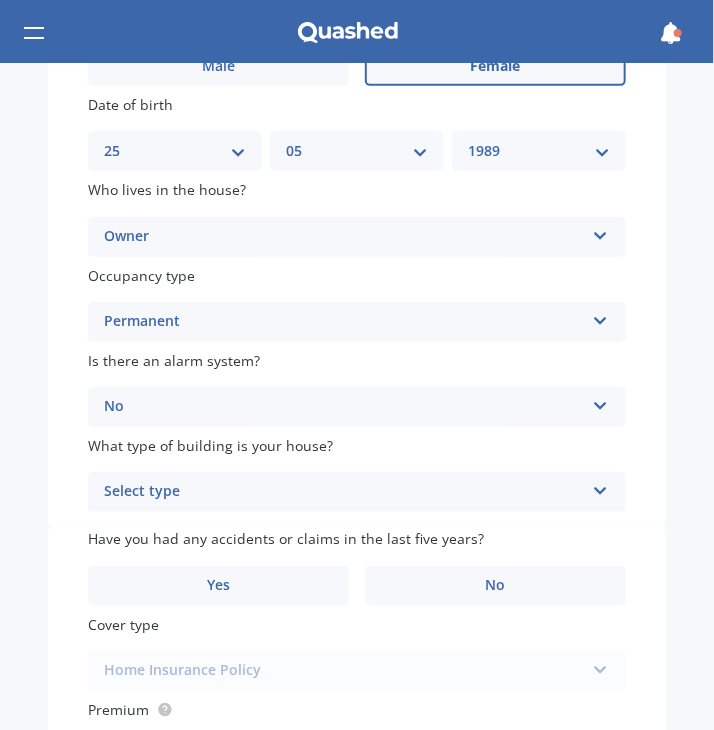 click on "Select type" at bounding box center (344, 492) 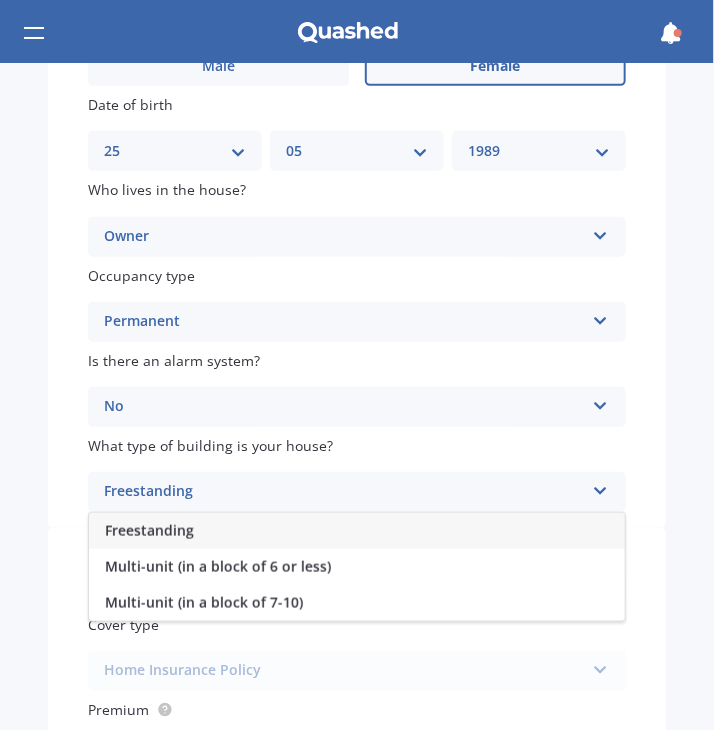 click on "Freestanding" at bounding box center (149, 530) 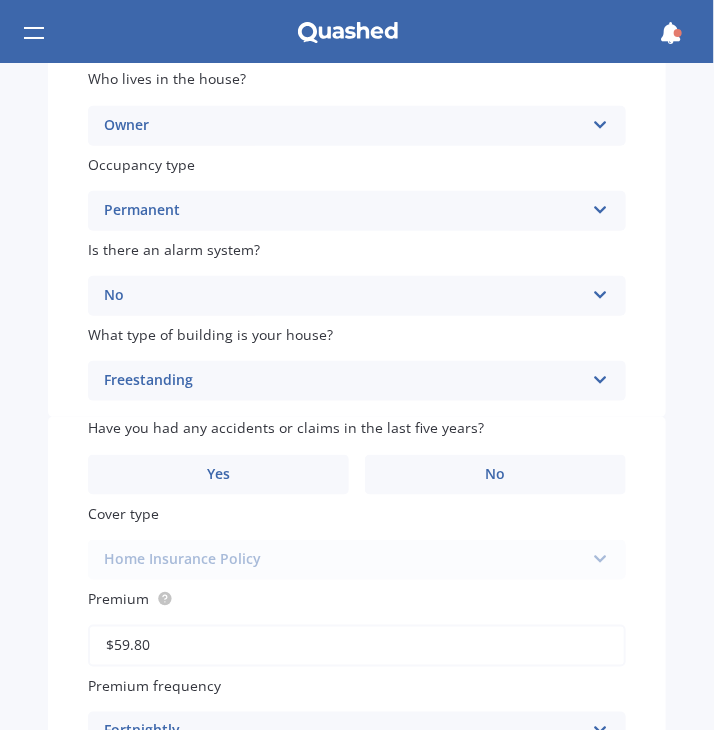 scroll, scrollTop: 424, scrollLeft: 0, axis: vertical 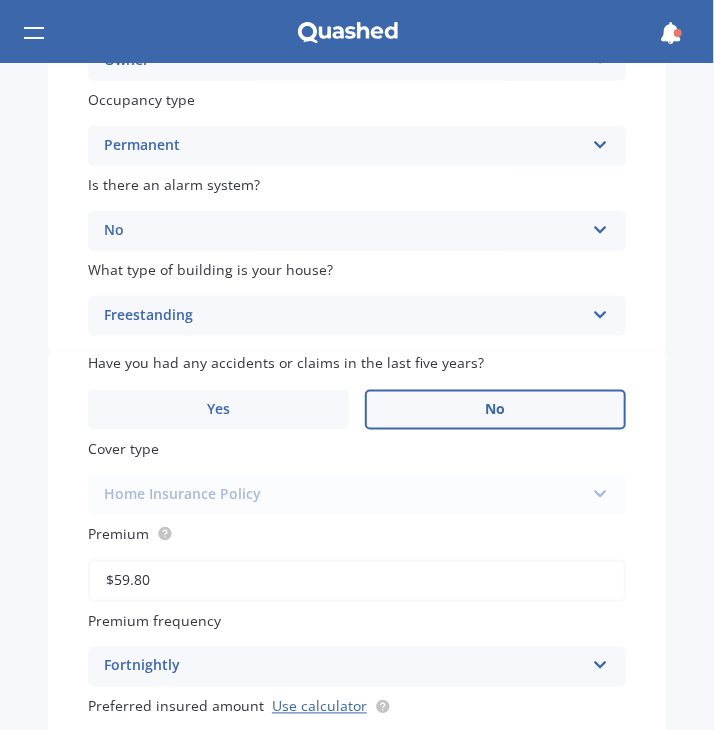 click on "No" at bounding box center (495, 410) 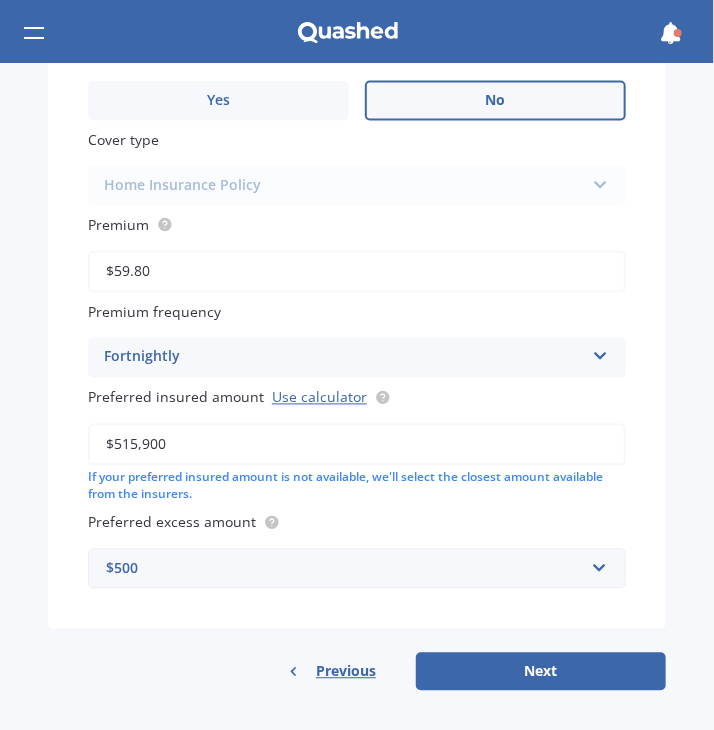 scroll, scrollTop: 734, scrollLeft: 0, axis: vertical 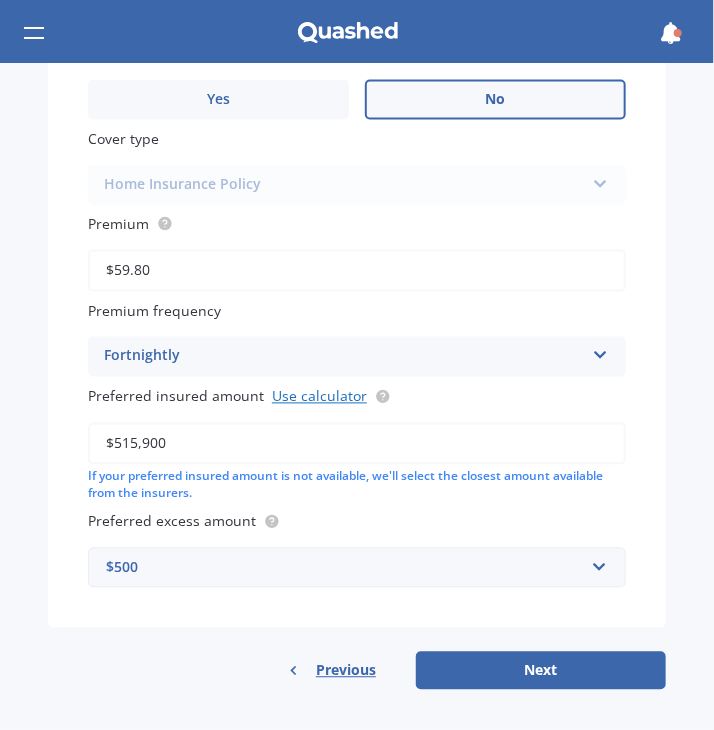 click on "Use calculator" at bounding box center [319, 396] 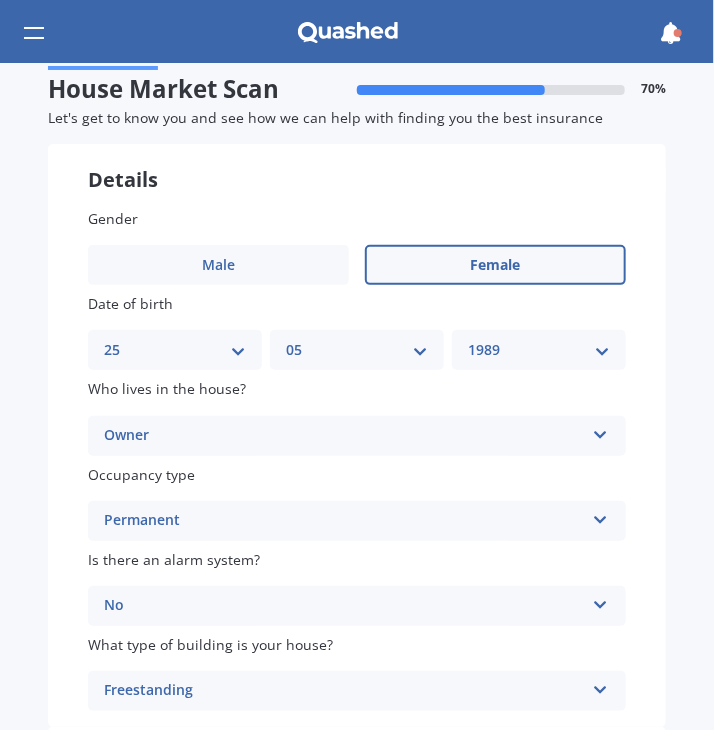 scroll, scrollTop: 0, scrollLeft: 0, axis: both 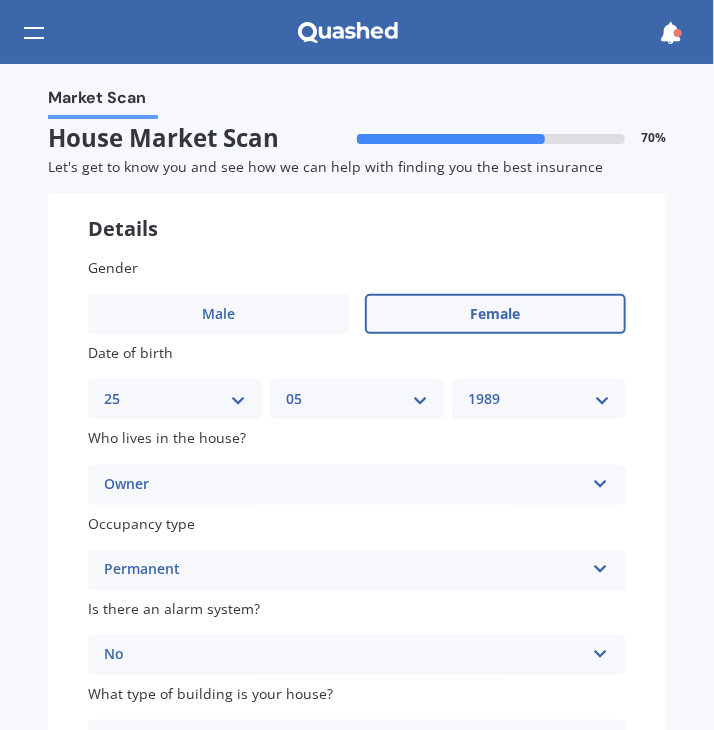 click on "Occupancy type" at bounding box center (141, 523) 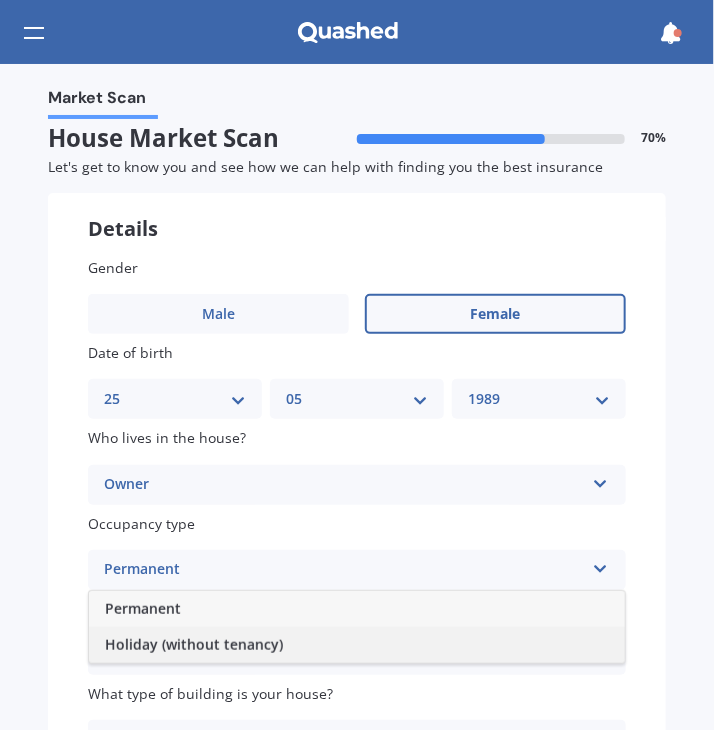 click on "Holiday (without tenancy)" at bounding box center (194, 644) 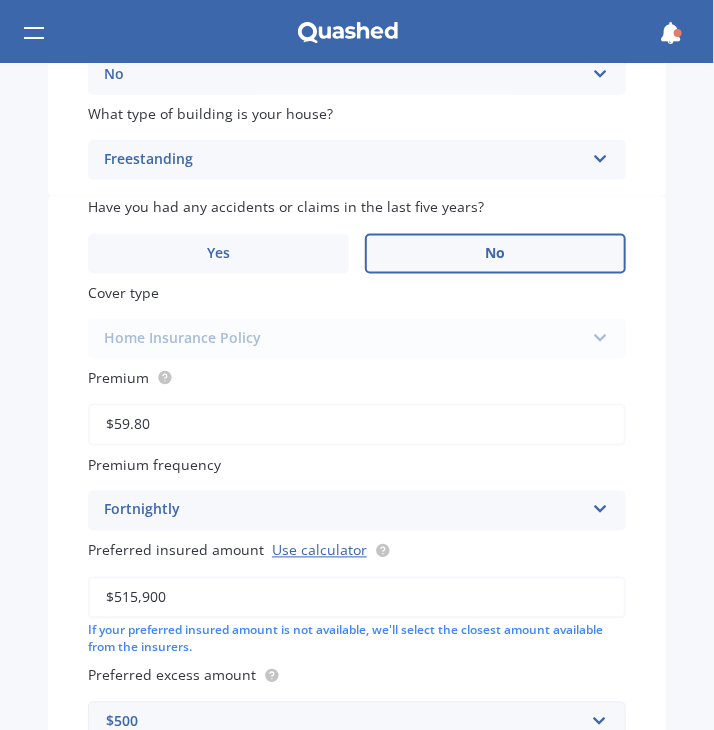 scroll, scrollTop: 740, scrollLeft: 0, axis: vertical 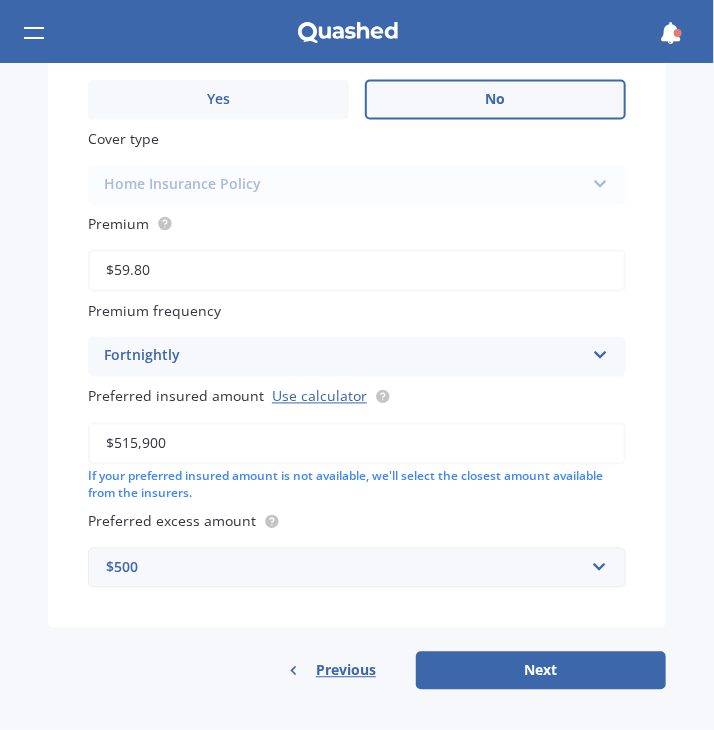 click on "$515,900" at bounding box center (357, 444) 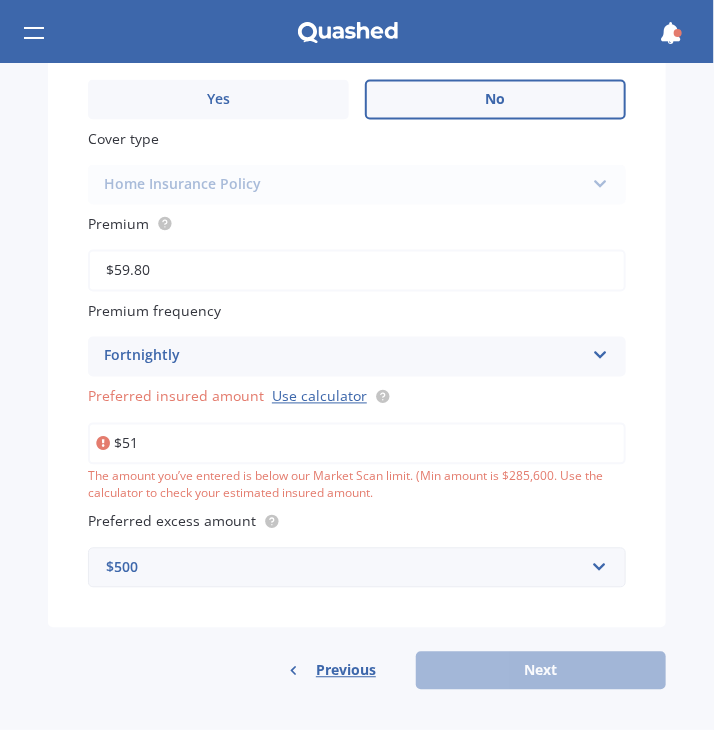 type on "$5" 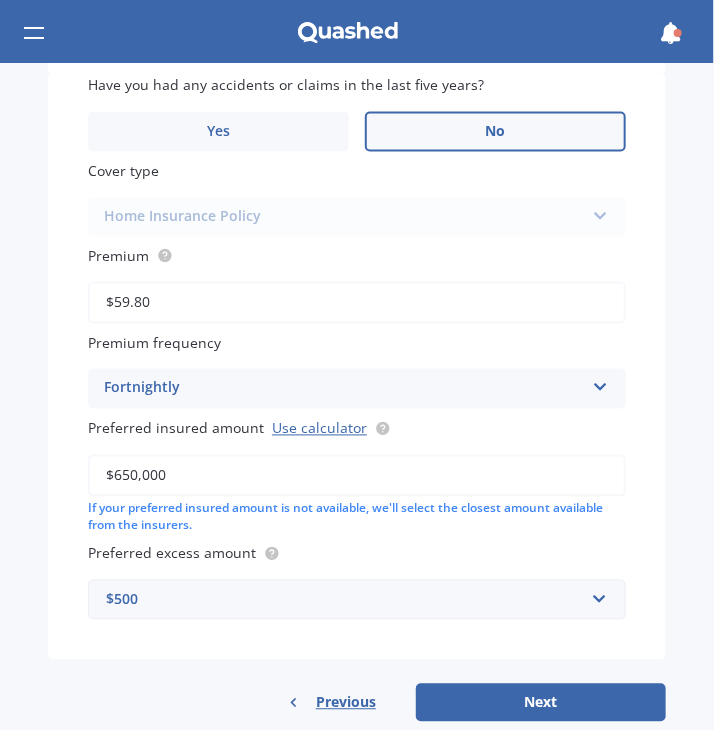 scroll, scrollTop: 740, scrollLeft: 0, axis: vertical 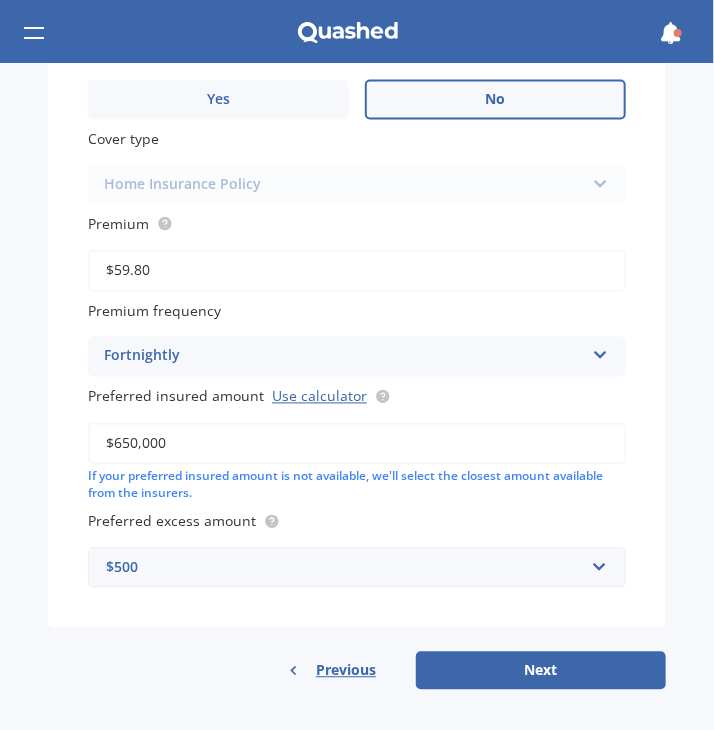 type on "$650,000" 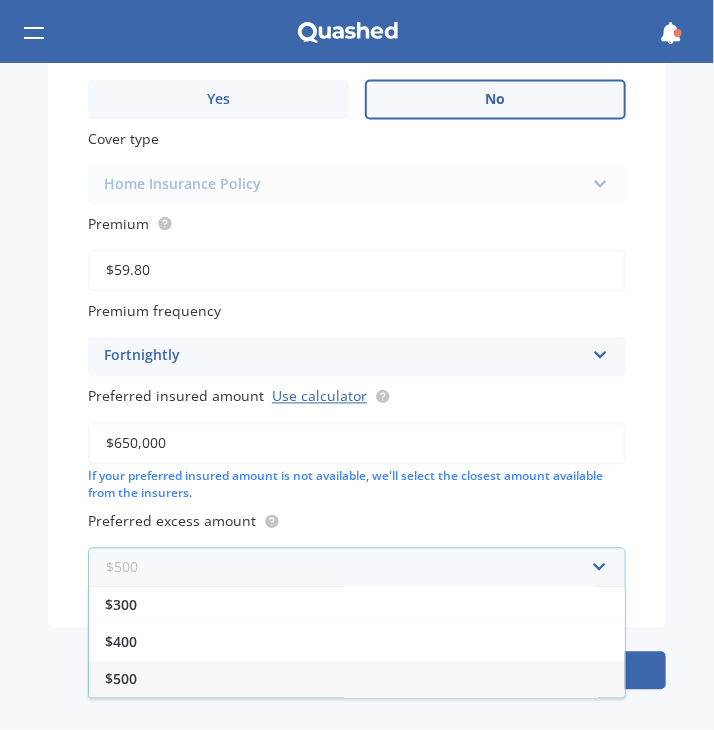 scroll, scrollTop: 146, scrollLeft: 0, axis: vertical 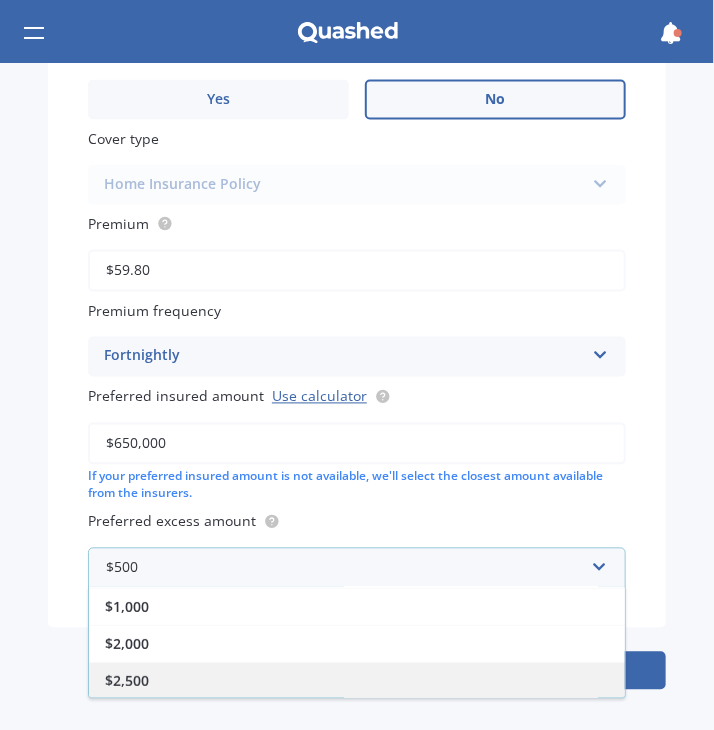 click on "$2,500" at bounding box center [357, 681] 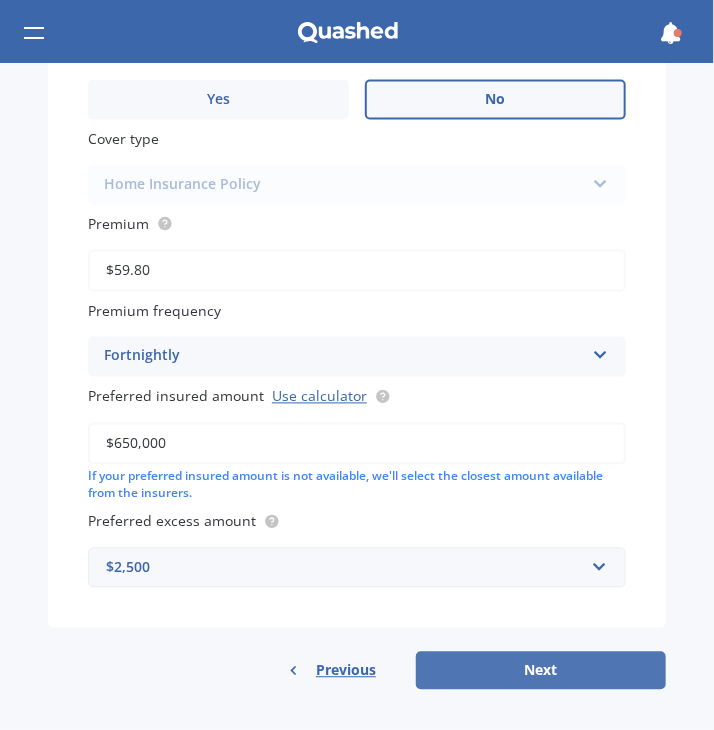 click on "Next" at bounding box center (541, 671) 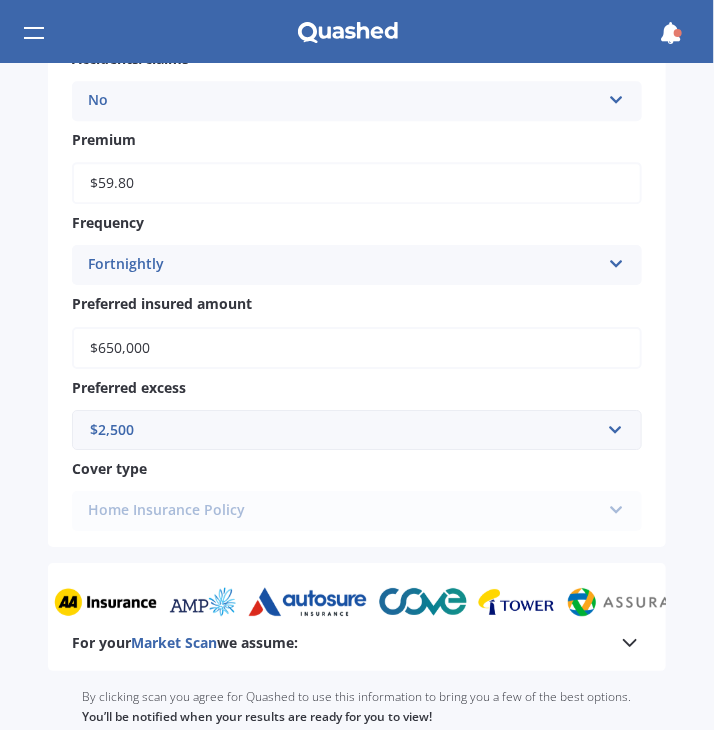 scroll, scrollTop: 1583, scrollLeft: 0, axis: vertical 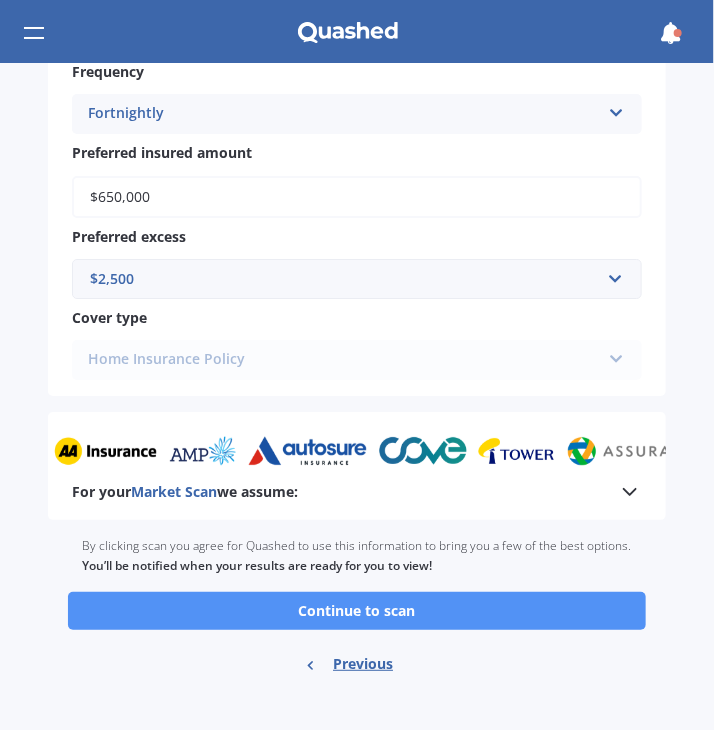 click on "Continue to scan" at bounding box center [357, 611] 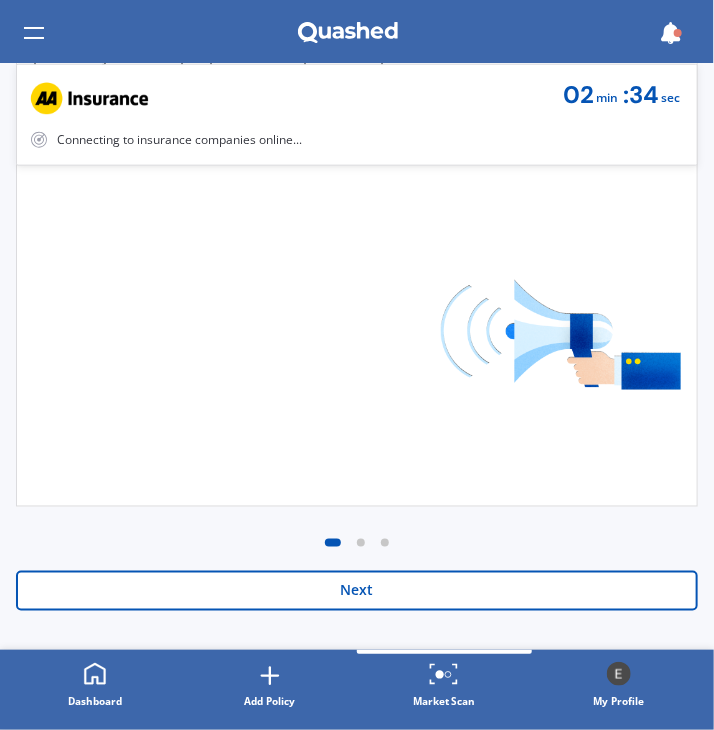scroll, scrollTop: 0, scrollLeft: 0, axis: both 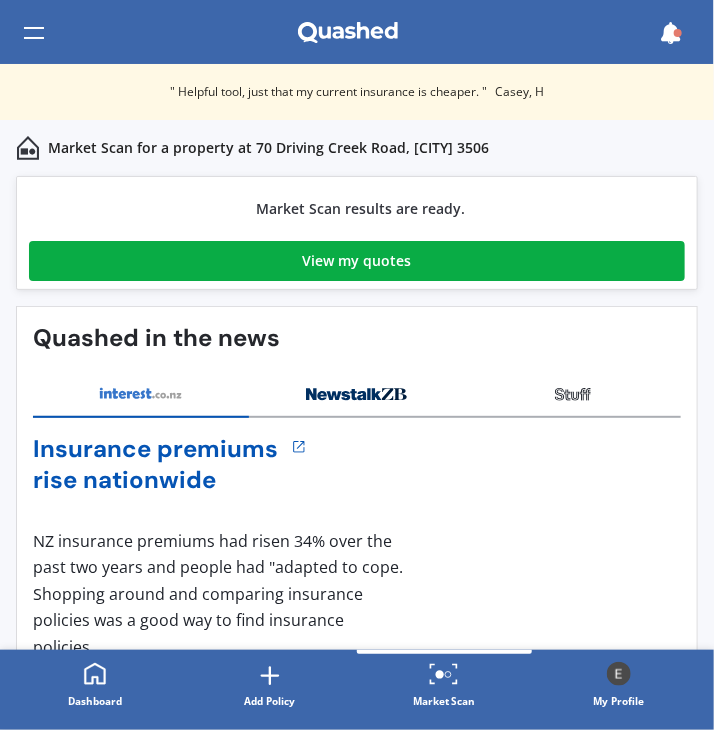 click on "View my quotes" at bounding box center (357, 261) 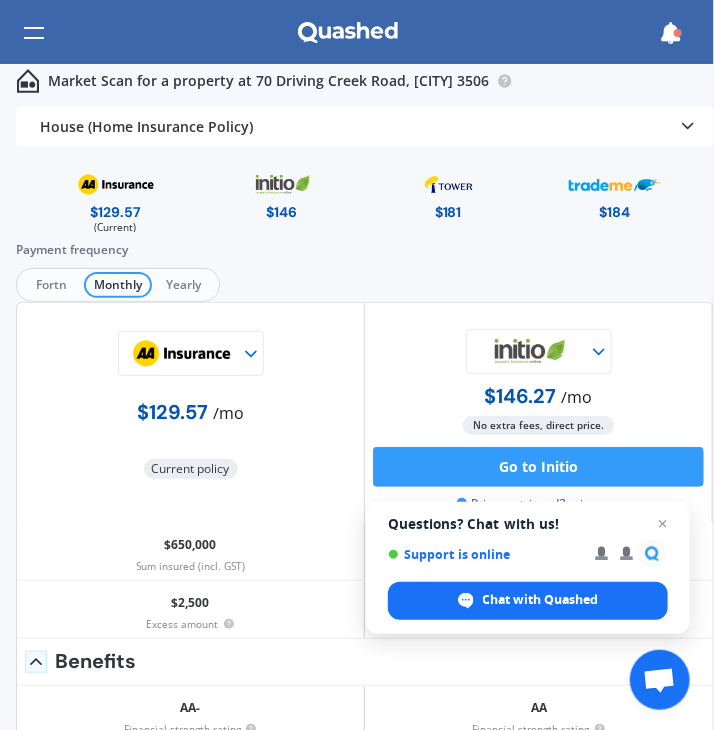 click on "Fortn" at bounding box center (52, 285) 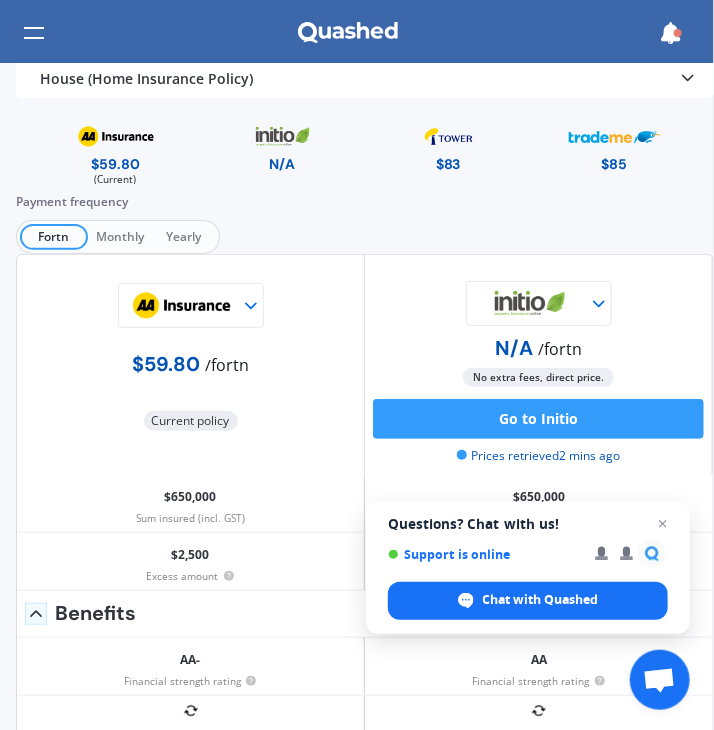 scroll, scrollTop: 0, scrollLeft: 0, axis: both 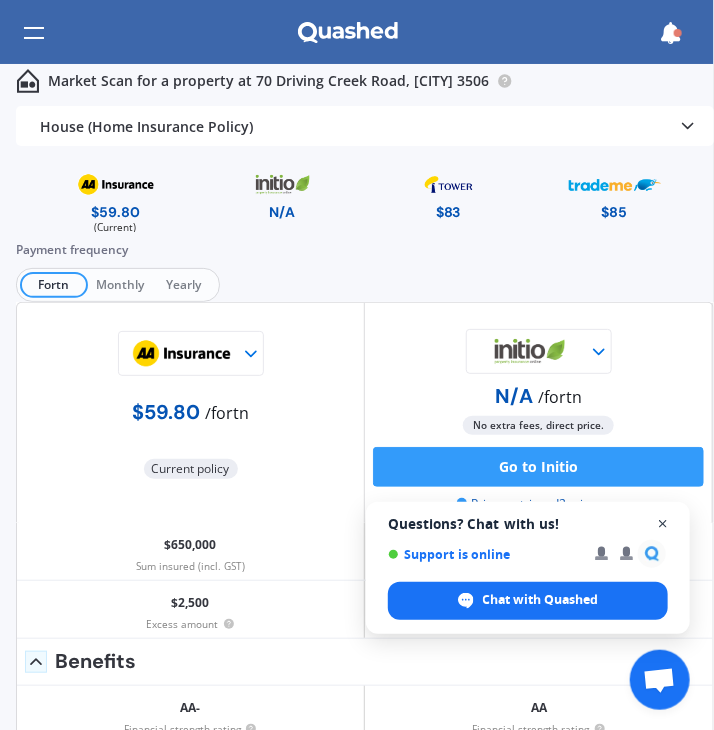 click at bounding box center [663, 524] 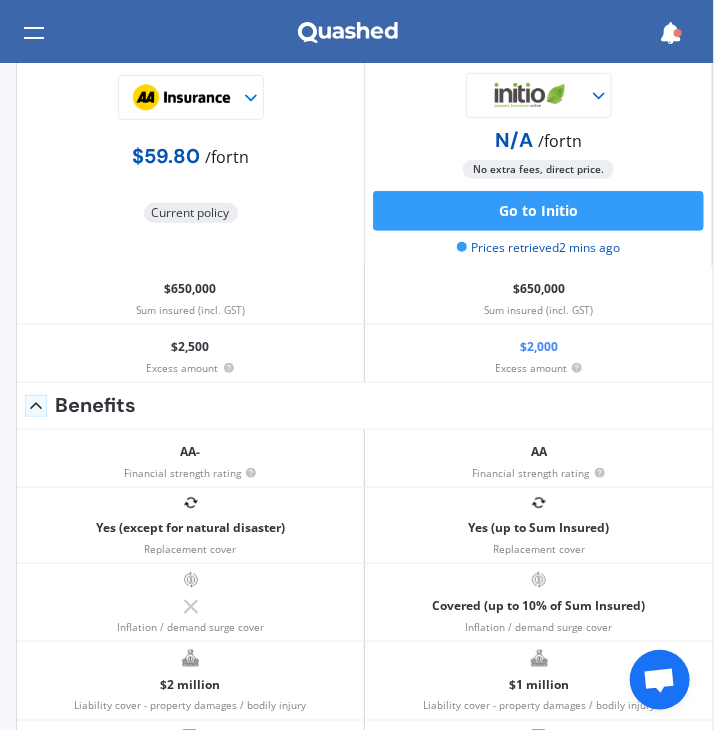 scroll, scrollTop: 0, scrollLeft: 0, axis: both 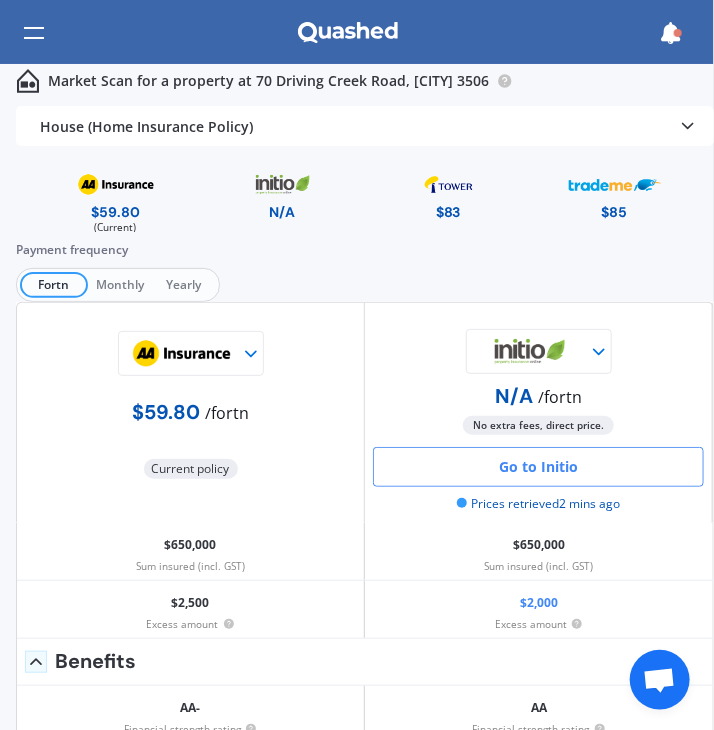 click on "Go to Initio" at bounding box center [538, 467] 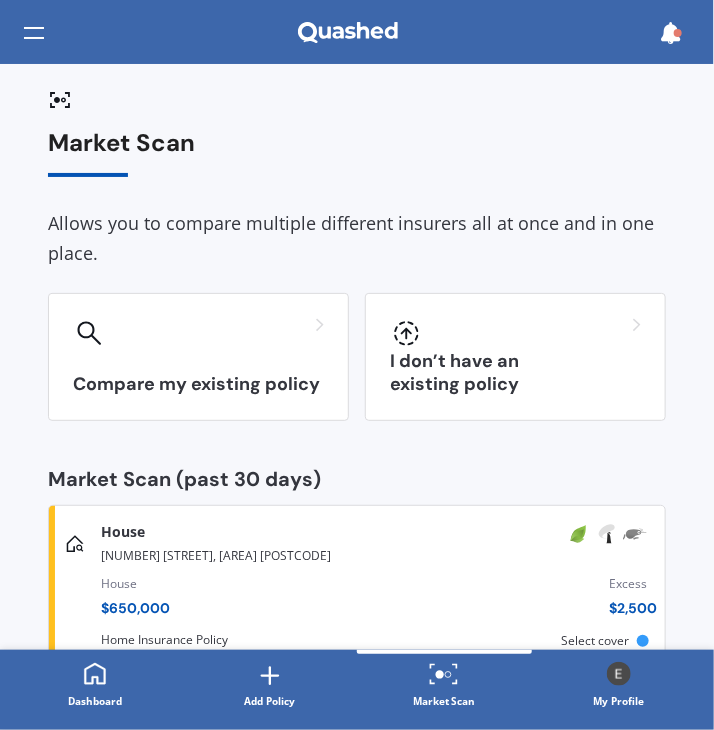 click at bounding box center [34, 33] 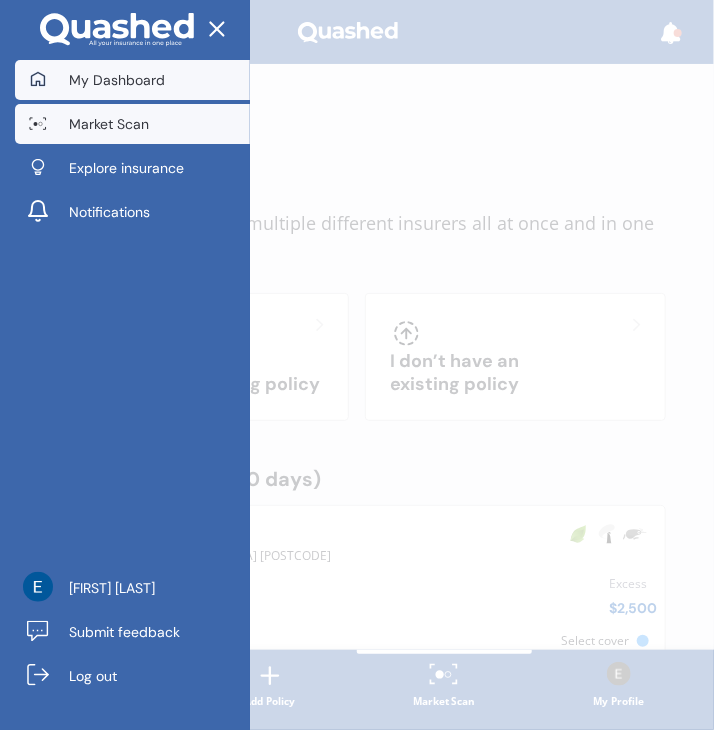 click on "My Dashboard" at bounding box center (117, 80) 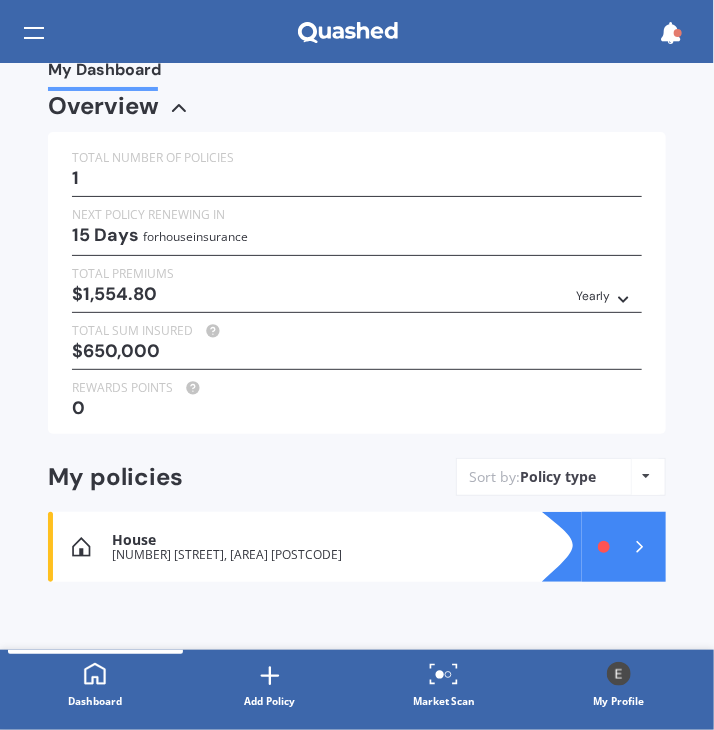 scroll, scrollTop: 31, scrollLeft: 0, axis: vertical 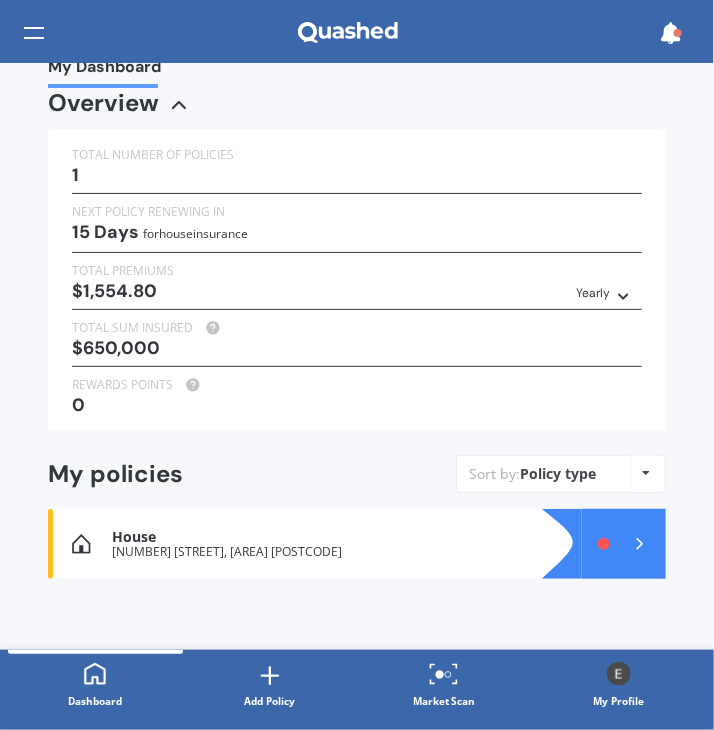 click on "Policy type Alphabetical Date added Renewing next" at bounding box center (646, 474) 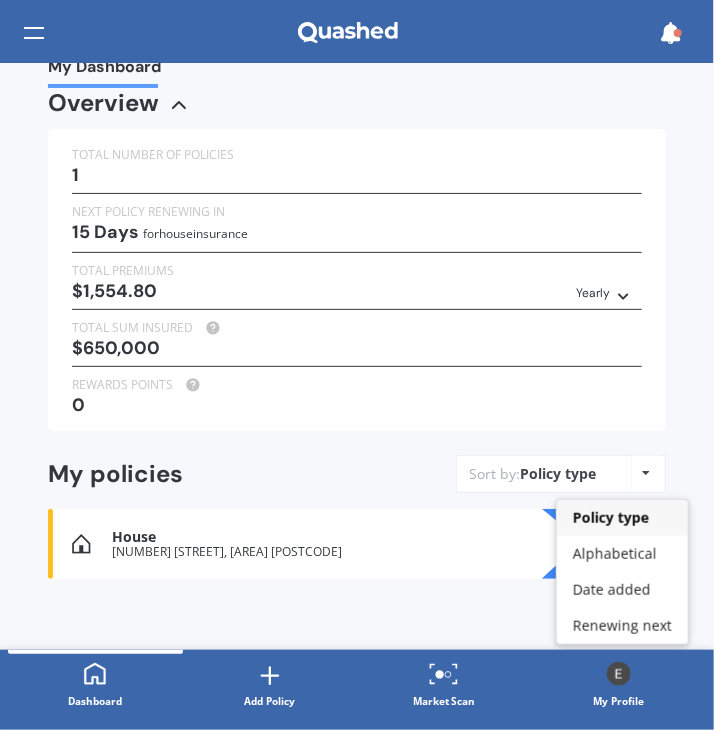click on "Policy type Alphabetical Date added Renewing next" at bounding box center (646, 474) 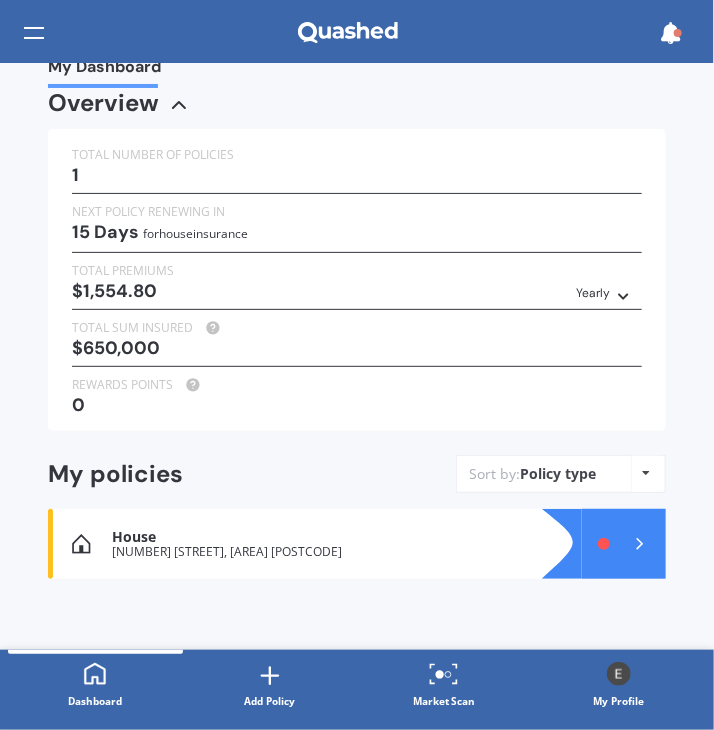 click at bounding box center [624, 544] 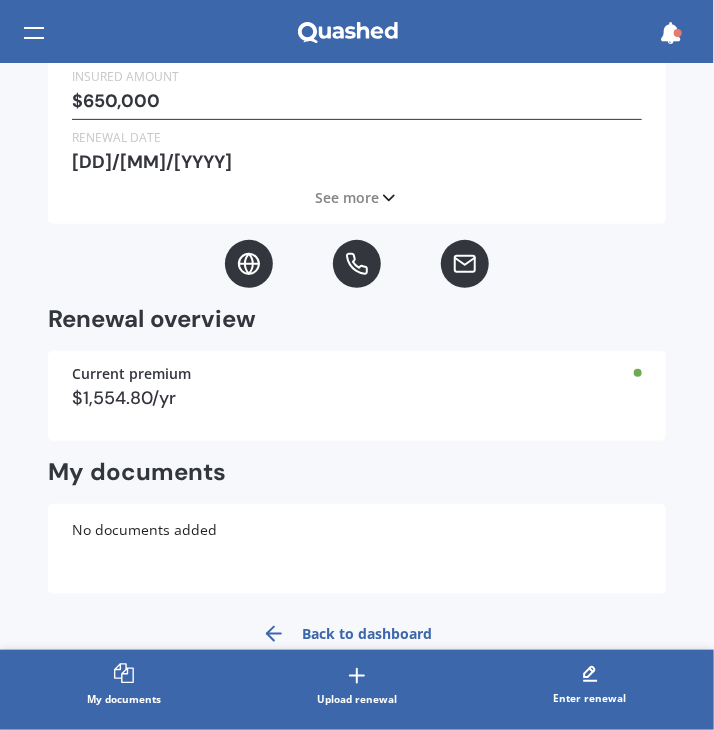 scroll, scrollTop: 0, scrollLeft: 0, axis: both 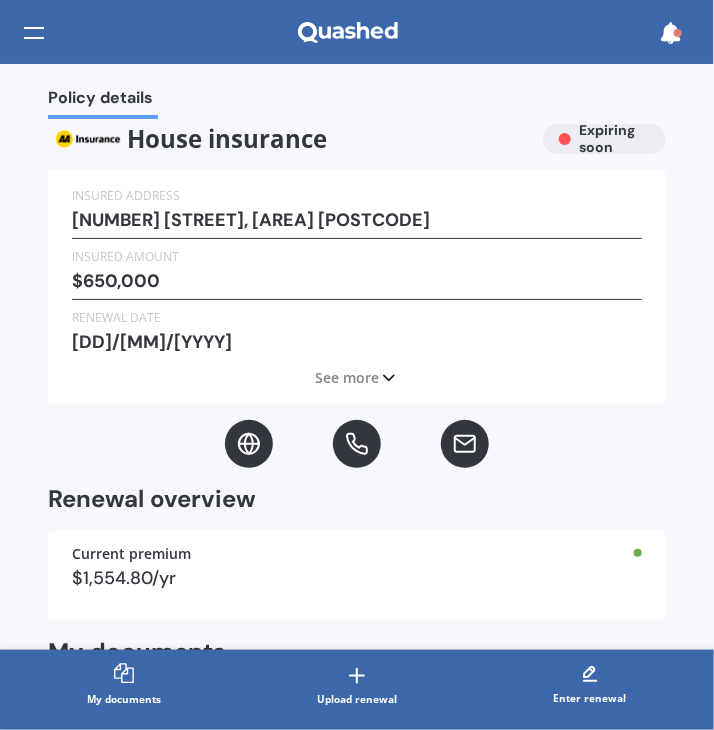 click at bounding box center (34, 33) 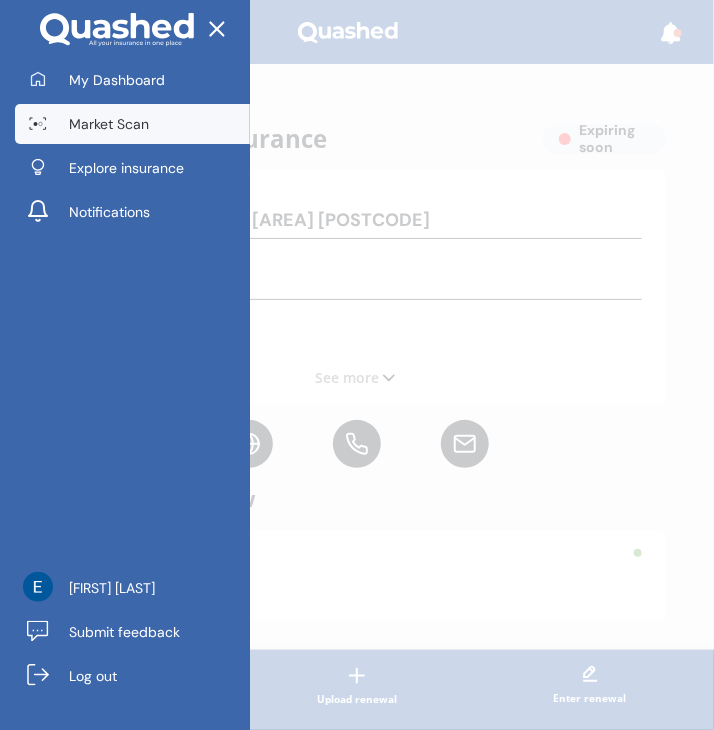 click on "Market Scan" at bounding box center (132, 124) 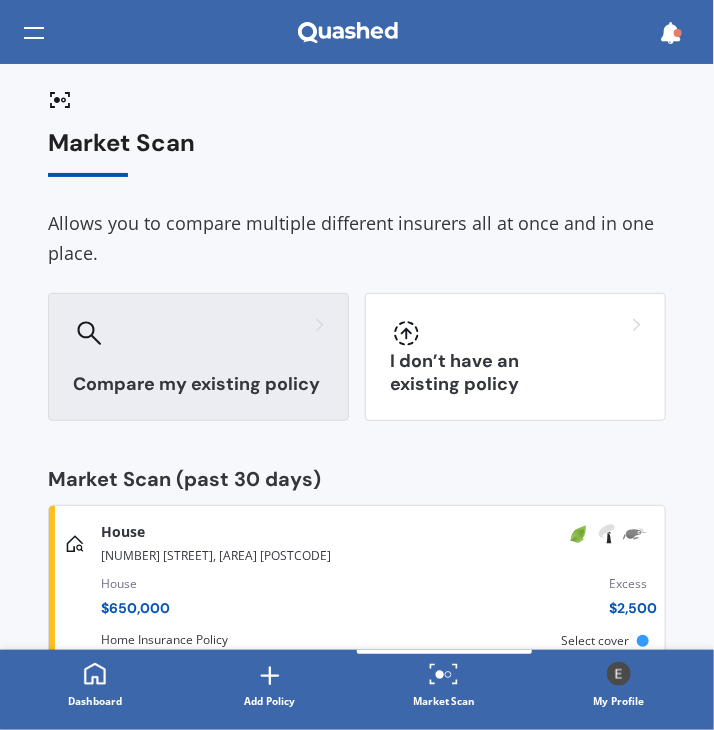 click at bounding box center (198, 334) 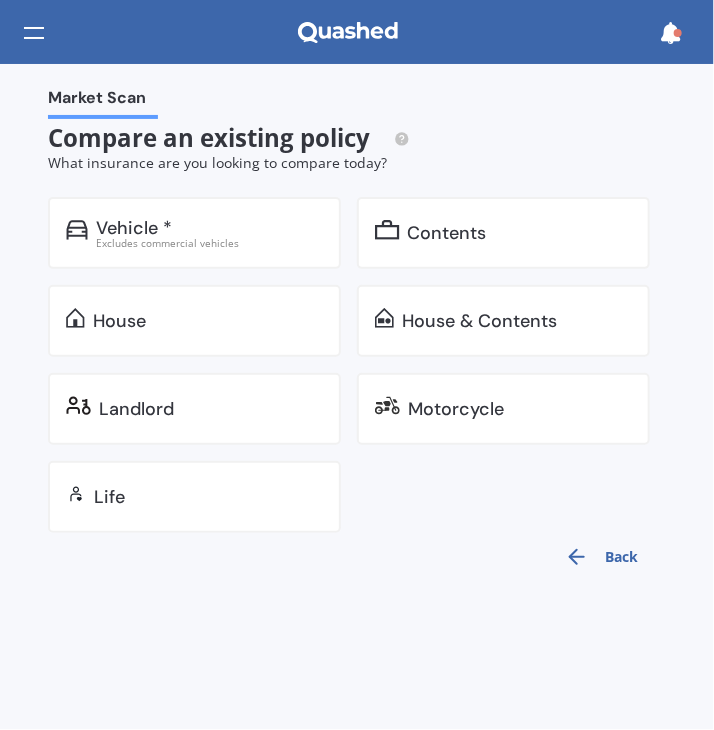 click on "Contents" at bounding box center (503, 233) 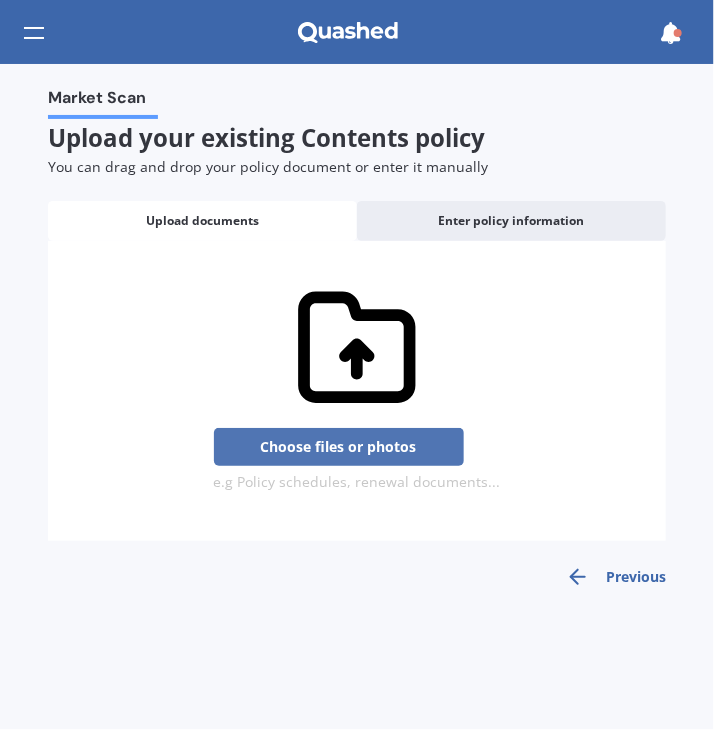 click on "Choose files or photos" at bounding box center (339, 447) 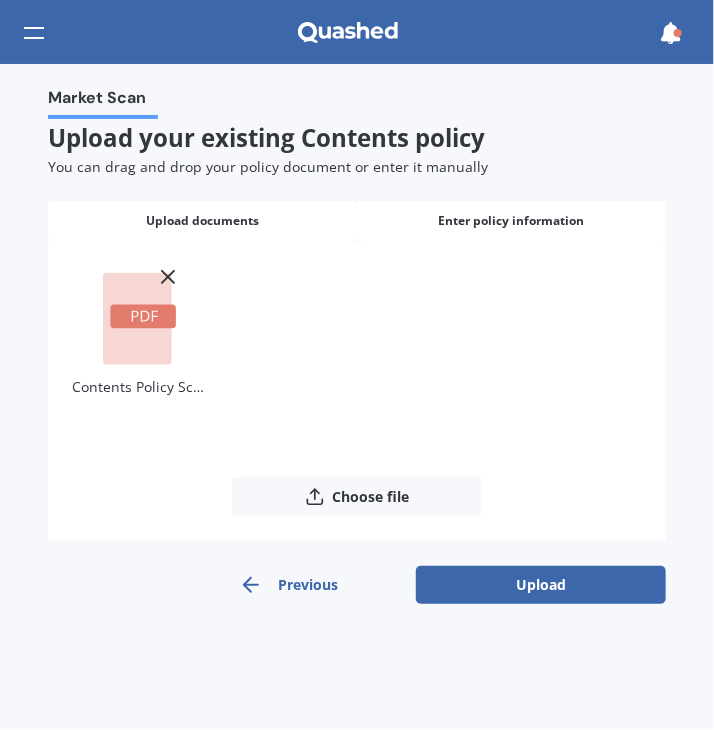 click on "Enter policy information" at bounding box center (511, 221) 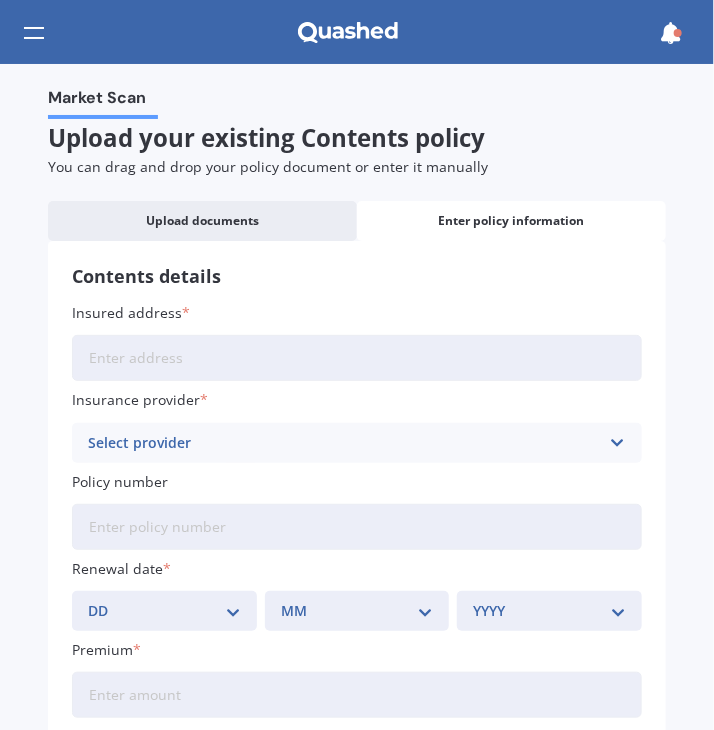click on "Insured address" at bounding box center [357, 358] 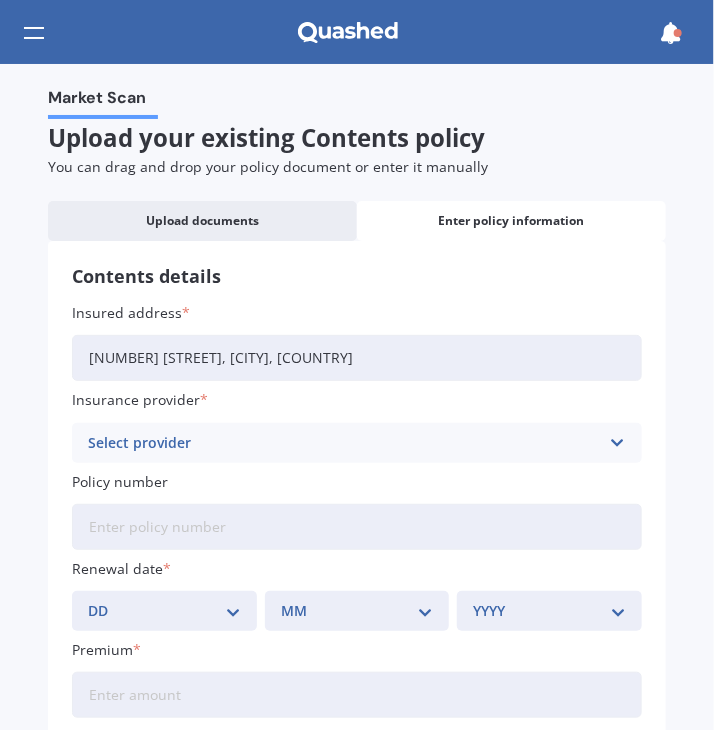 type on "[NUMBER] [STREET], [AREA] [POSTCODE]" 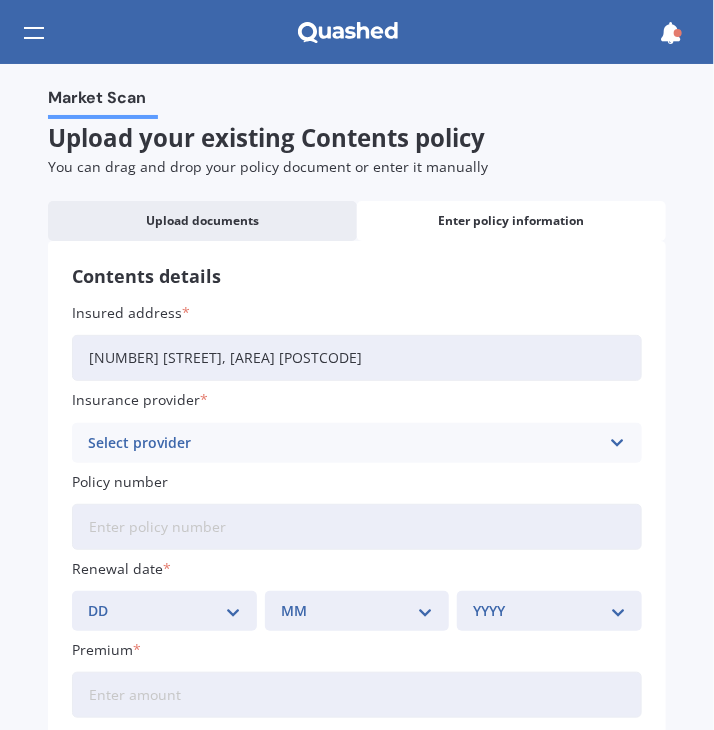 click on "Select provider AA AMI AMP ANZ ASB Ando BNZ Co-Operative Bank FMG Initio Kiwibank Lantern MAS NZI Other SBS State TSB Tower Trade Me Insurance Vero Westpac YOUI" at bounding box center [357, 443] 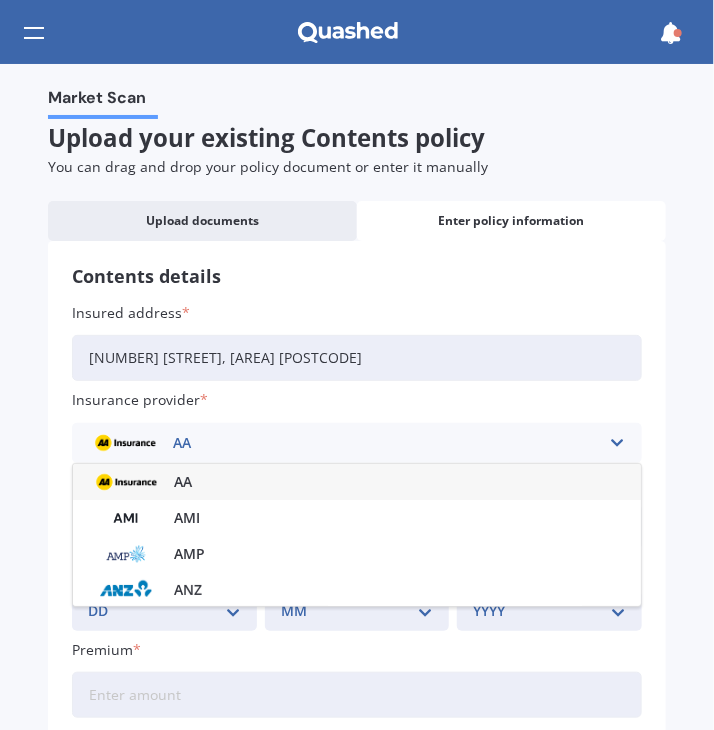 click on "AA" at bounding box center (357, 482) 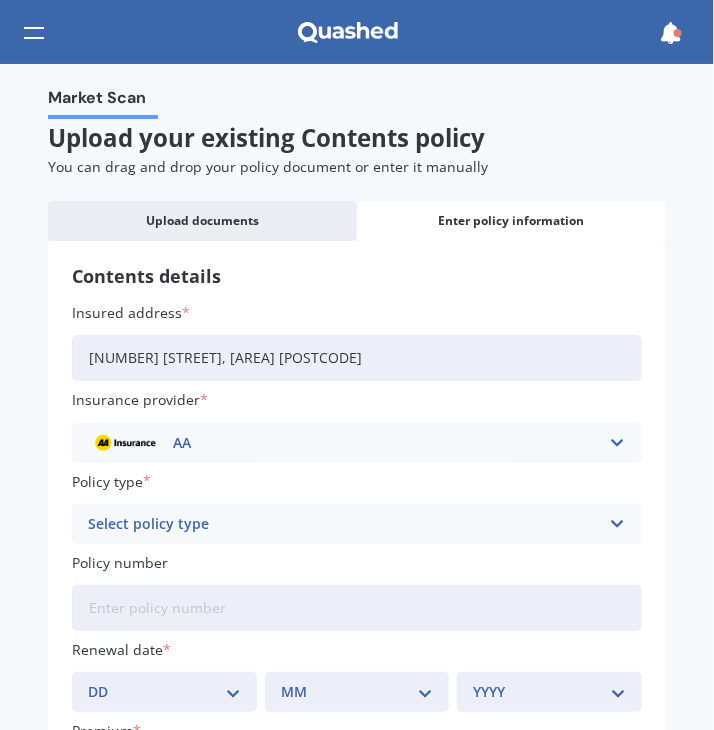 click on "Select policy type Contents Insurance Limited Contents" at bounding box center [357, 524] 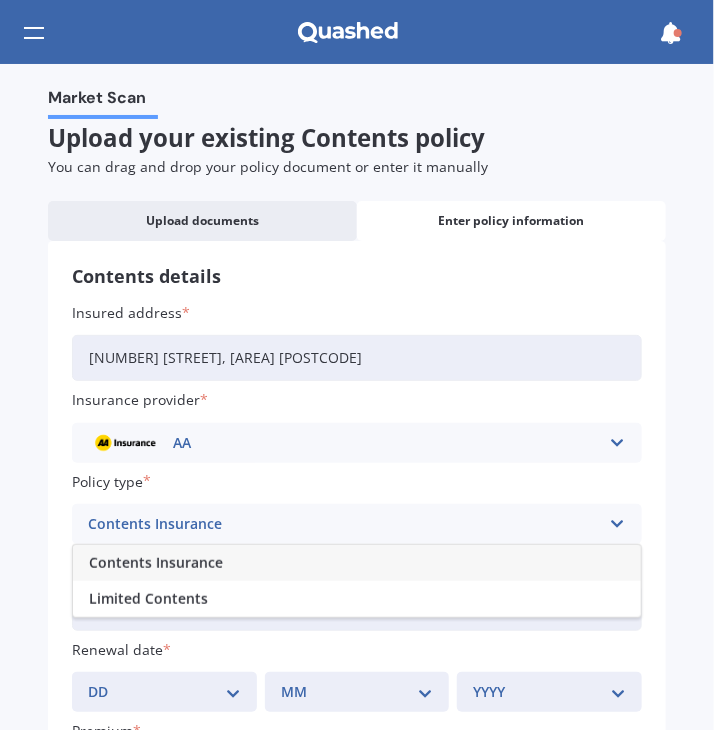 click on "Contents Insurance" at bounding box center [156, 563] 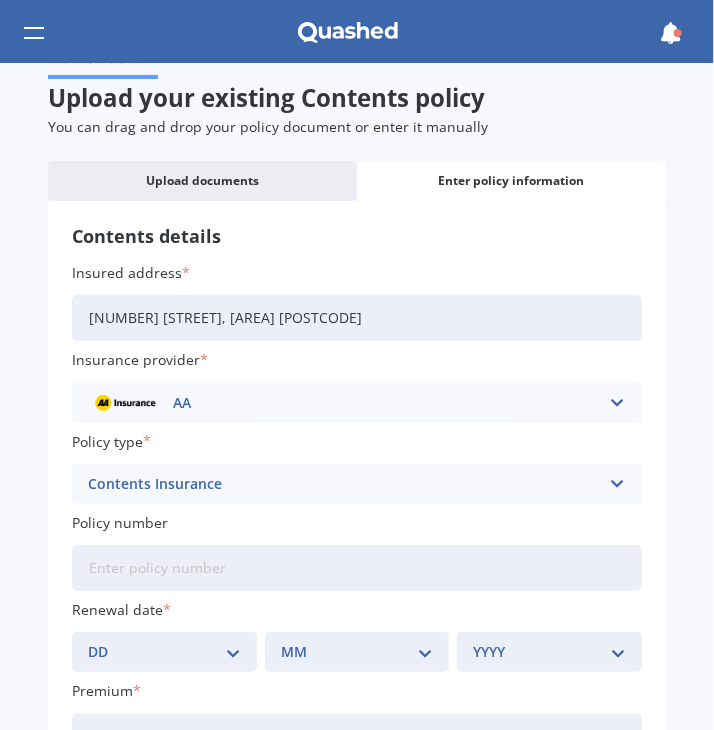 scroll, scrollTop: 41, scrollLeft: 0, axis: vertical 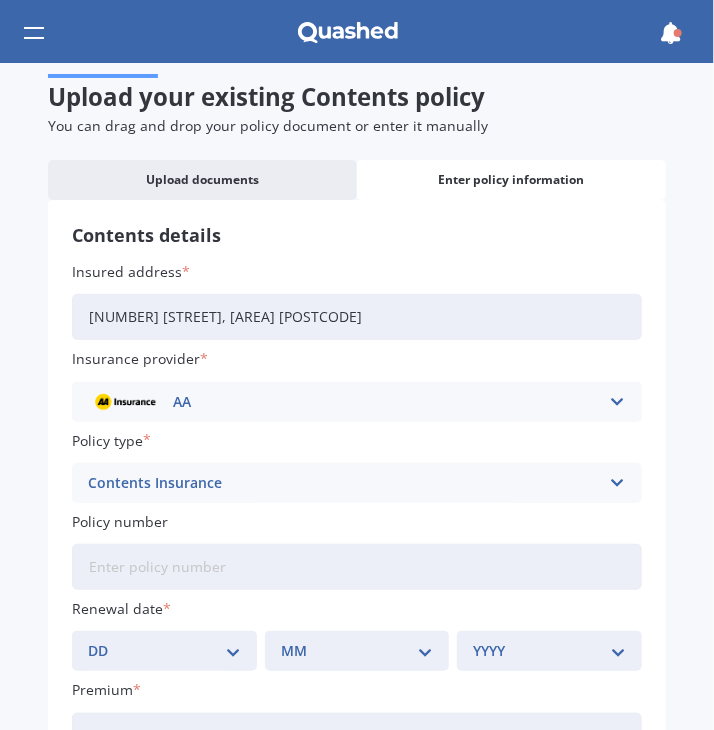 click on "Policy number" at bounding box center (357, 567) 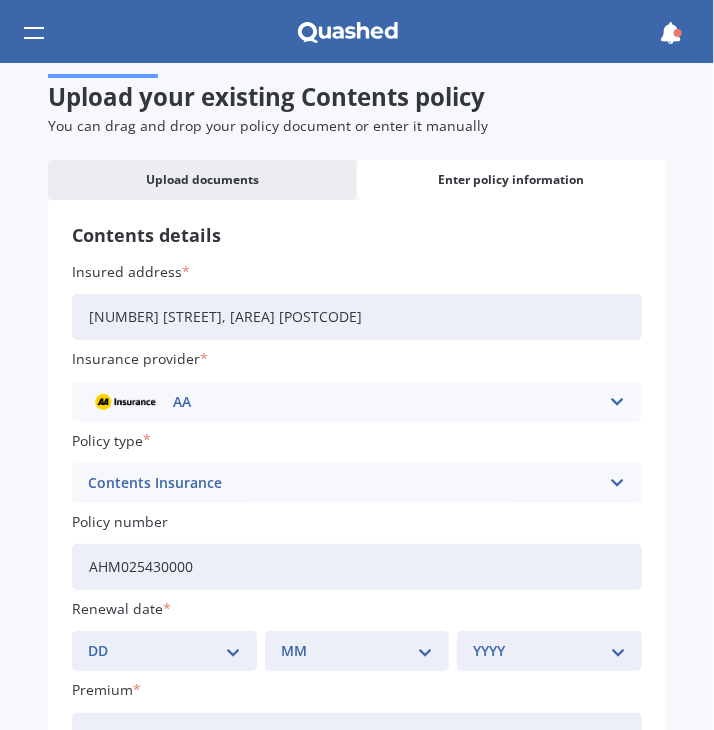 click on "AHM025430000" at bounding box center (357, 567) 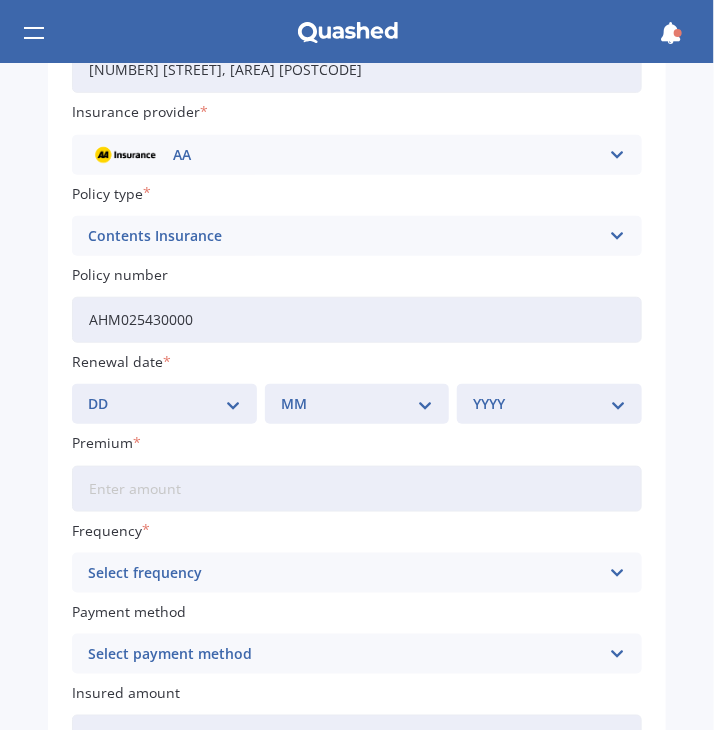 scroll, scrollTop: 289, scrollLeft: 0, axis: vertical 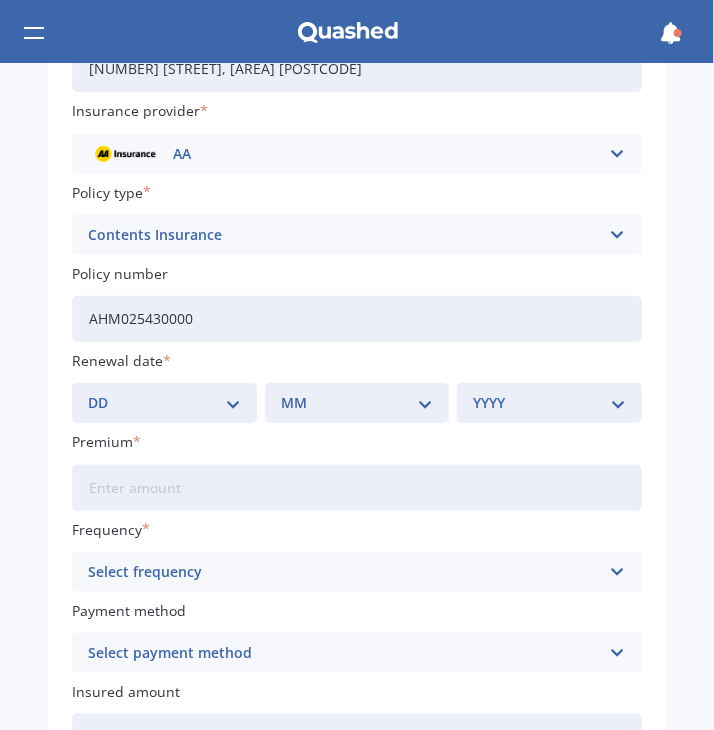 type on "AHM025430000" 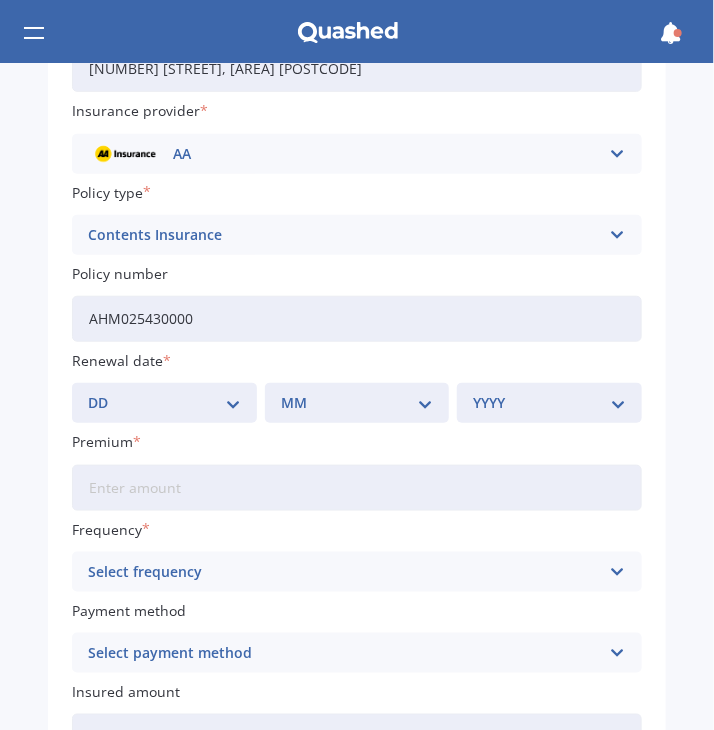 click on "DD 01 02 03 04 05 06 07 08 09 10 11 12 13 14 15 16 17 18 19 20 21 22 23 24 25 26 27 28 29 30 31" at bounding box center [164, 403] 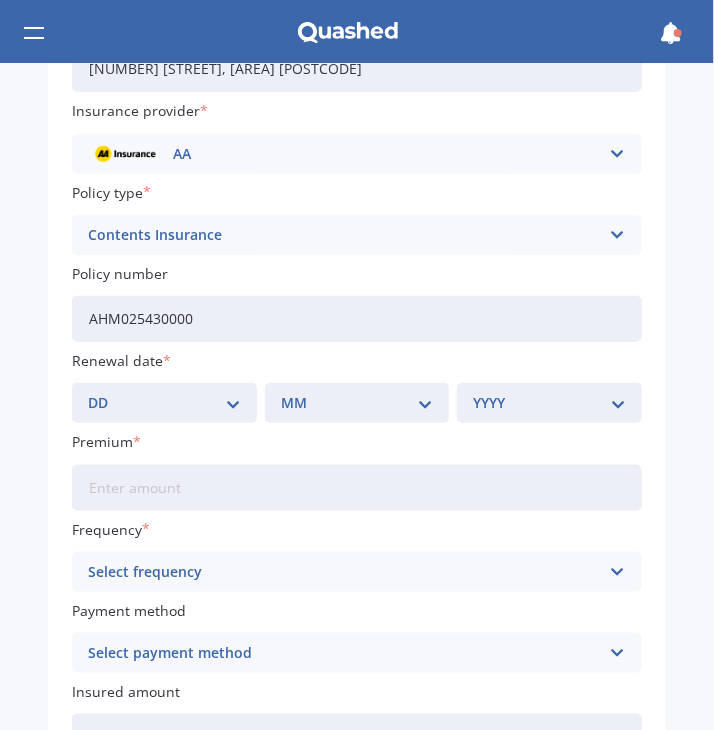 select on "14" 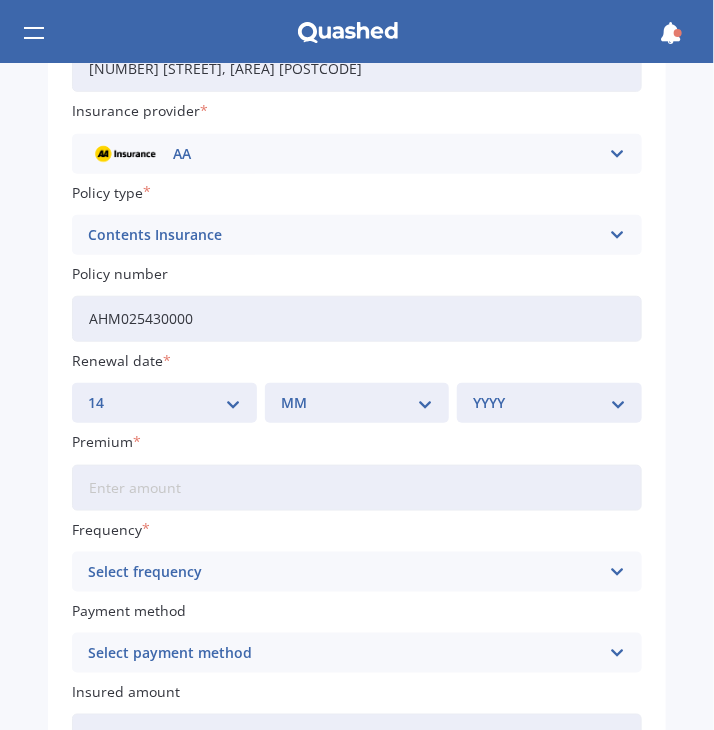 click on "14" at bounding box center (0, 0) 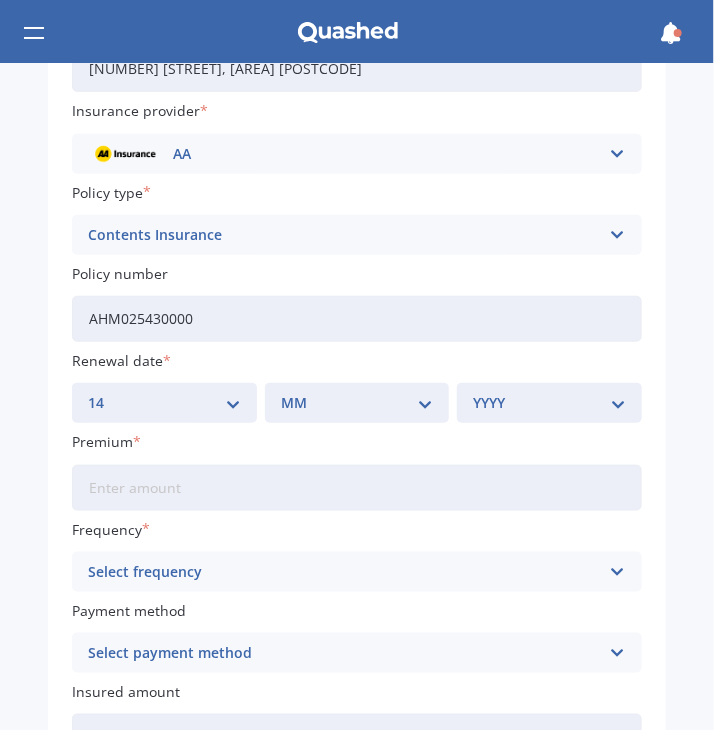 click on "MM 01 02 03 04 05 06 07 08 09 10 11 12" at bounding box center (357, 403) 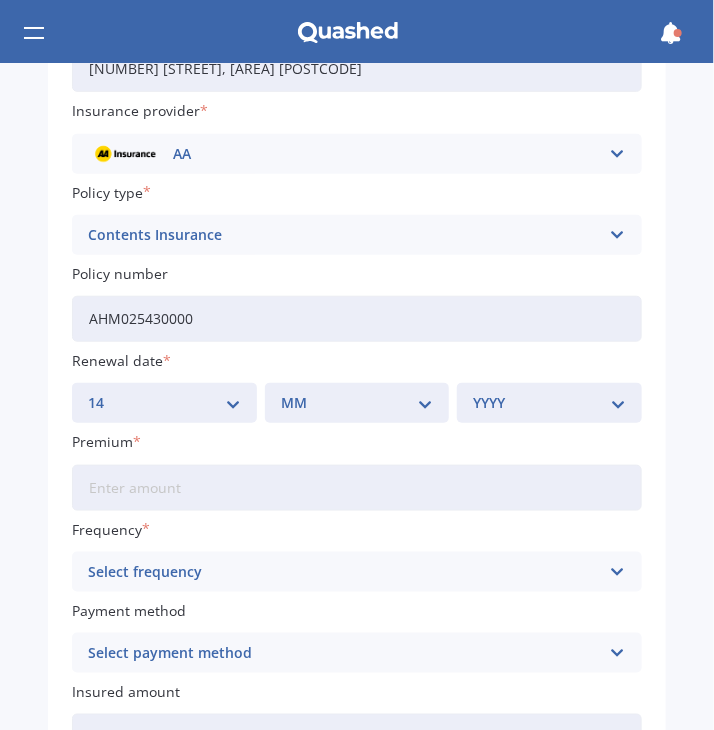 select on "01" 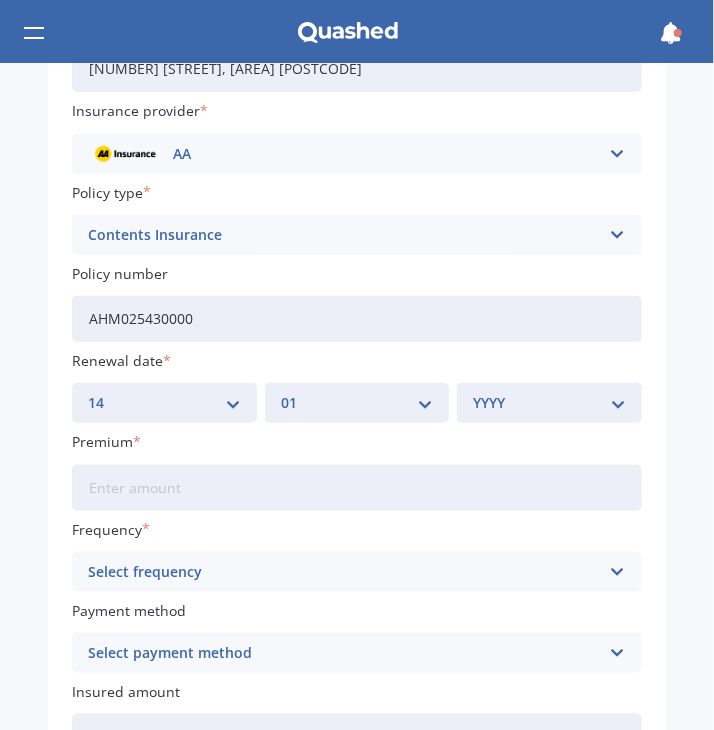 click on "01" at bounding box center (0, 0) 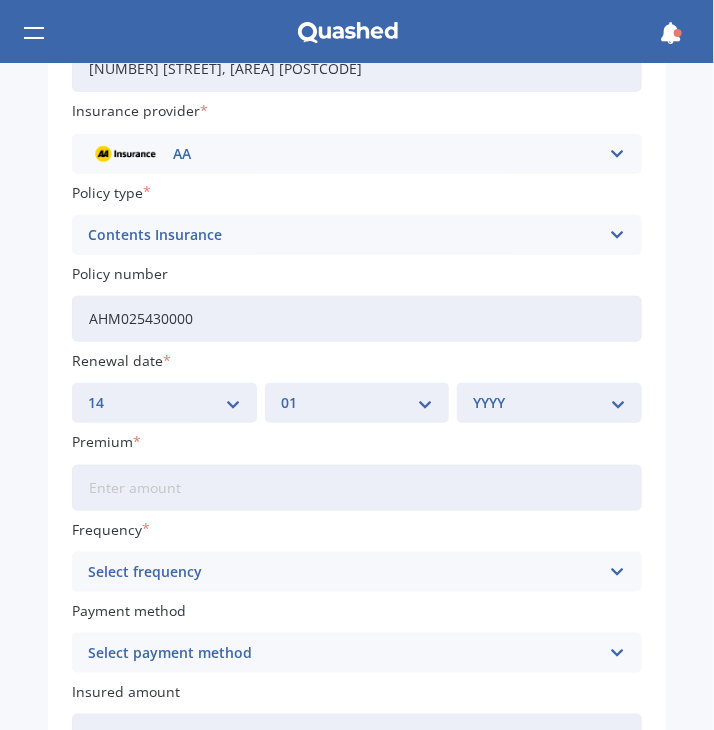 click on "YYYY 2027 2026 2025 2024 2023 2022 2021 2020 2019 2018 2017 2016 2015 2014 2013 2012 2011 2010 2009 2008 2007 2006 2005 2004 2003 2002 2001 2000 1999 1998 1997 1996 1995 1994 1993 1992 1991 1990 1989 1988 1987 1986 1985 1984 1983 1982 1981 1980 1979 1978 1977 1976 1975 1974 1973 1972 1971 1970 1969 1968 1967 1966 1965 1964 1963 1962 1961 1960 1959 1958 1957 1956 1955 1954 1953 1952 1951 1950 1949 1948 1947 1946 1945 1944 1943 1942 1941 1940 1939 1938 1937 1936 1935 1934 1933 1932 1931 1930 1929 1928" at bounding box center [549, 403] 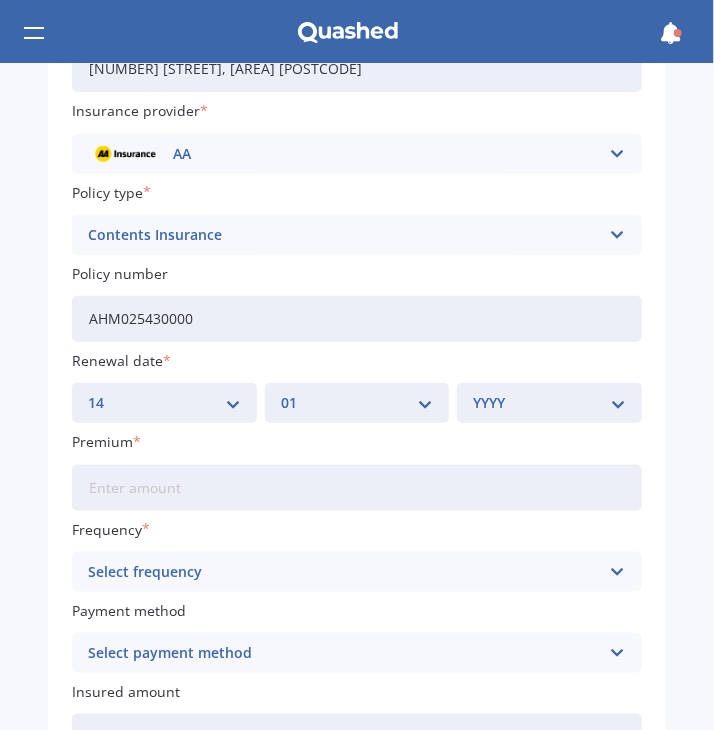 select on "2026" 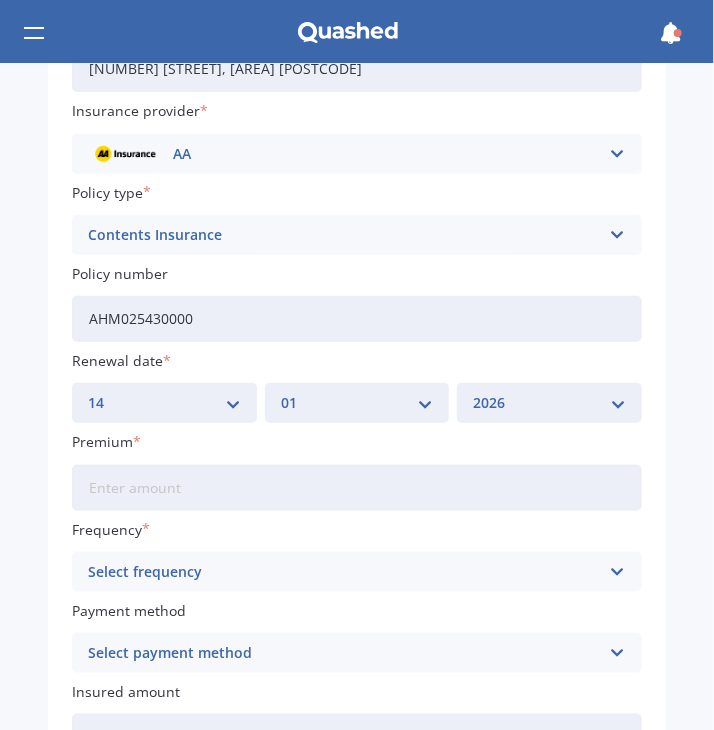 click on "2026" at bounding box center [0, 0] 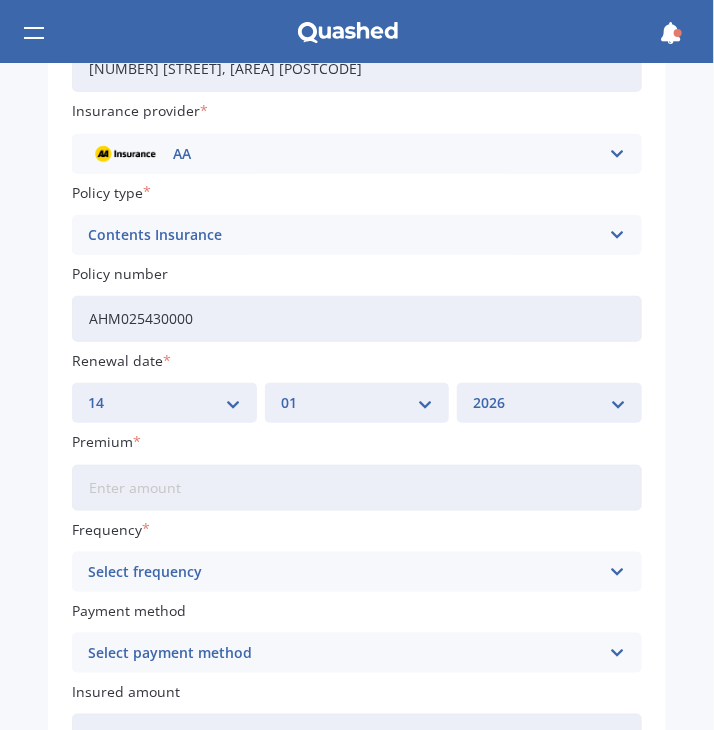 click on "Premium" at bounding box center (357, 488) 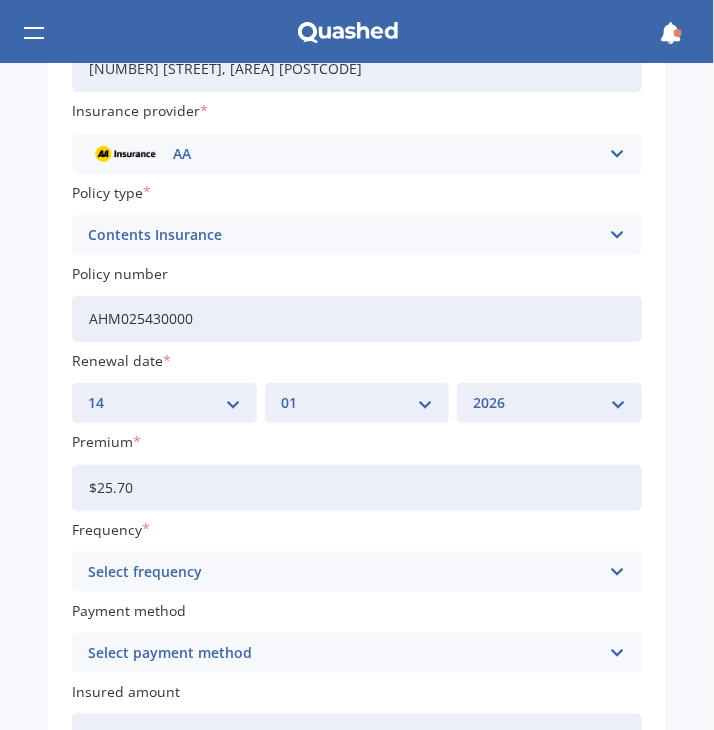 type on "$25.70" 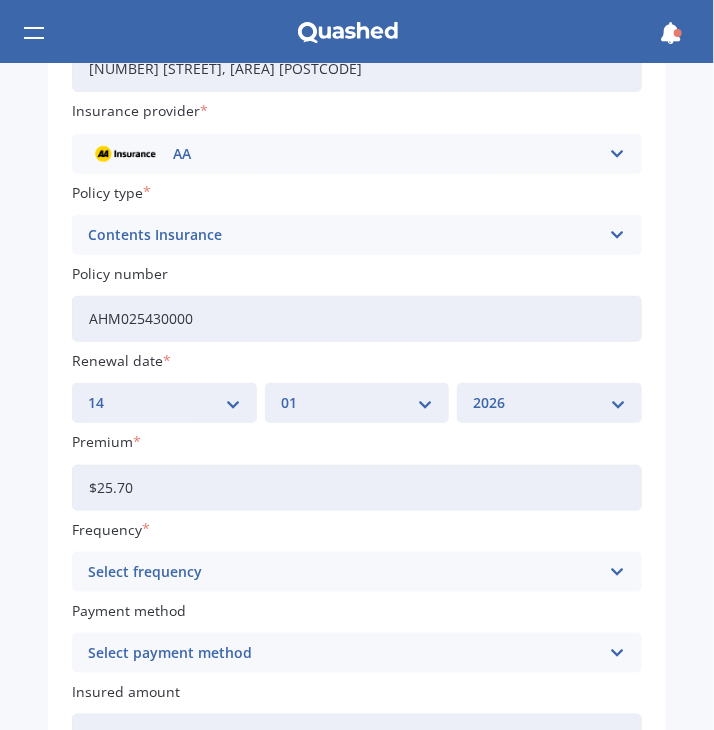 click on "Select frequency Yearly Six-Monthly Quarterly Monthly Fortnightly Weekly" at bounding box center (357, 572) 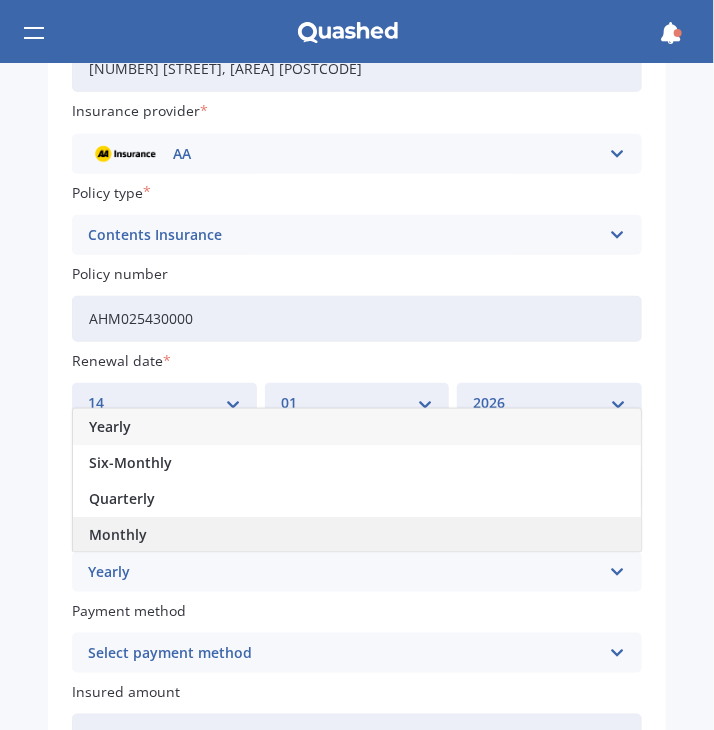 scroll, scrollTop: 73, scrollLeft: 0, axis: vertical 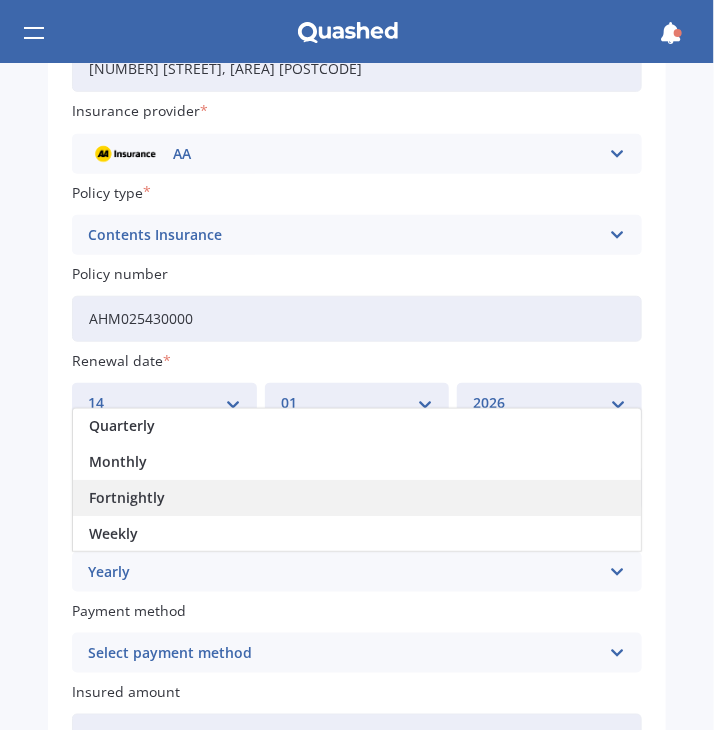 click on "Fortnightly" at bounding box center (357, 498) 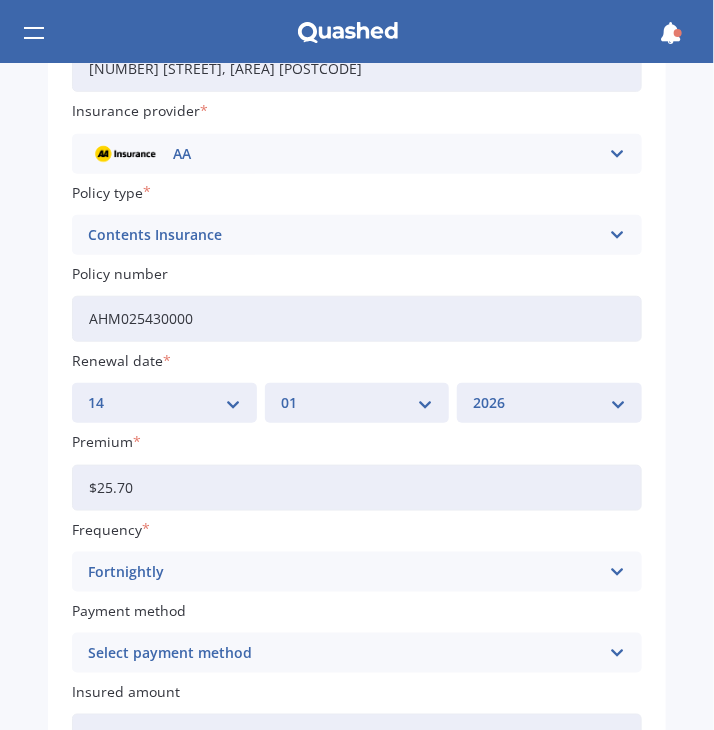 click on "Select payment method" at bounding box center (344, 653) 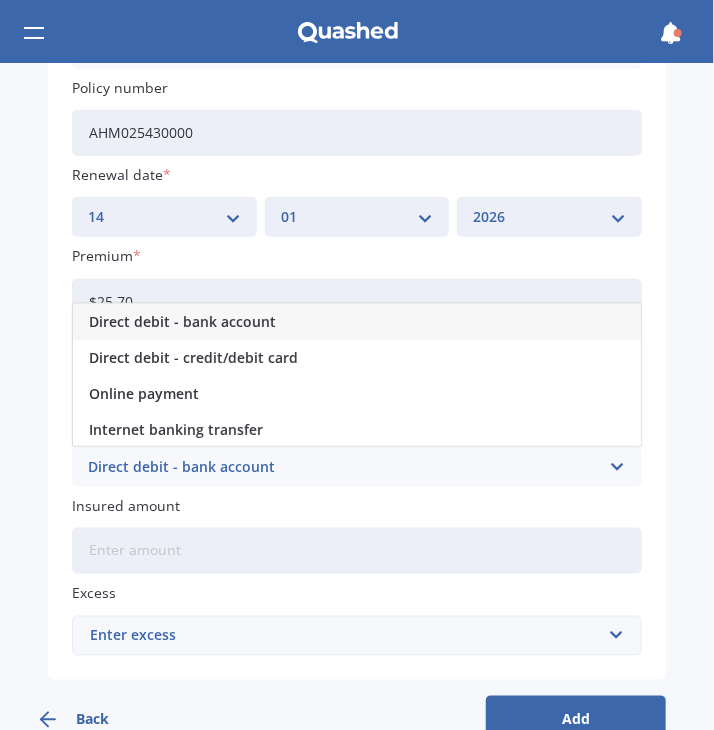 scroll, scrollTop: 496, scrollLeft: 0, axis: vertical 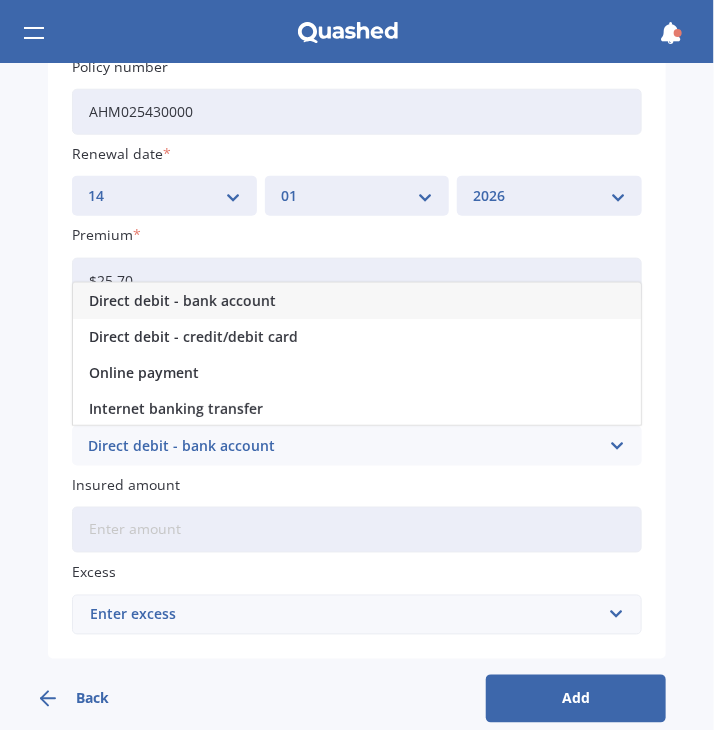 click on "Direct debit - bank account" at bounding box center [182, 301] 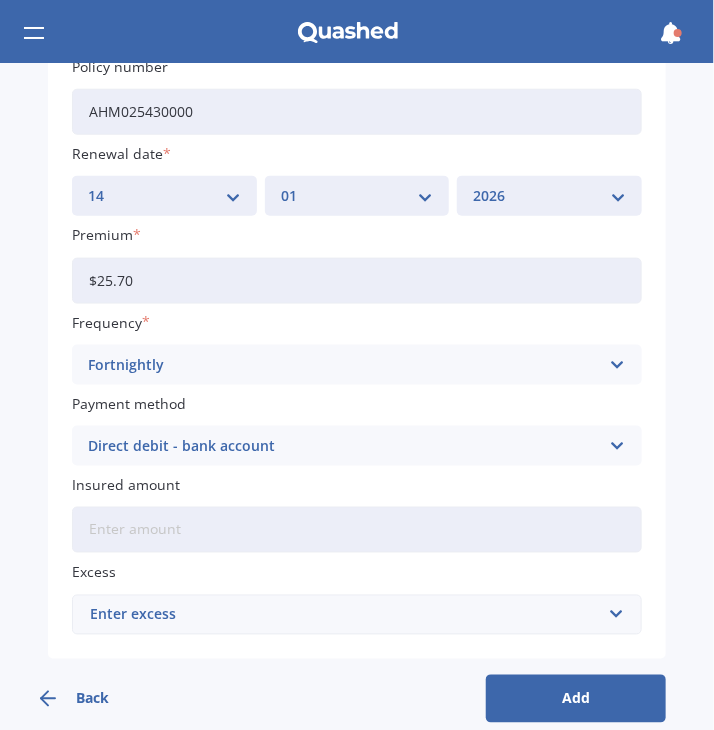 click on "Insured amount" at bounding box center (353, 484) 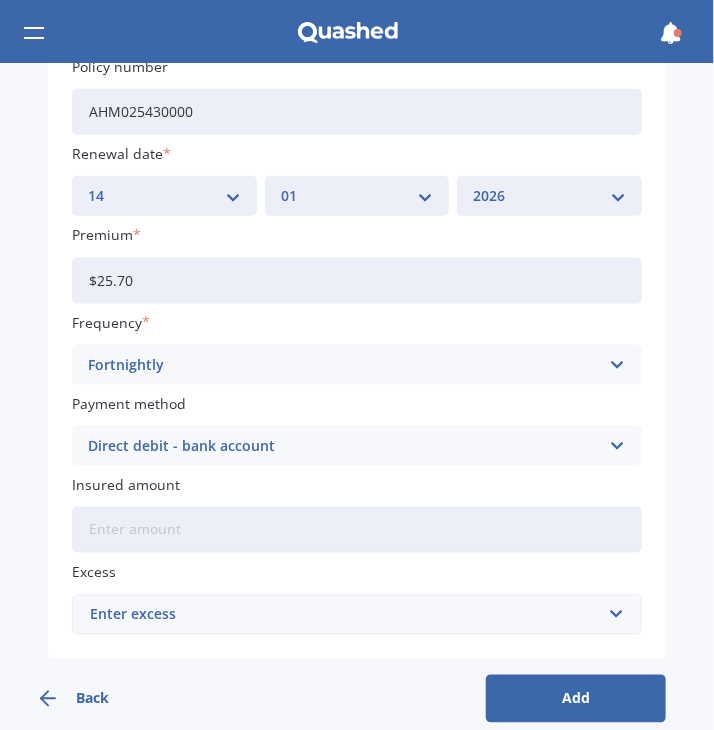 click on "Insured amount" at bounding box center (357, 530) 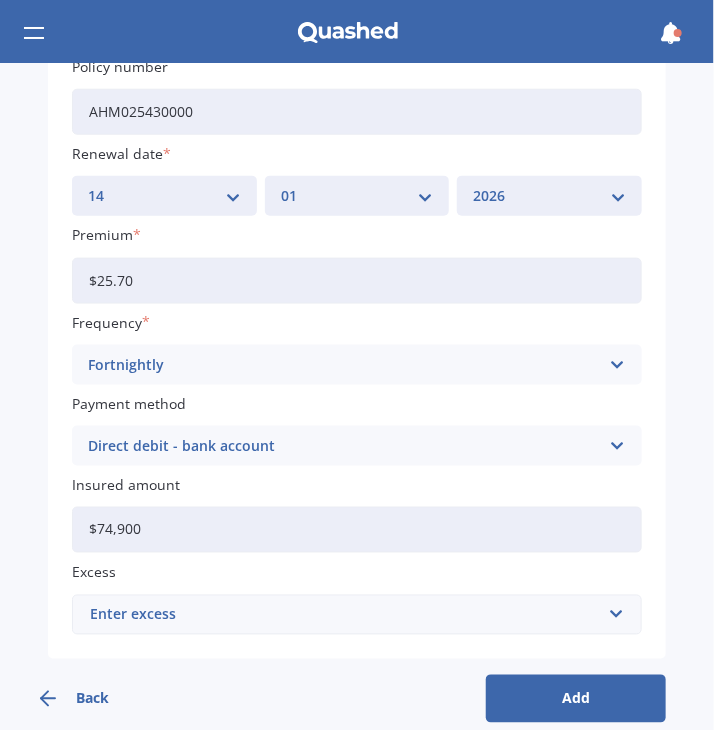 type on "$74,900" 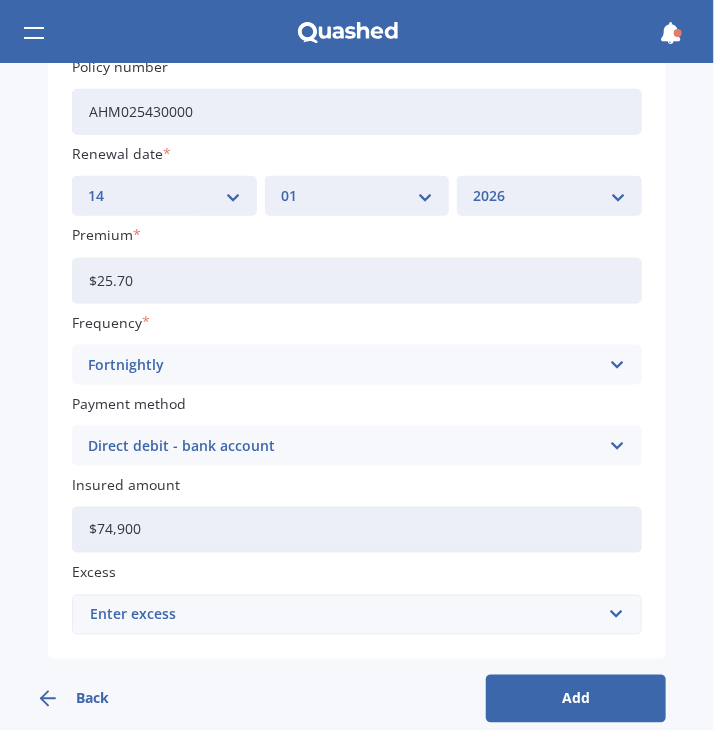 click on "Enter excess" at bounding box center [345, 615] 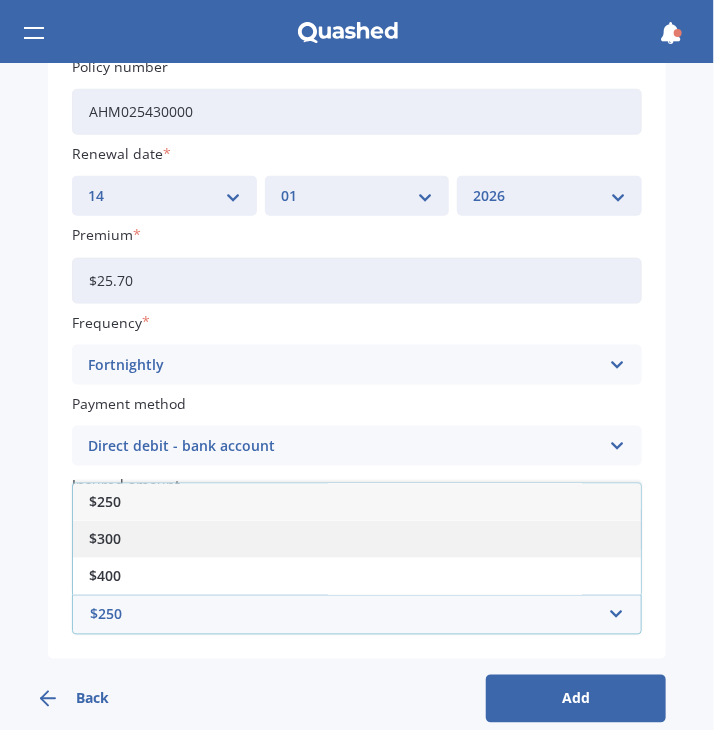 click on "$300" at bounding box center [357, 539] 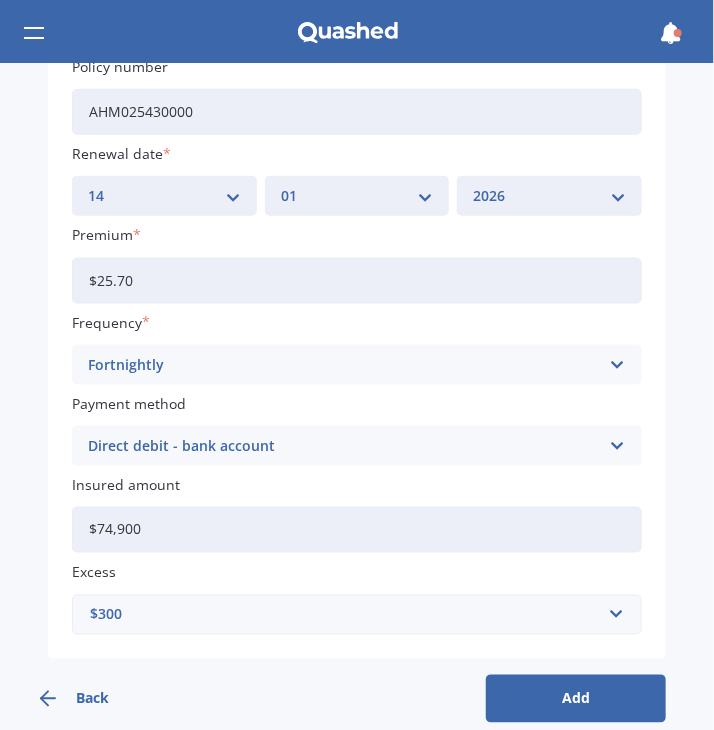 scroll, scrollTop: 517, scrollLeft: 0, axis: vertical 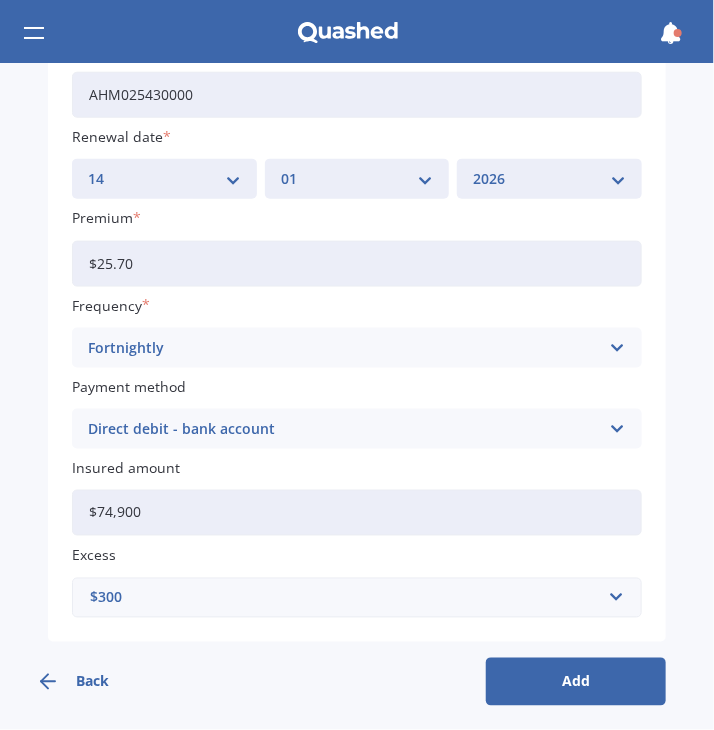 click on "Add" at bounding box center [576, 682] 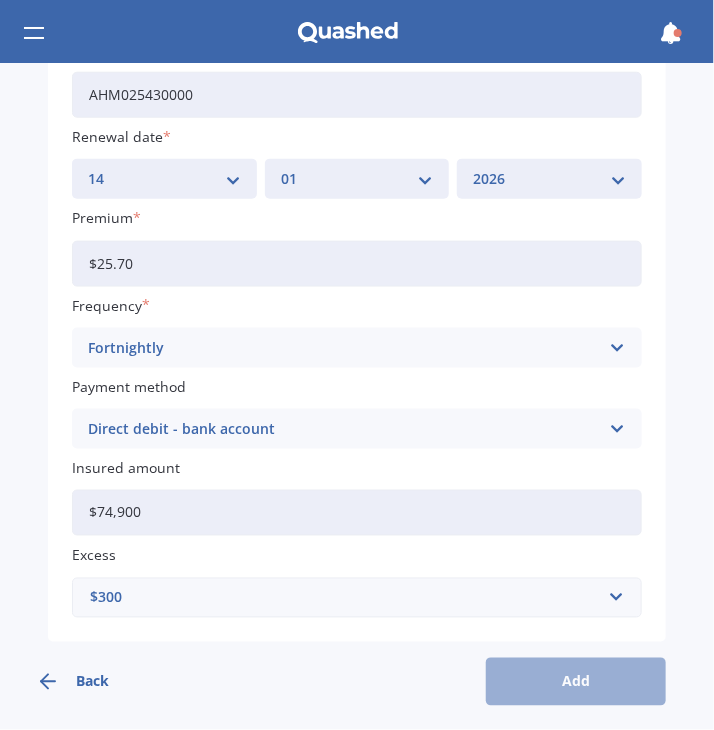 scroll, scrollTop: 0, scrollLeft: 0, axis: both 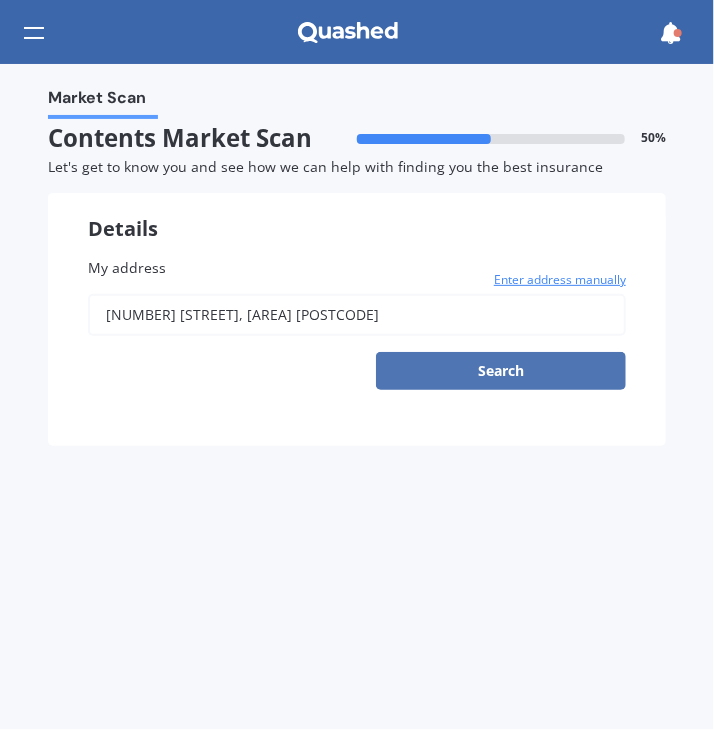 click on "Search" at bounding box center (501, 371) 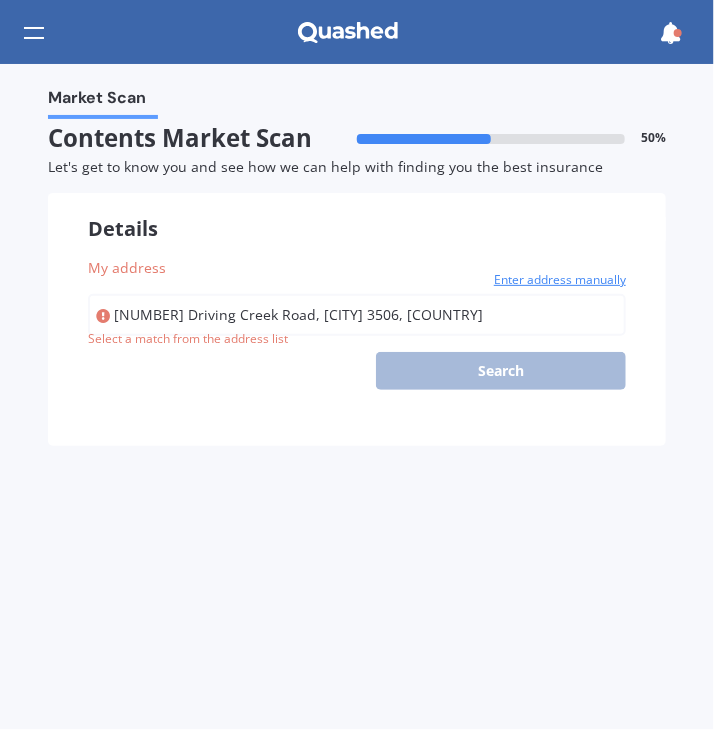 type on "[NUMBER] [STREET], [AREA] [POSTCODE]" 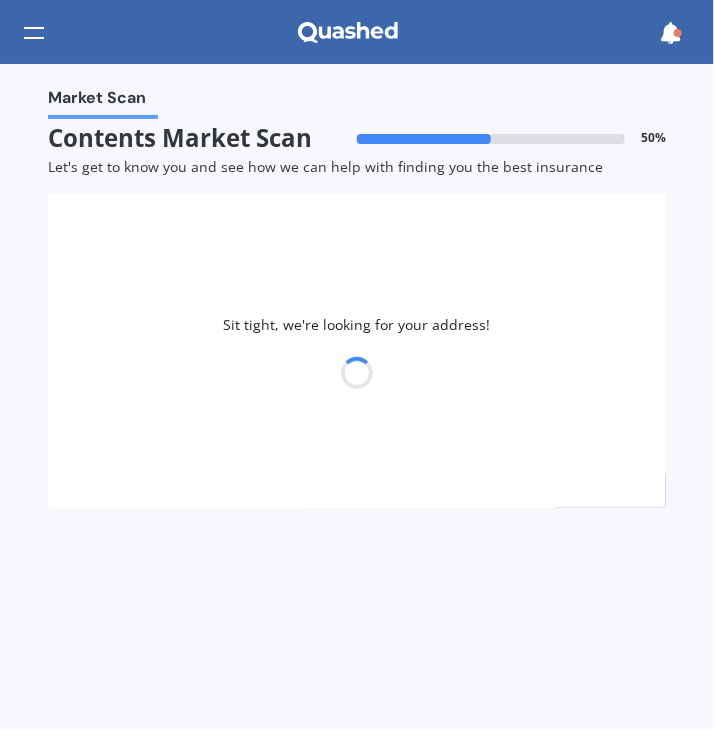 select on "25" 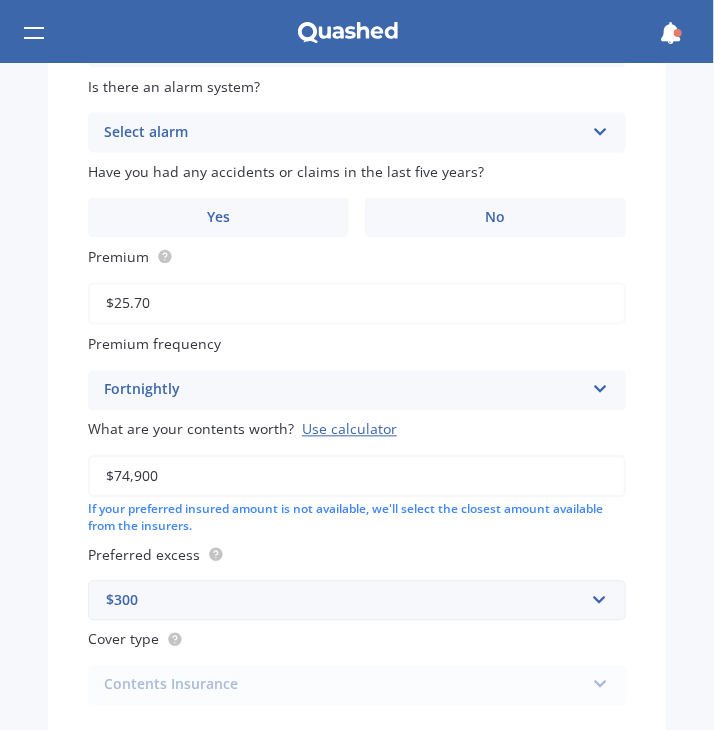 scroll, scrollTop: 891, scrollLeft: 0, axis: vertical 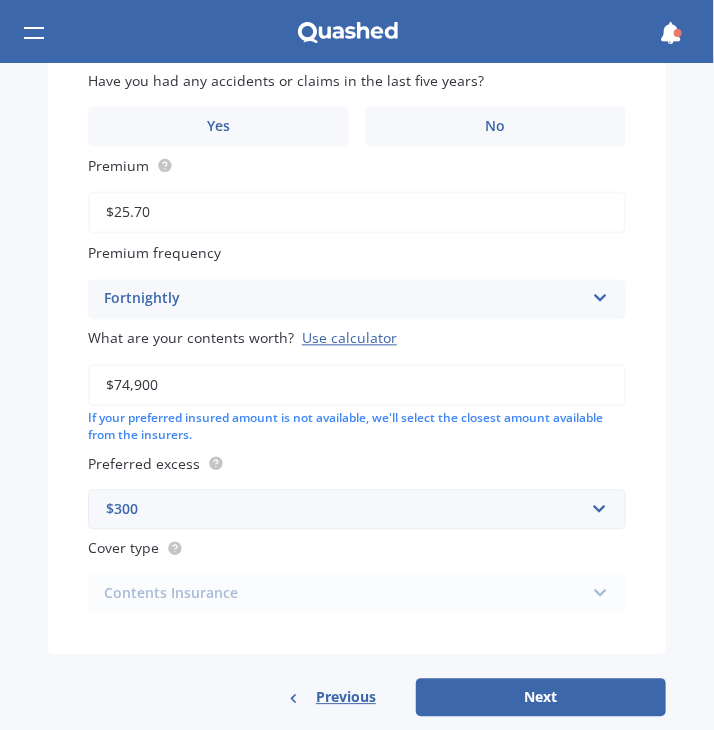click on "$300" at bounding box center (345, 510) 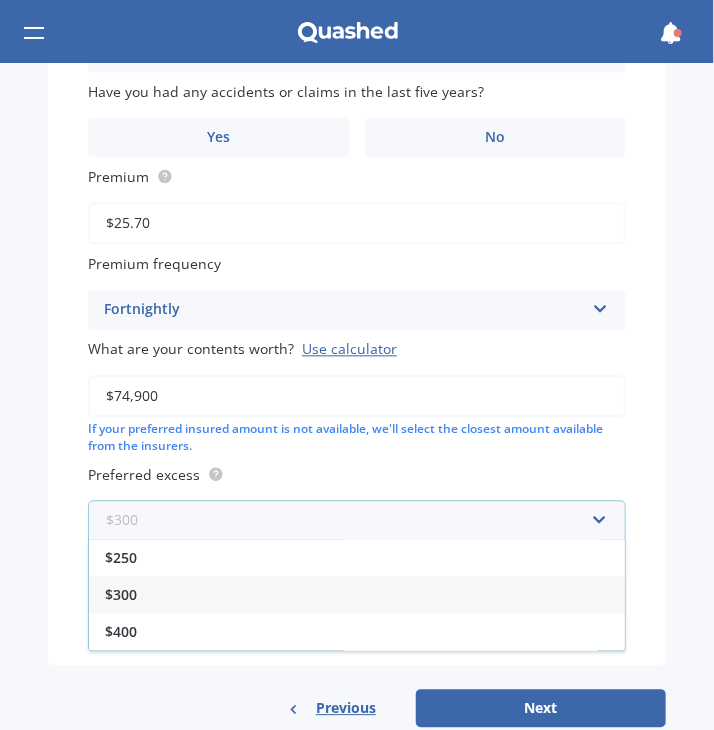scroll, scrollTop: 923, scrollLeft: 0, axis: vertical 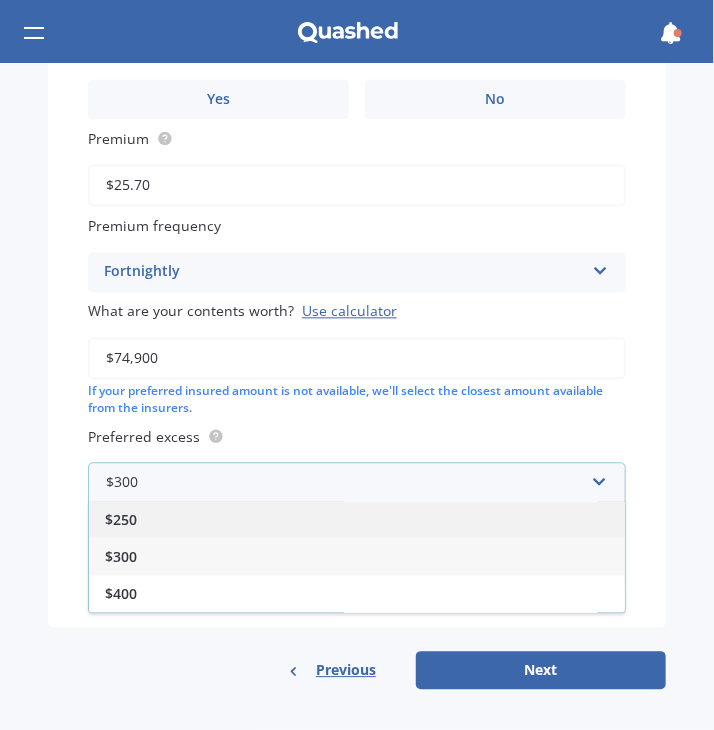 click on "$250" at bounding box center (357, 520) 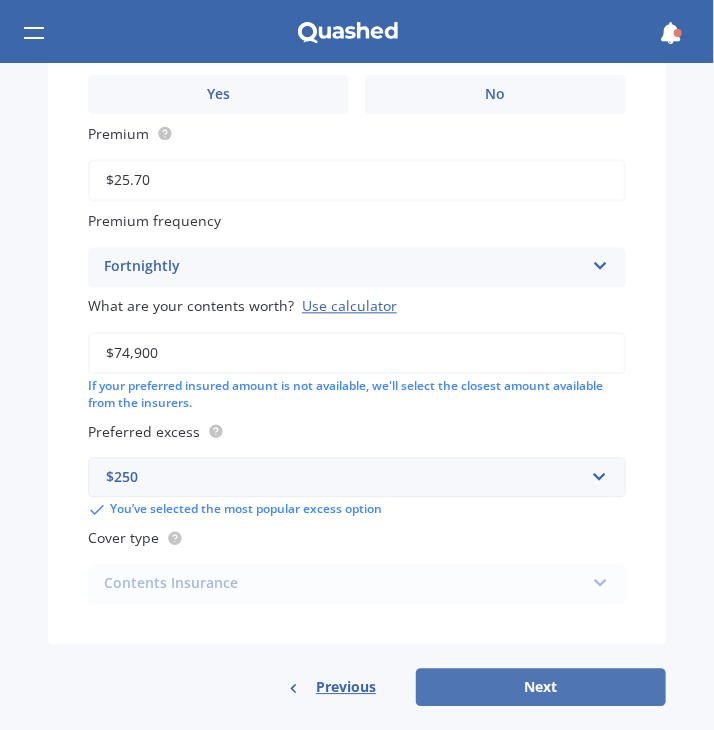 click on "Next" at bounding box center (541, 688) 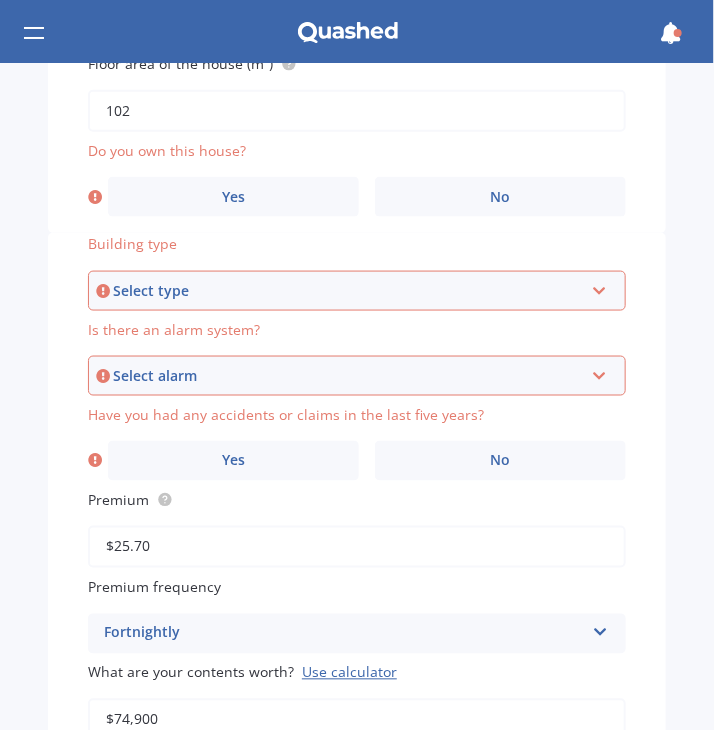 scroll, scrollTop: 556, scrollLeft: 0, axis: vertical 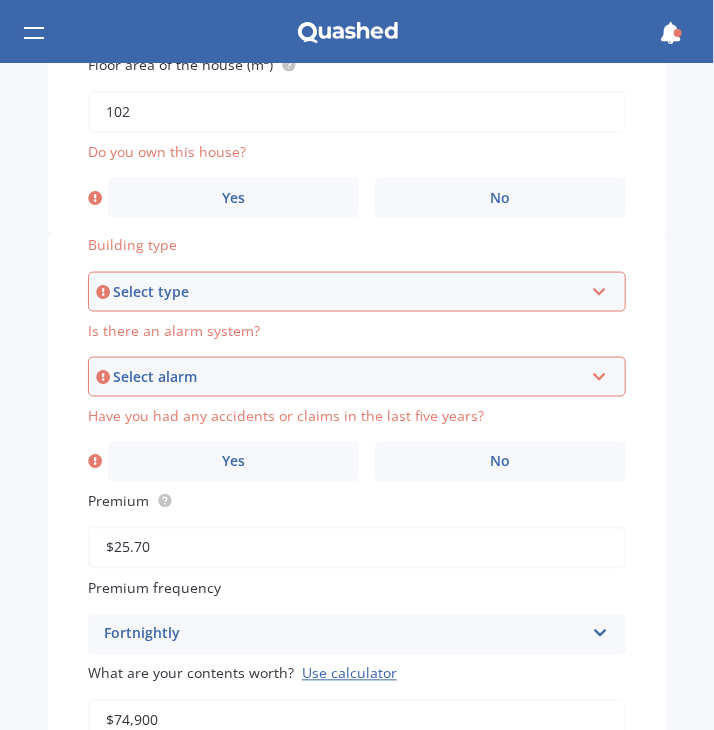 click on "Select type" at bounding box center [348, 292] 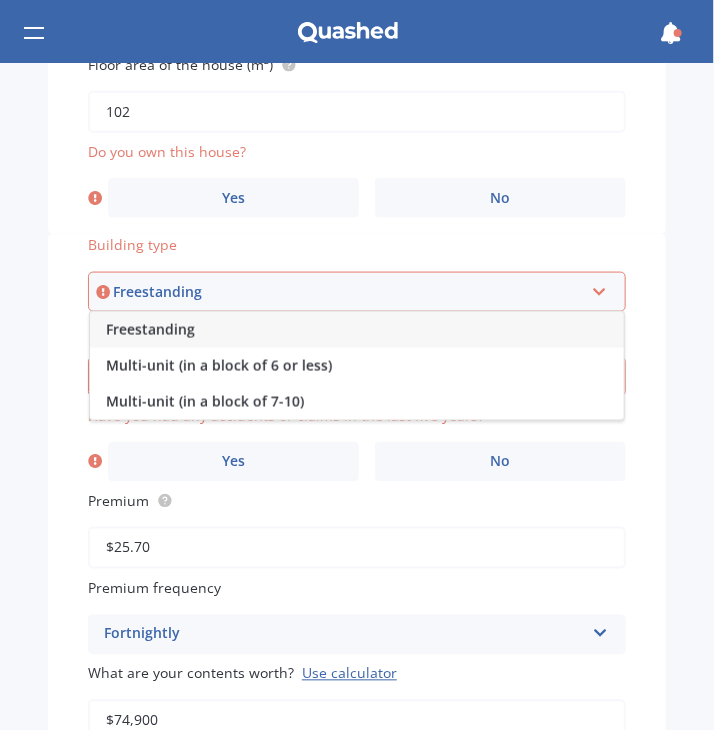 click on "Freestanding" at bounding box center (357, 330) 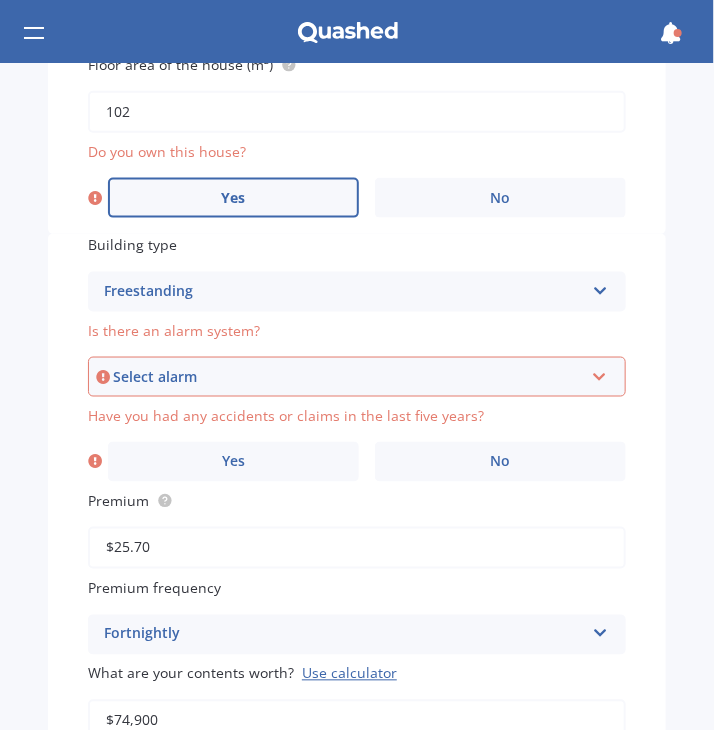 click on "Yes" at bounding box center (233, 198) 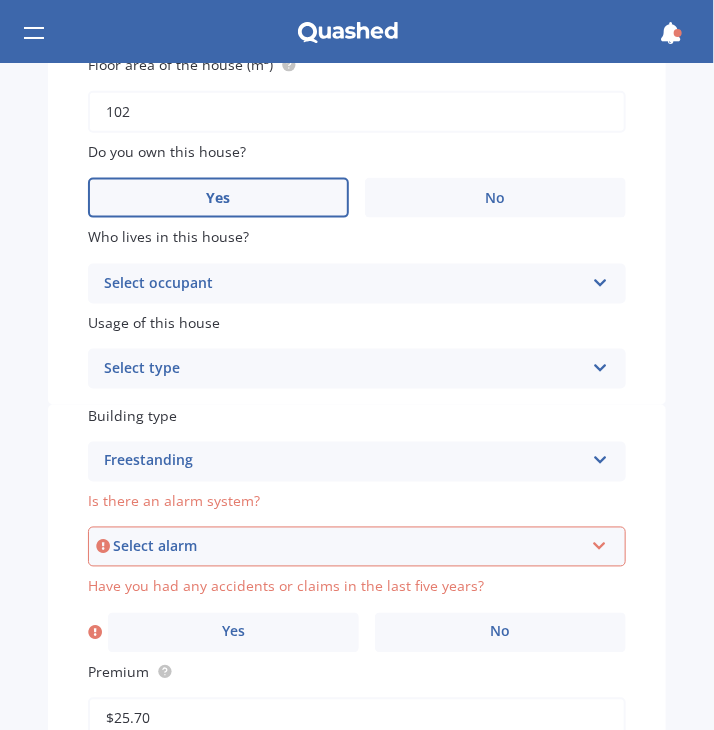 click on "Select occupant" at bounding box center [344, 284] 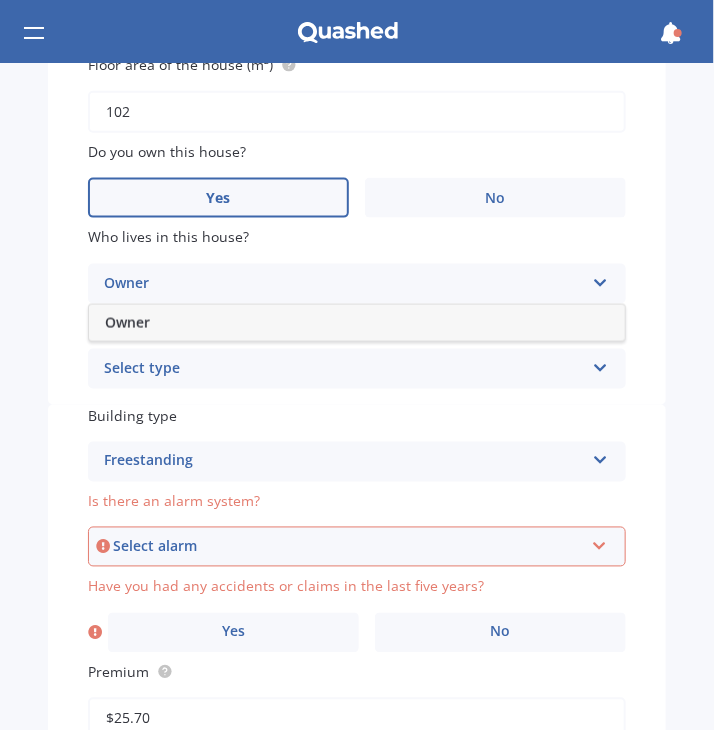 click on "Owner" at bounding box center [357, 323] 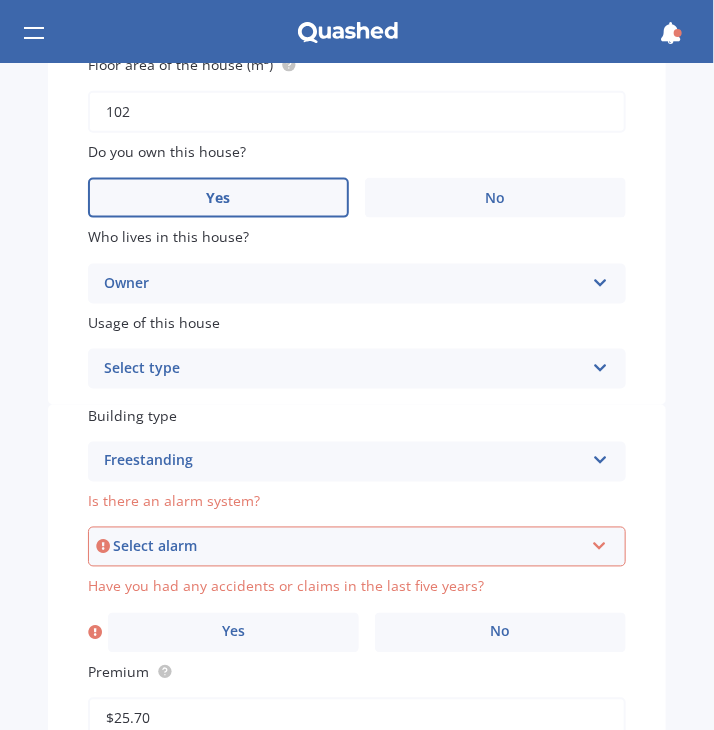 click on "Select type" at bounding box center [344, 369] 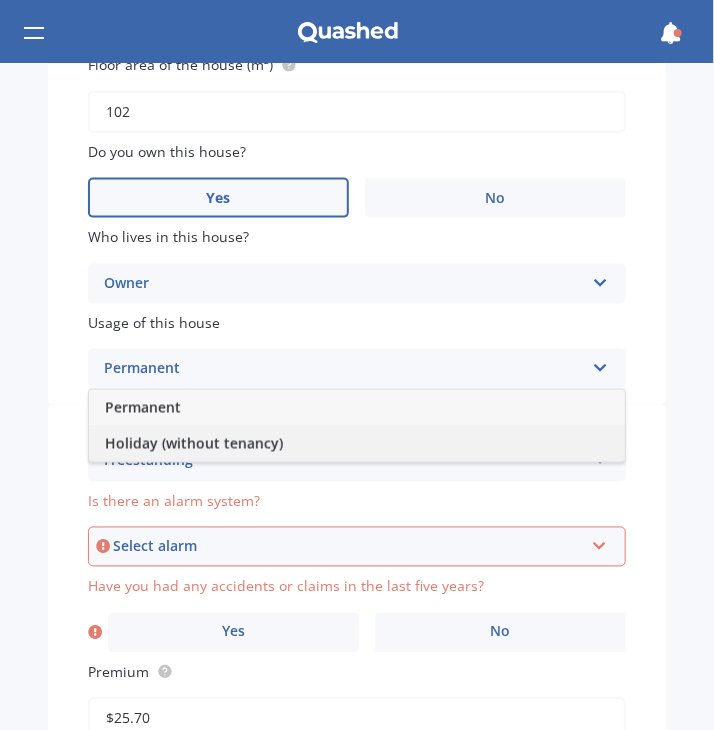 click on "Holiday (without tenancy)" at bounding box center (194, 443) 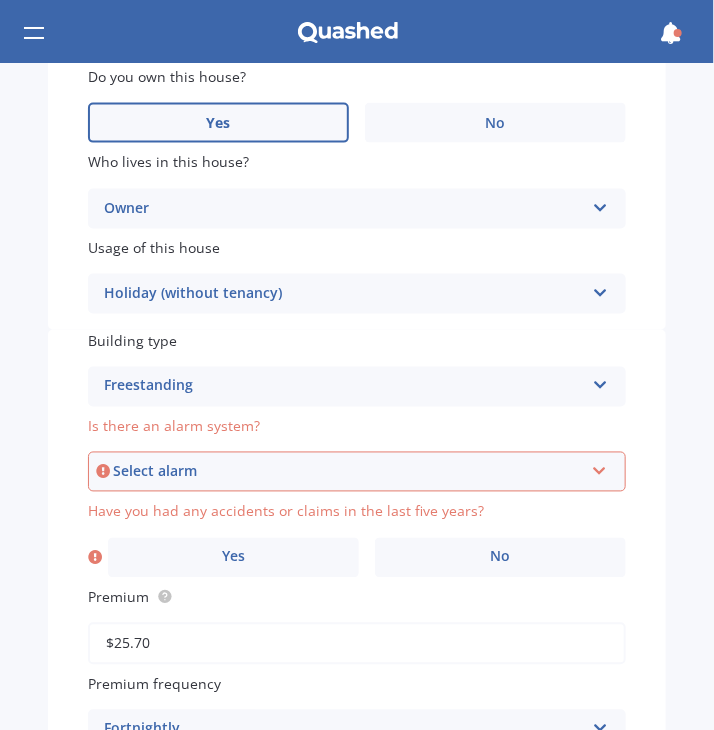 scroll, scrollTop: 637, scrollLeft: 0, axis: vertical 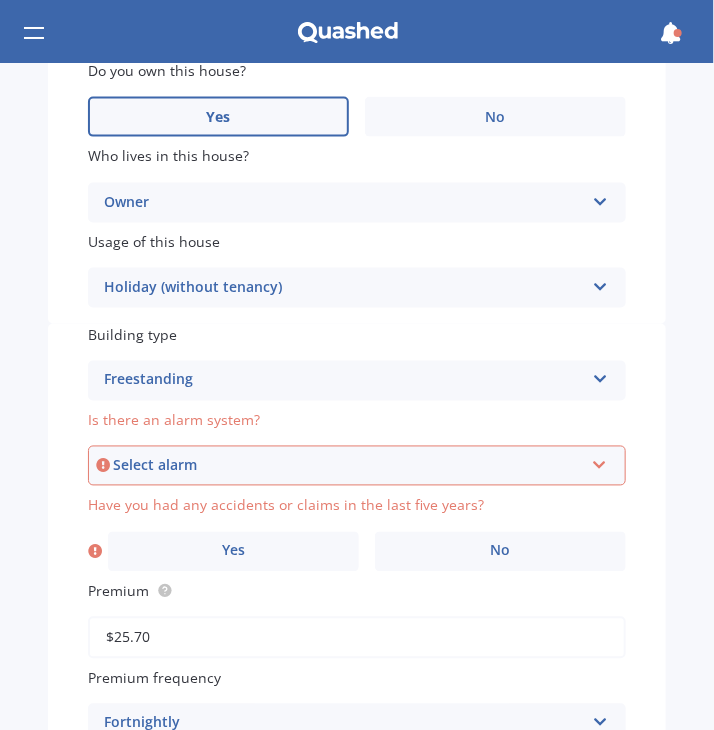 click on "Select alarm" at bounding box center (348, 466) 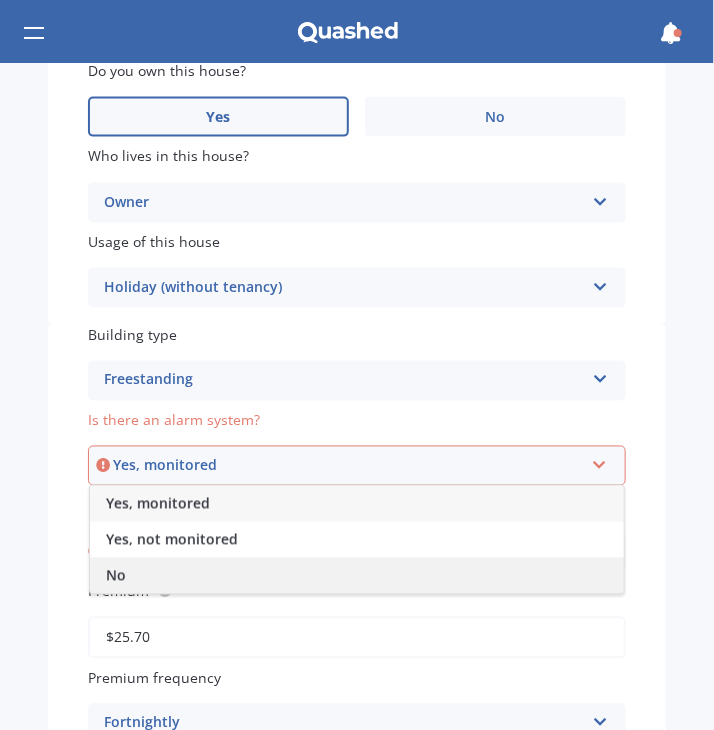 click on "No" at bounding box center [357, 576] 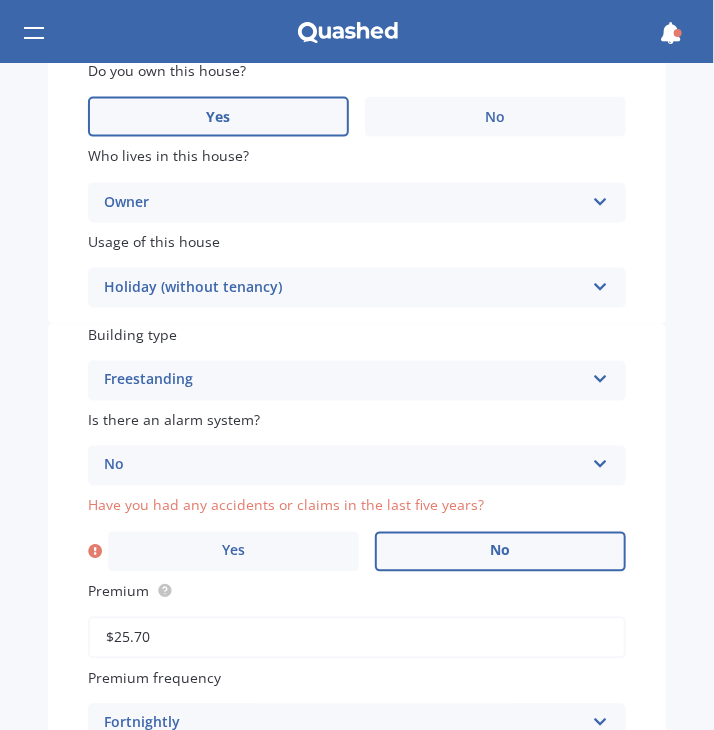 click on "No" at bounding box center (500, 552) 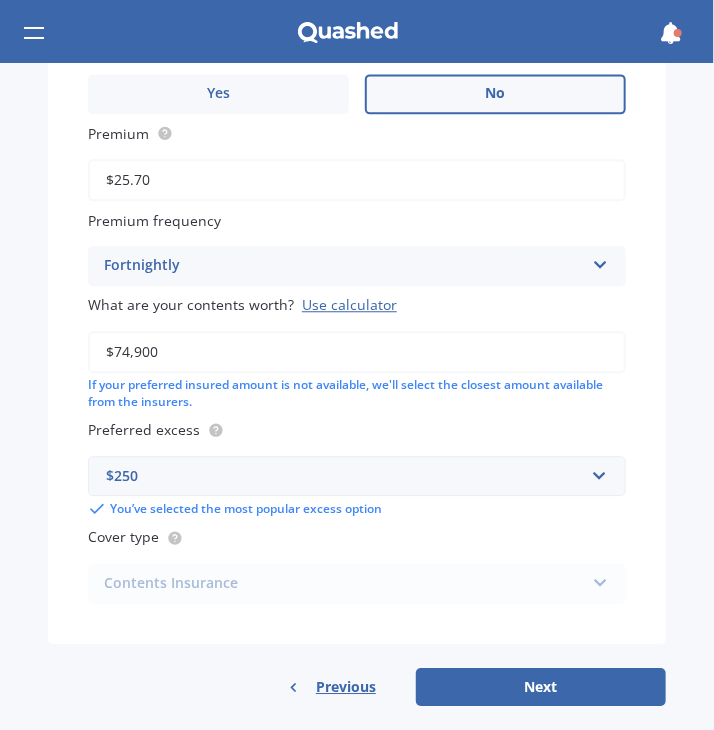 scroll, scrollTop: 1116, scrollLeft: 0, axis: vertical 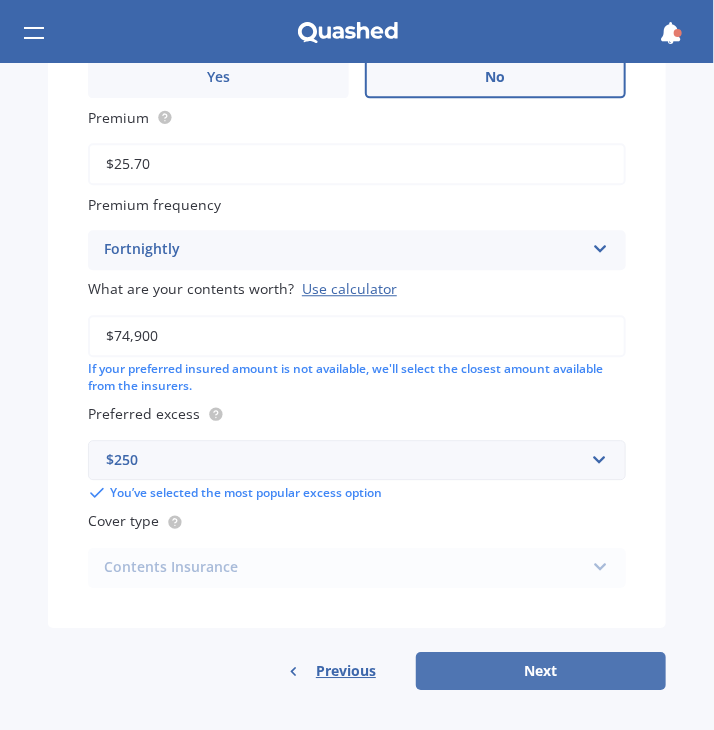 click on "Next" at bounding box center [541, 671] 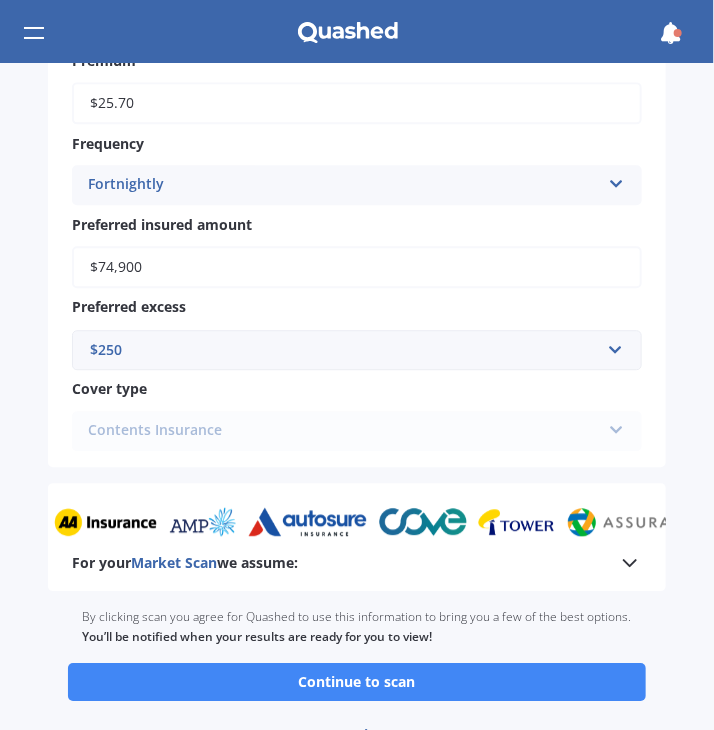 scroll, scrollTop: 1099, scrollLeft: 0, axis: vertical 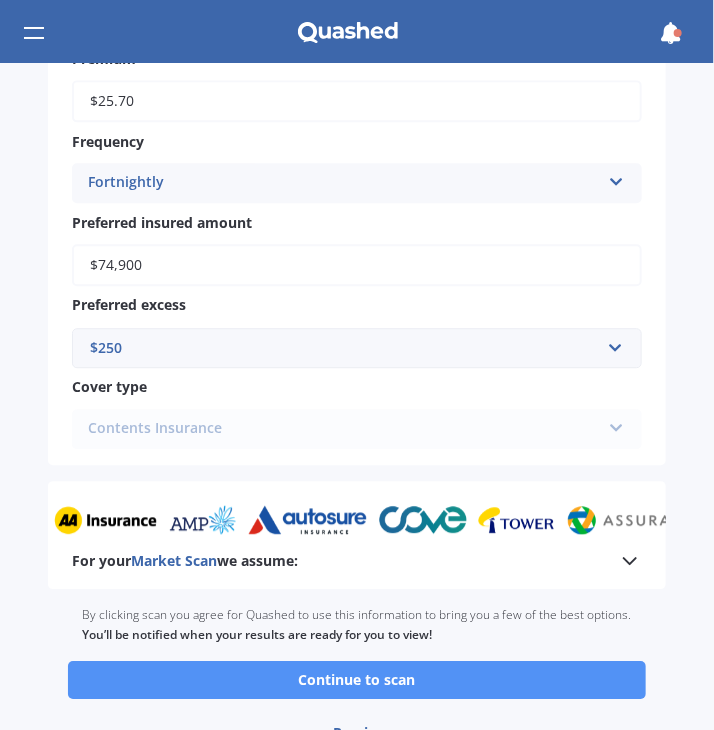 click on "Continue to scan" at bounding box center (357, 680) 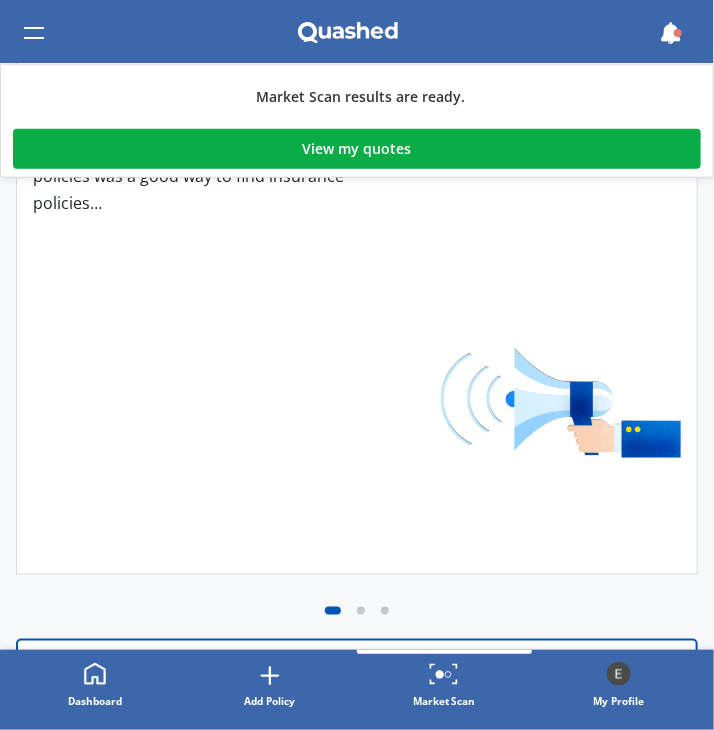 scroll, scrollTop: 512, scrollLeft: 0, axis: vertical 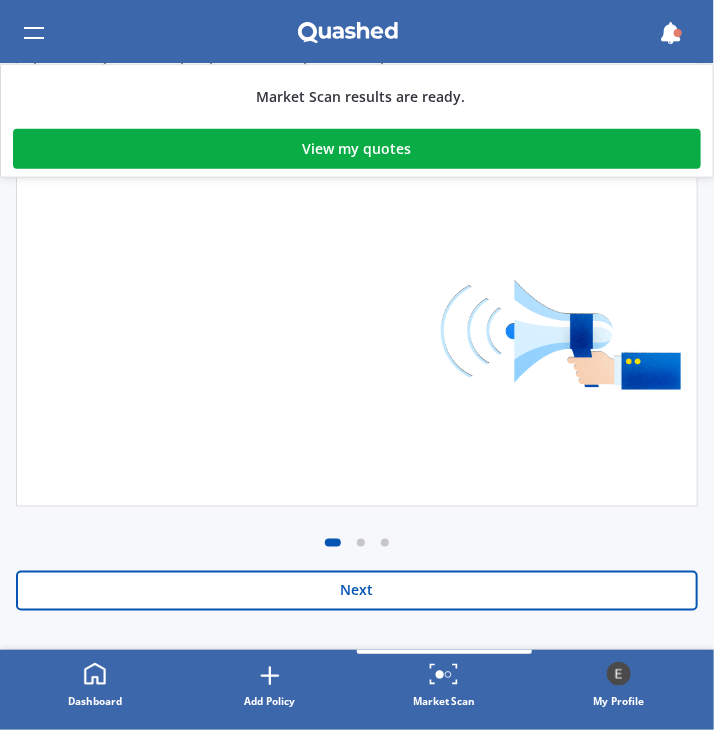 click on "View my quotes" at bounding box center (357, 149) 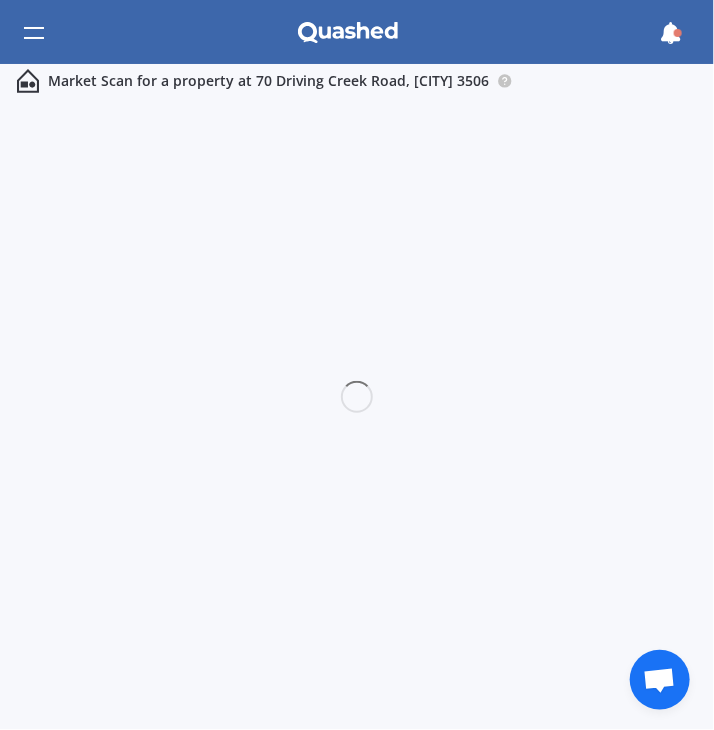 scroll, scrollTop: 0, scrollLeft: 0, axis: both 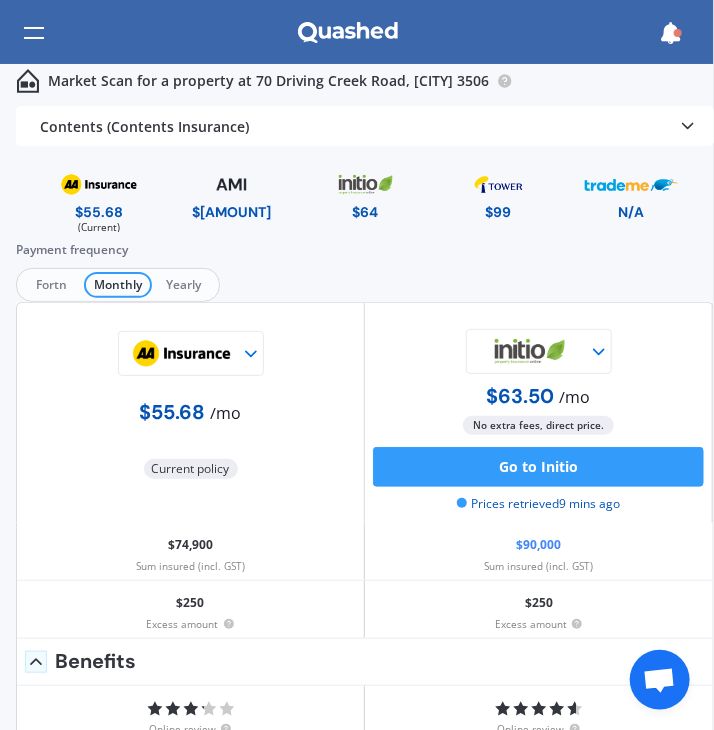 click on "Fortn" at bounding box center (52, 285) 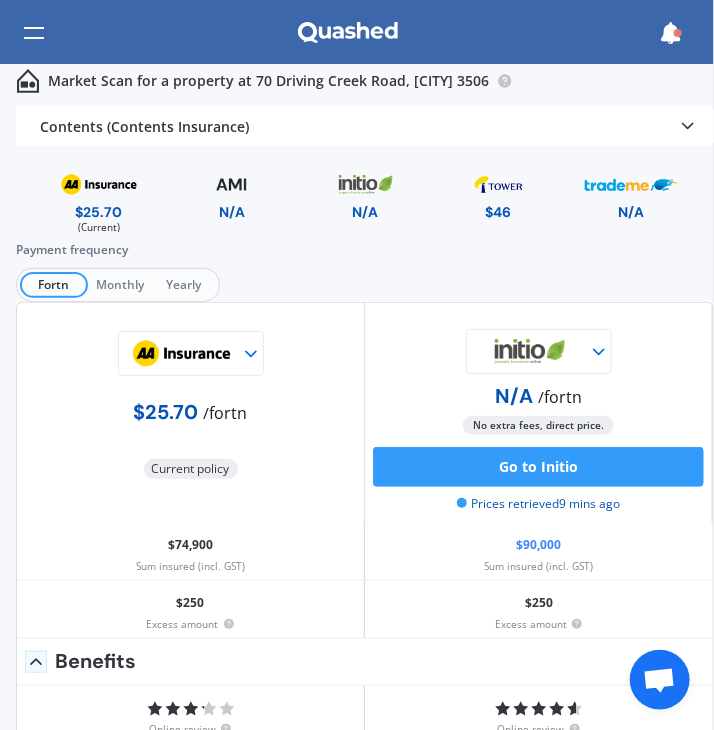 scroll, scrollTop: 0, scrollLeft: 0, axis: both 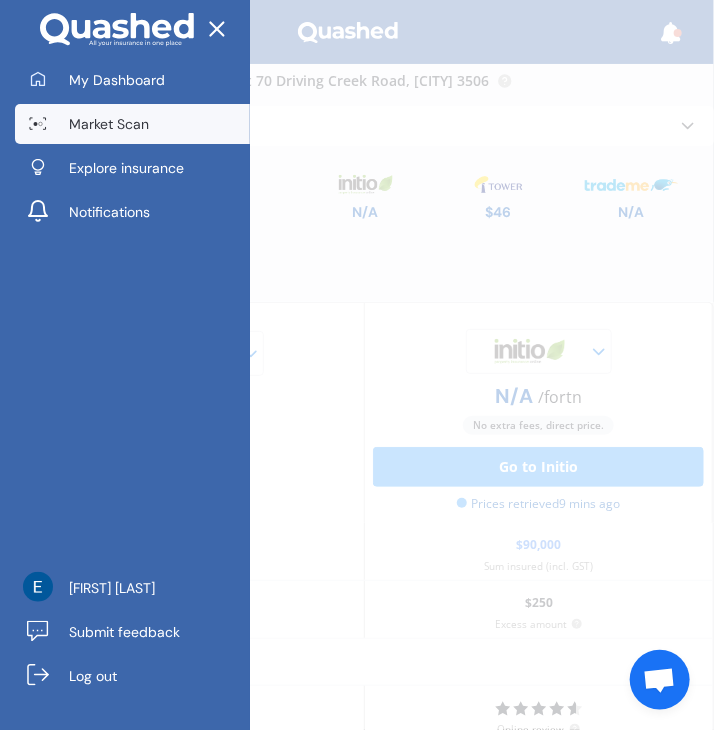 click 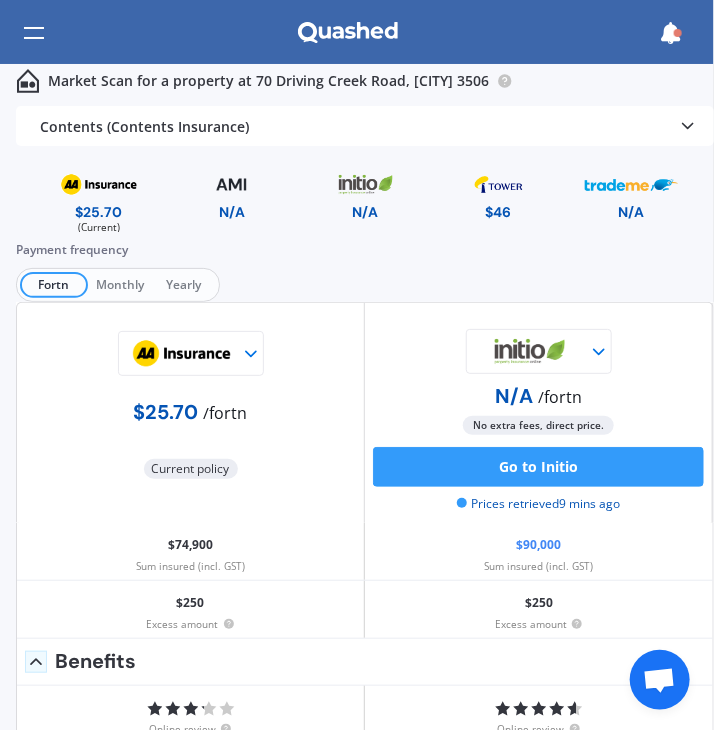 click on "Monthly" at bounding box center (120, 285) 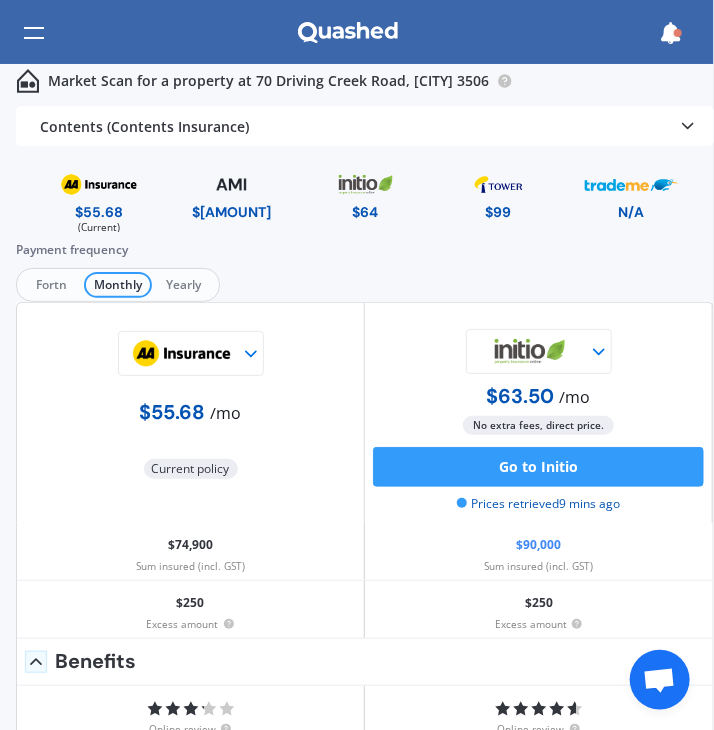 click on "Fortn" at bounding box center (52, 285) 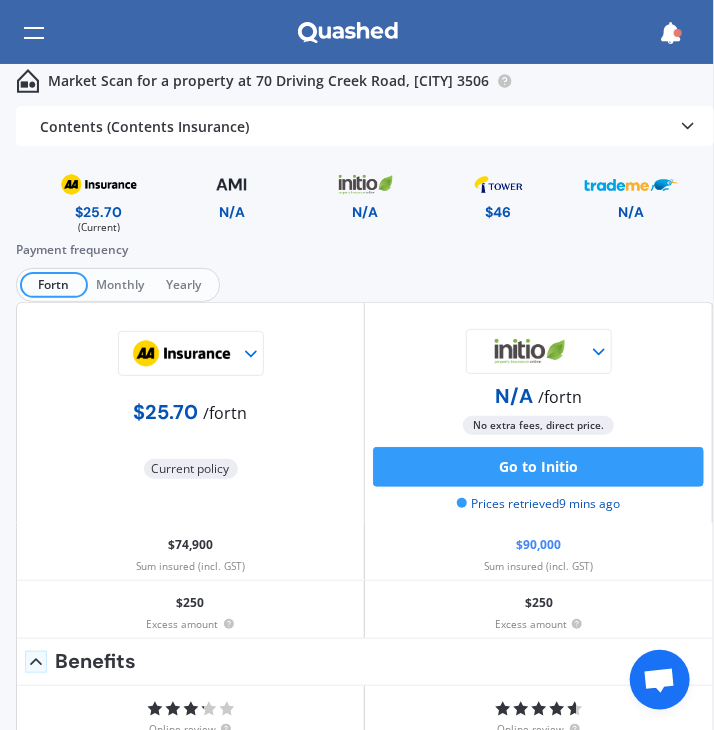click at bounding box center [34, 33] 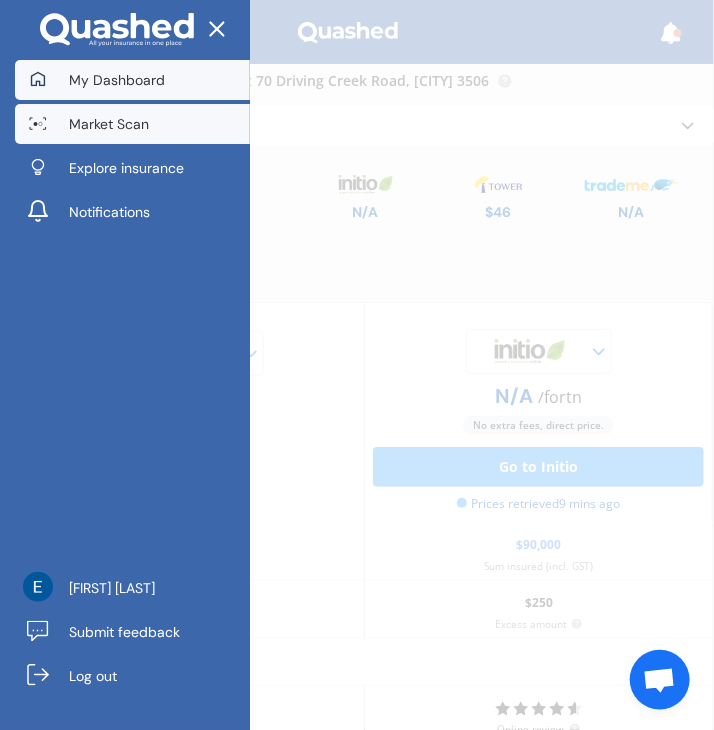 click on "My Dashboard" at bounding box center (132, 80) 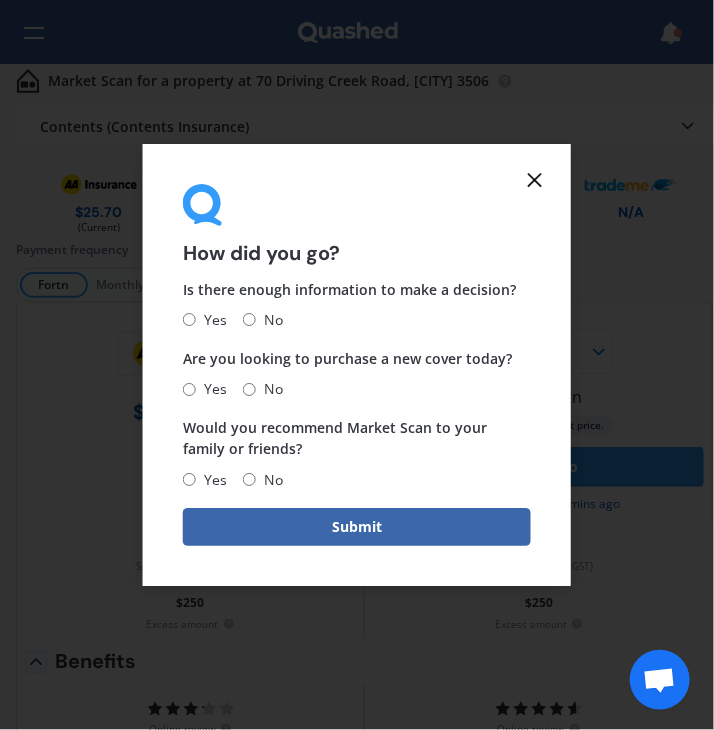 click 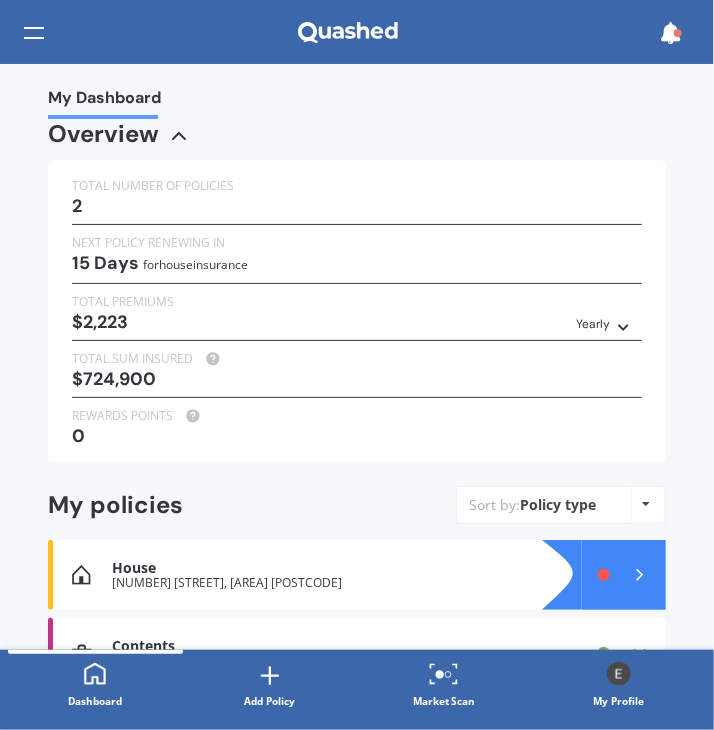 click at bounding box center [34, 33] 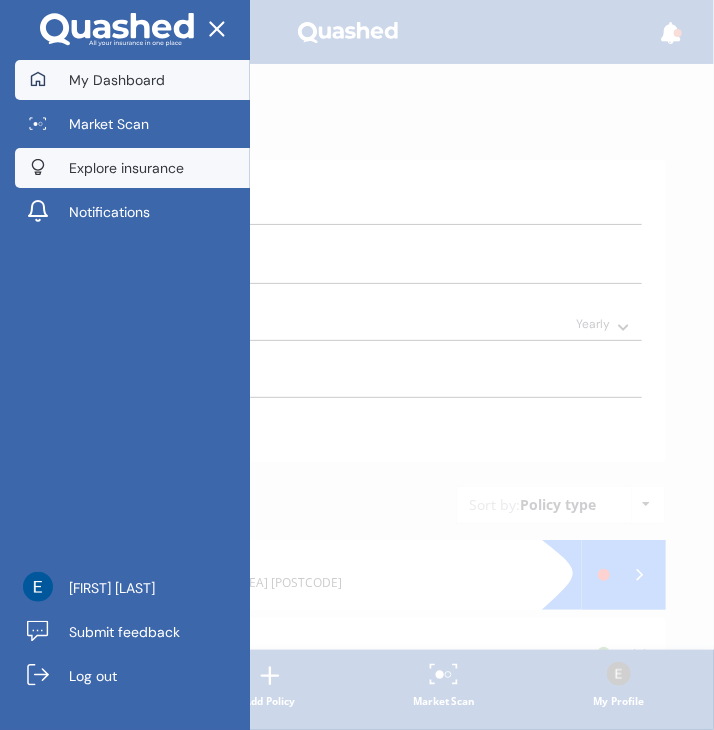 click on "Explore insurance" at bounding box center [132, 168] 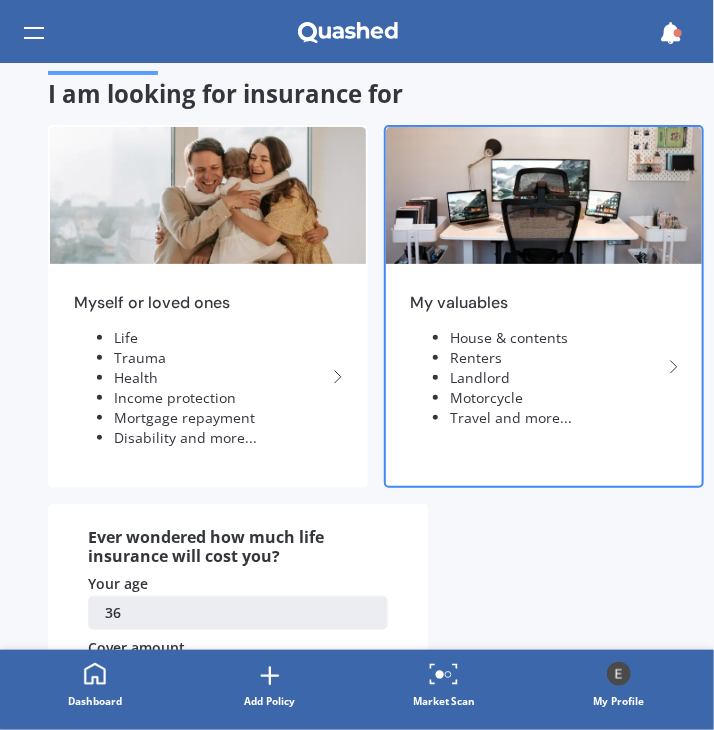 click on "Renters" at bounding box center (556, 358) 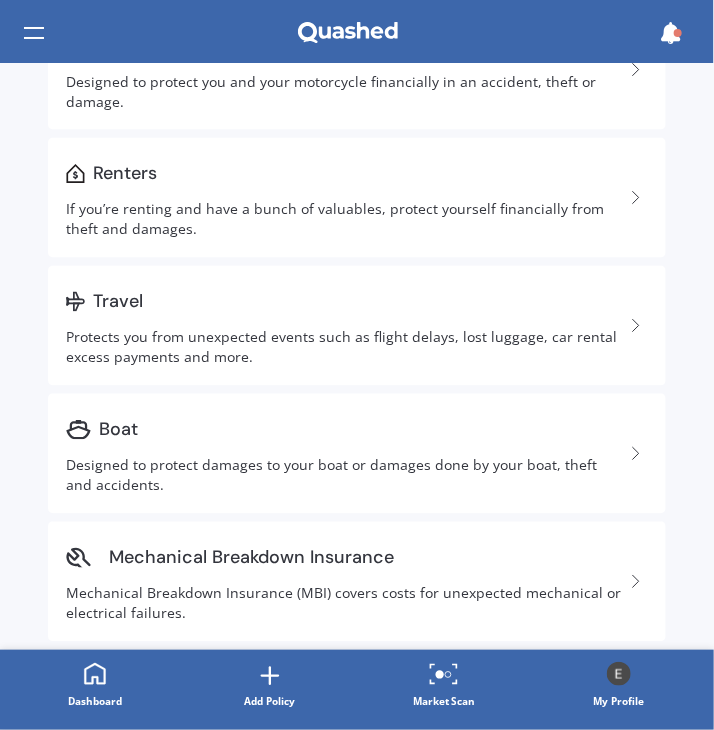 scroll, scrollTop: 810, scrollLeft: 0, axis: vertical 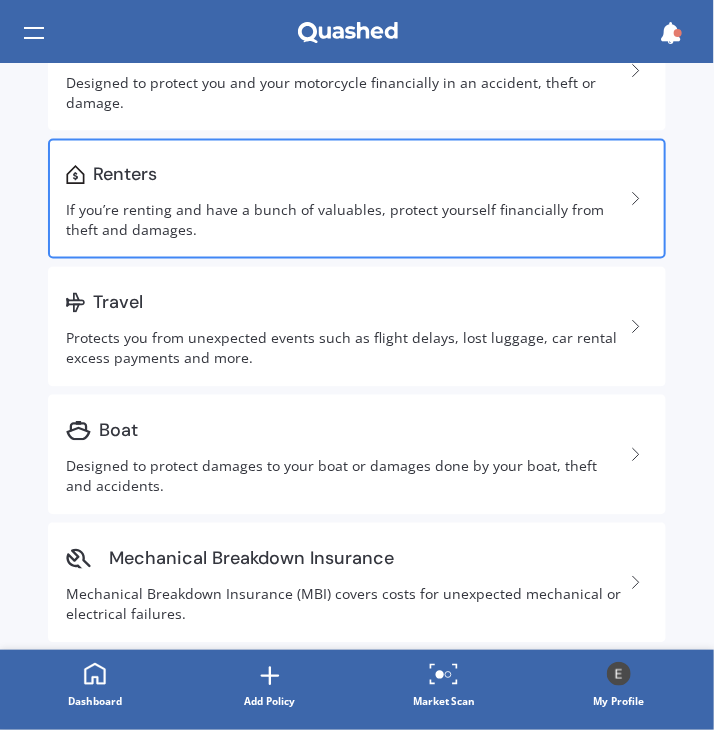 click on "Renters If you’re renting and have a bunch of valuables, protect yourself financially from theft and damages." at bounding box center [357, 199] 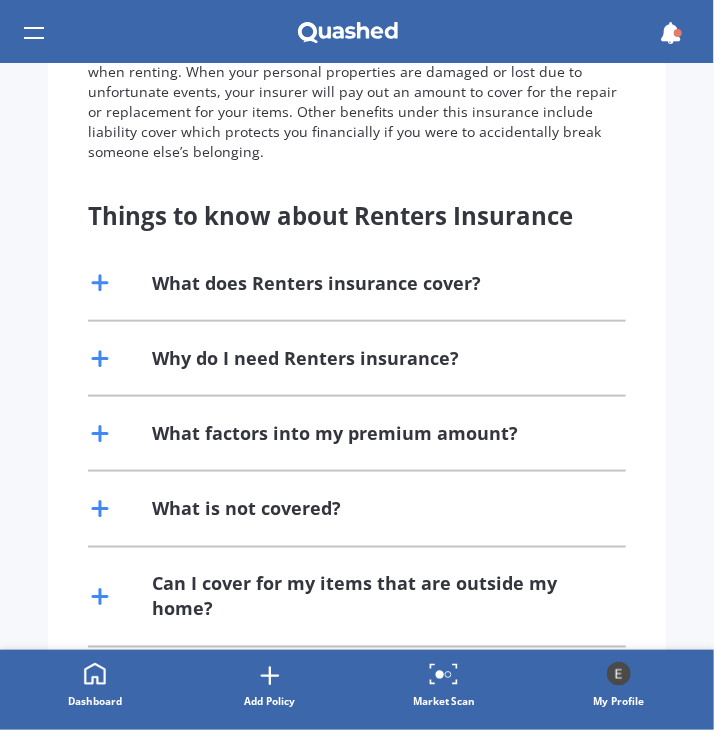 scroll, scrollTop: 381, scrollLeft: 0, axis: vertical 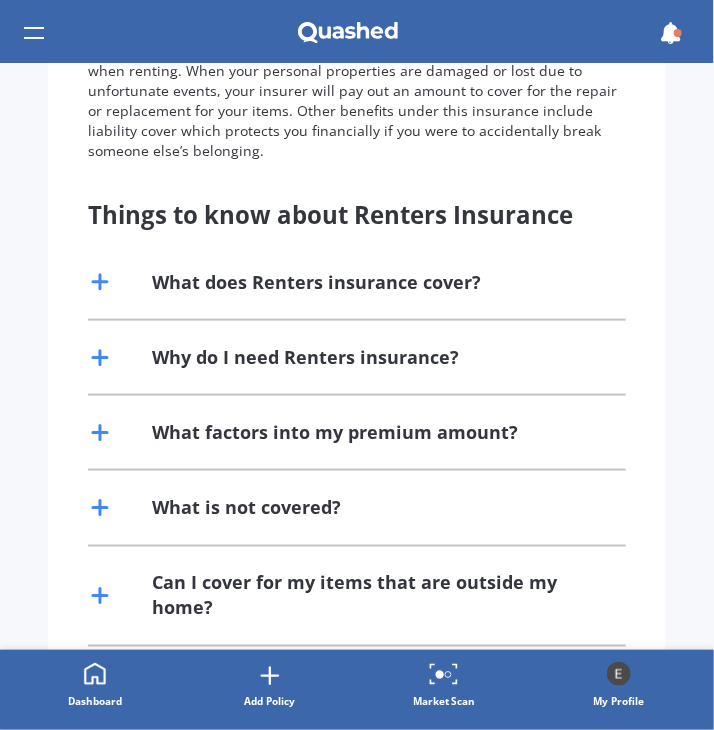 click 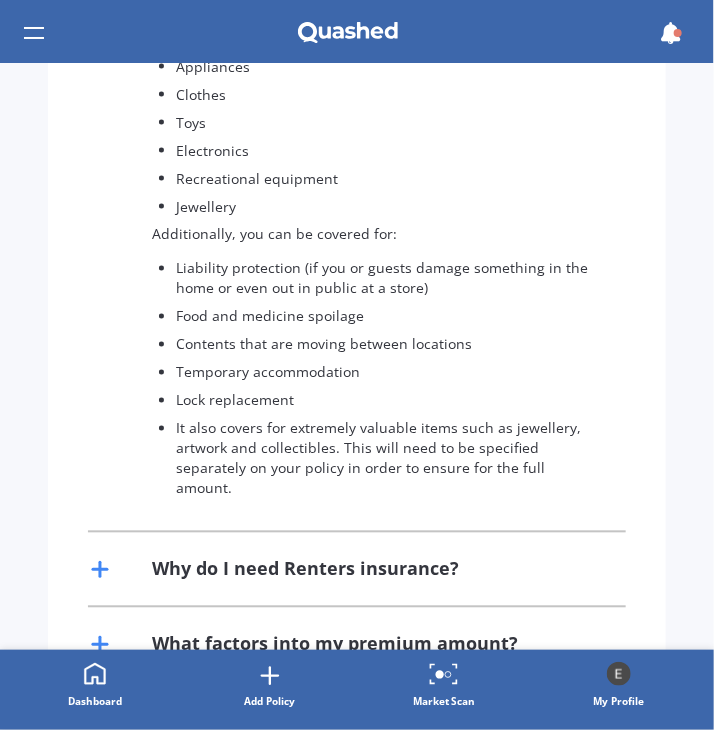 scroll, scrollTop: 729, scrollLeft: 0, axis: vertical 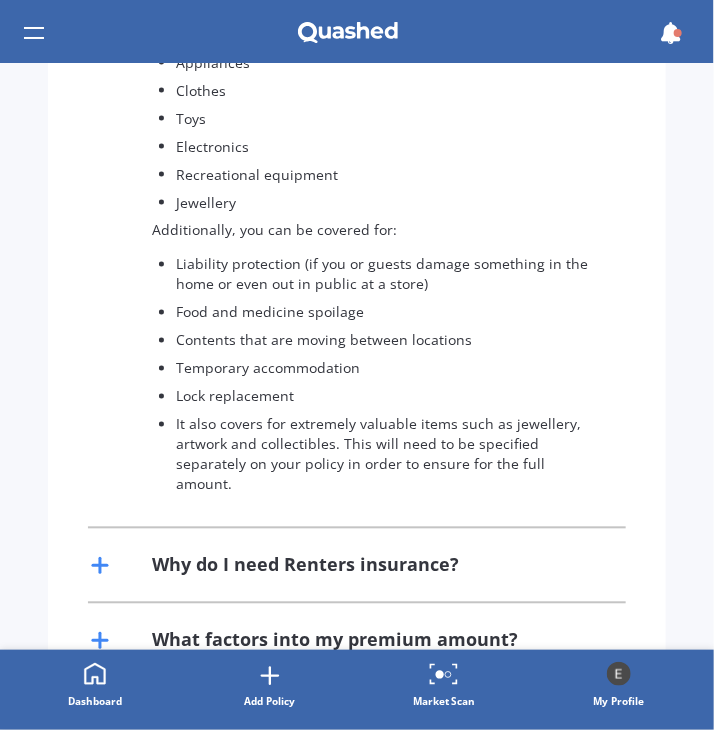 click on "Why do I need Renters insurance?" at bounding box center (357, 565) 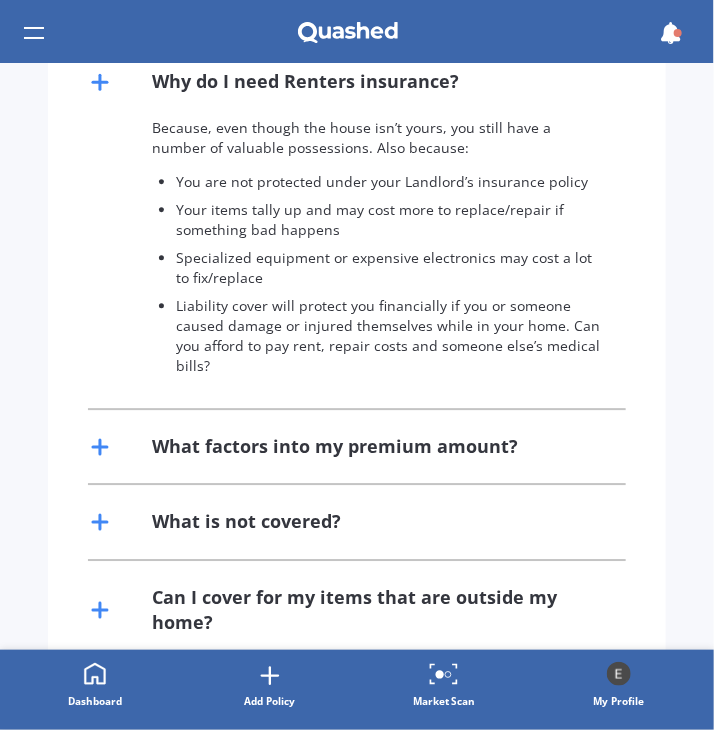 scroll, scrollTop: 1224, scrollLeft: 0, axis: vertical 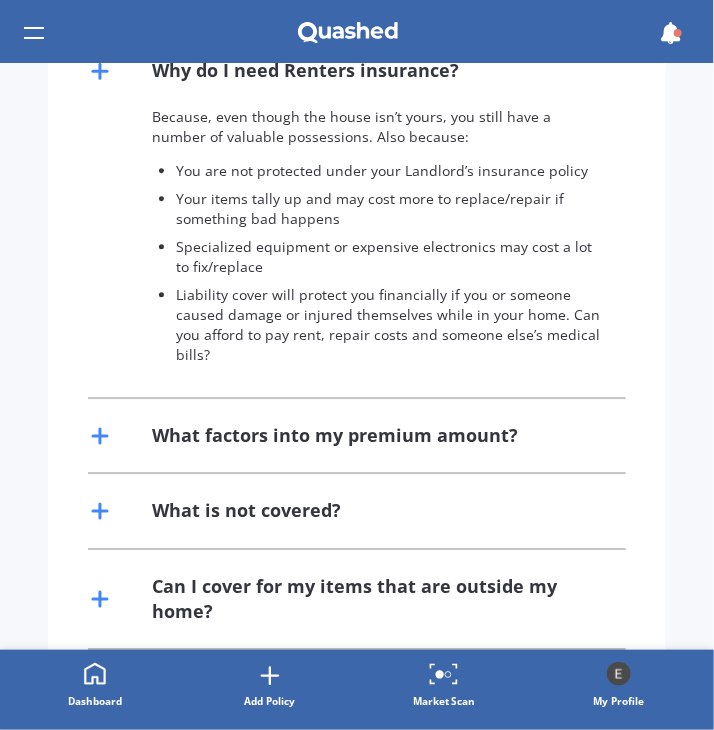 click on "What factors into my premium amount?" at bounding box center (357, 435) 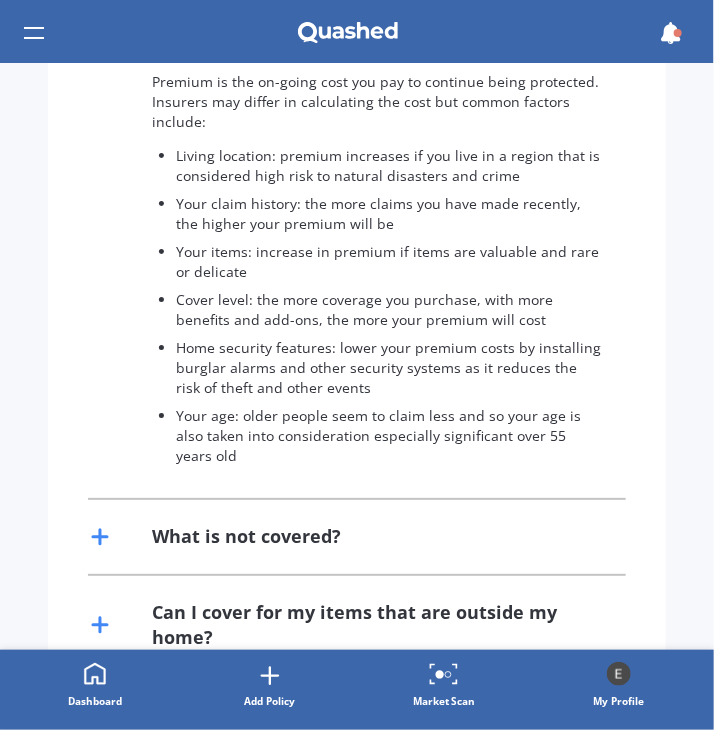 scroll, scrollTop: 1628, scrollLeft: 0, axis: vertical 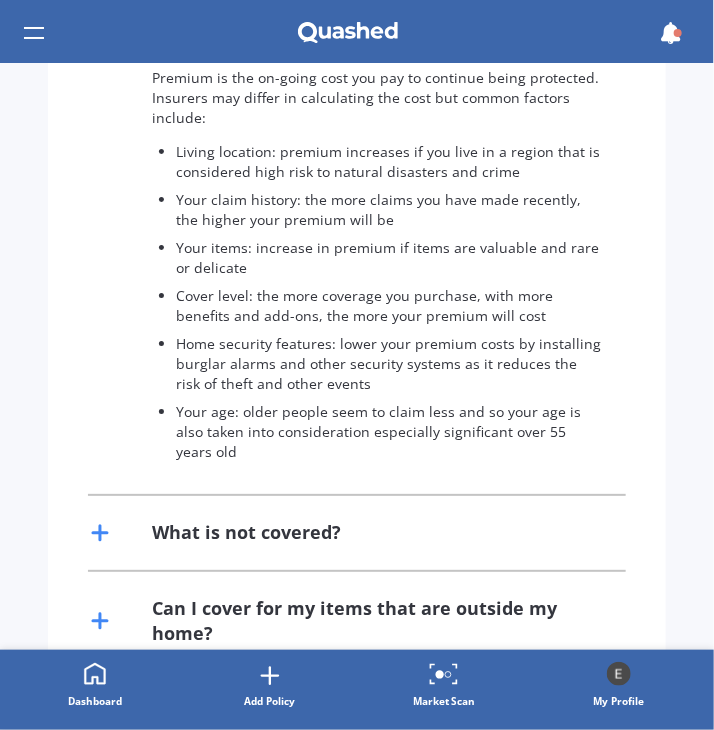 click on "What is not covered?" at bounding box center [246, 532] 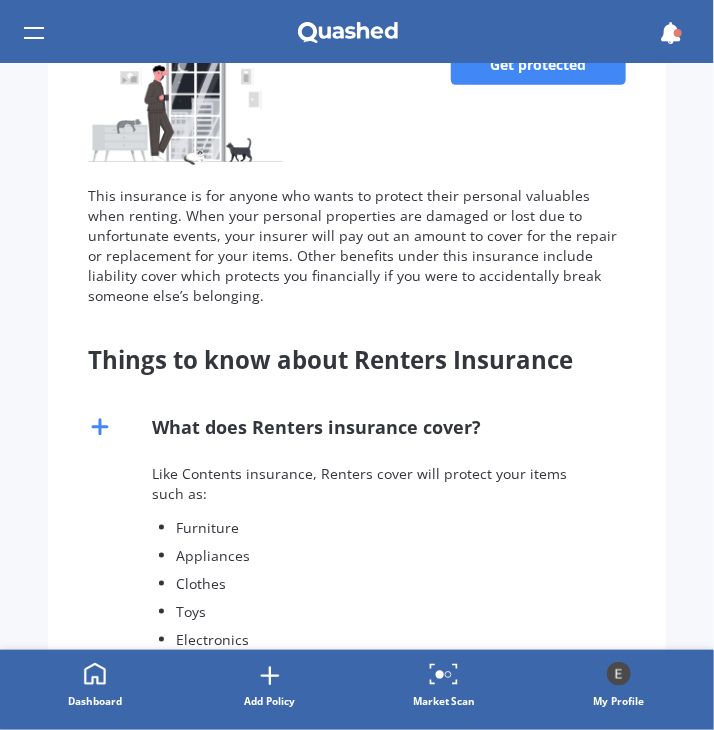 scroll, scrollTop: 0, scrollLeft: 0, axis: both 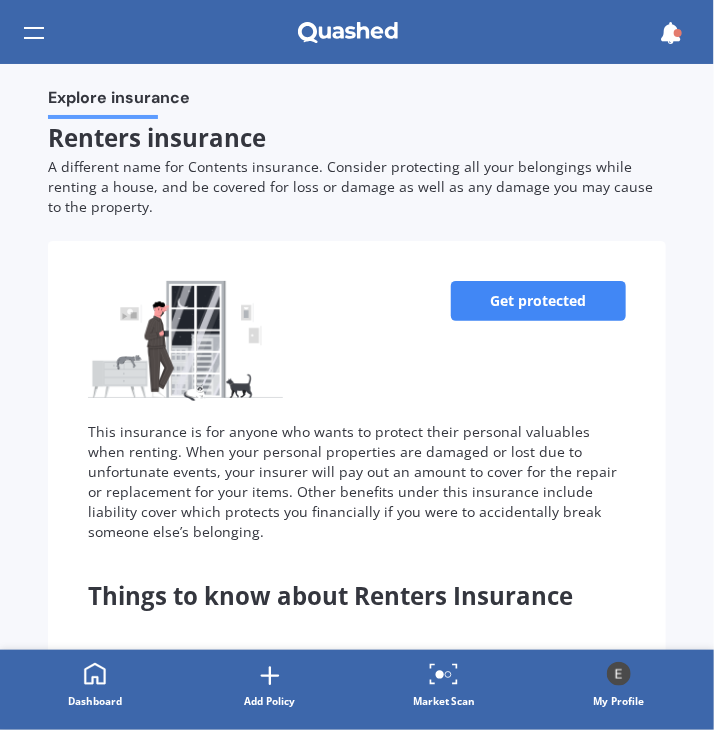 click on "Get protected" at bounding box center (538, 301) 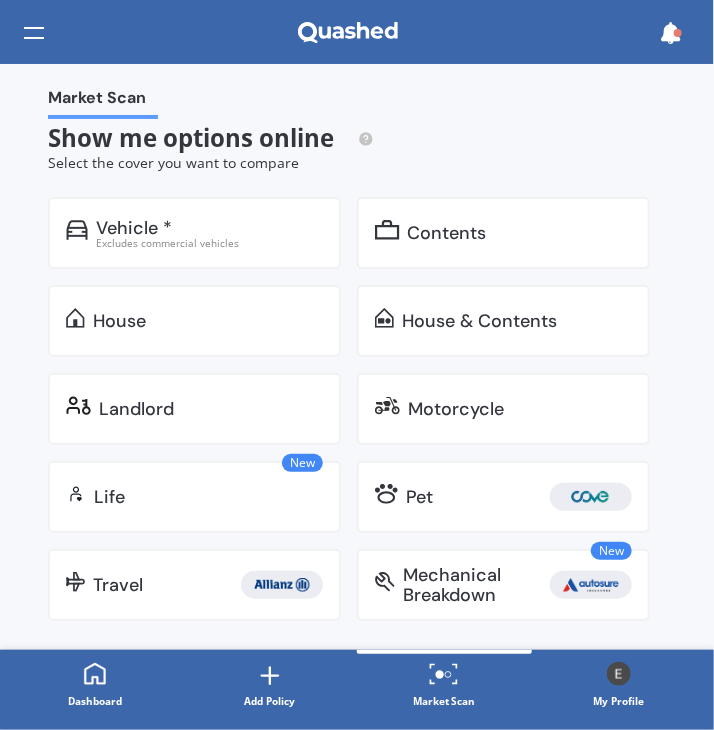 scroll, scrollTop: 20, scrollLeft: 0, axis: vertical 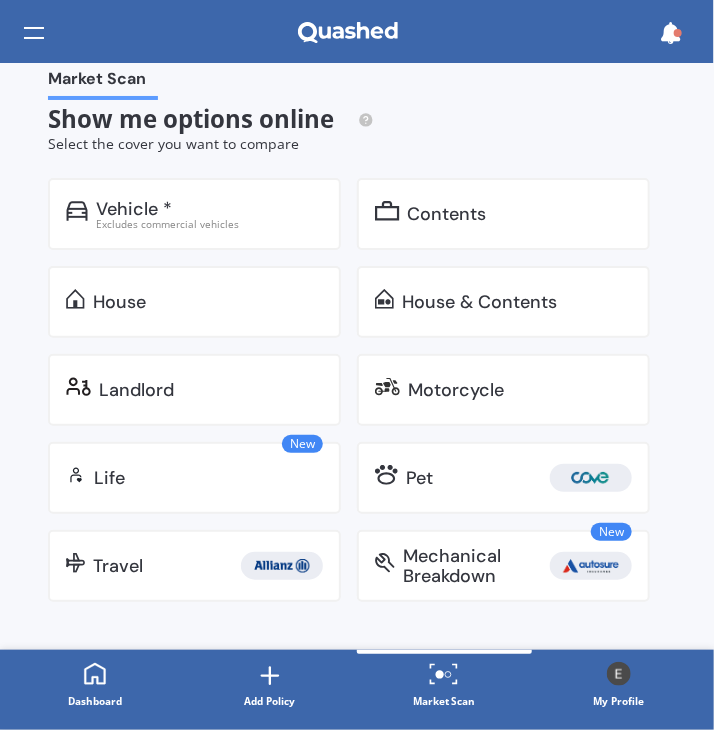click on "Contents" at bounding box center [447, 214] 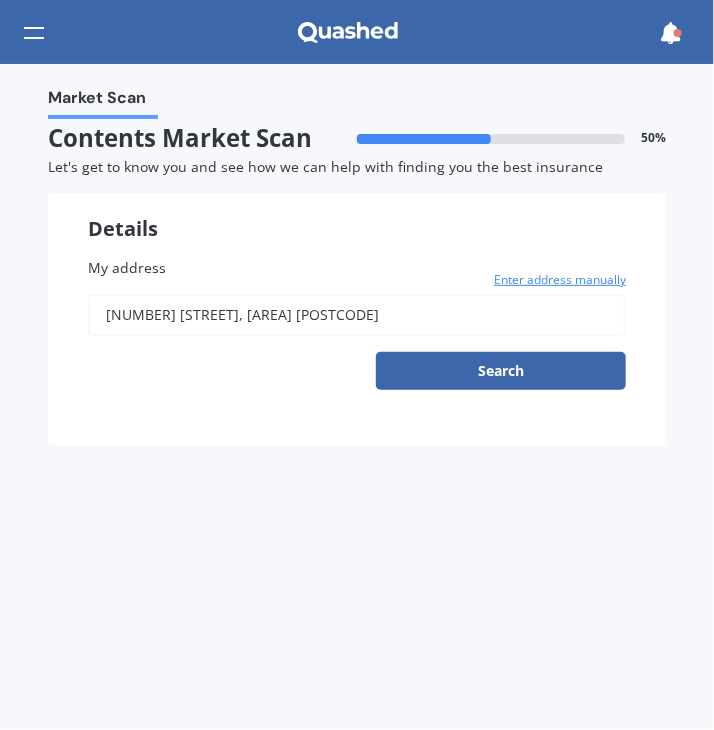 scroll, scrollTop: 0, scrollLeft: 0, axis: both 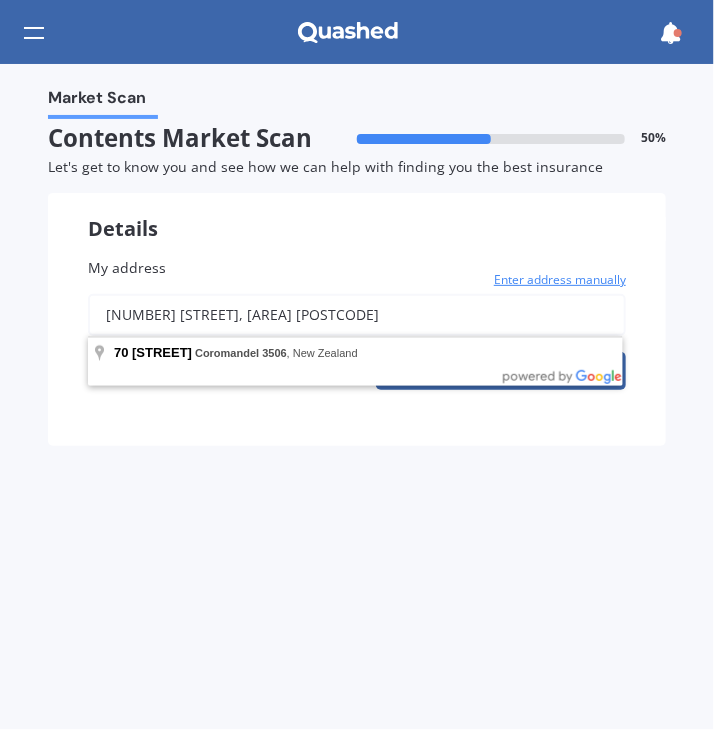 click on "[NUMBER] [STREET], [AREA] [POSTCODE]" at bounding box center [357, 315] 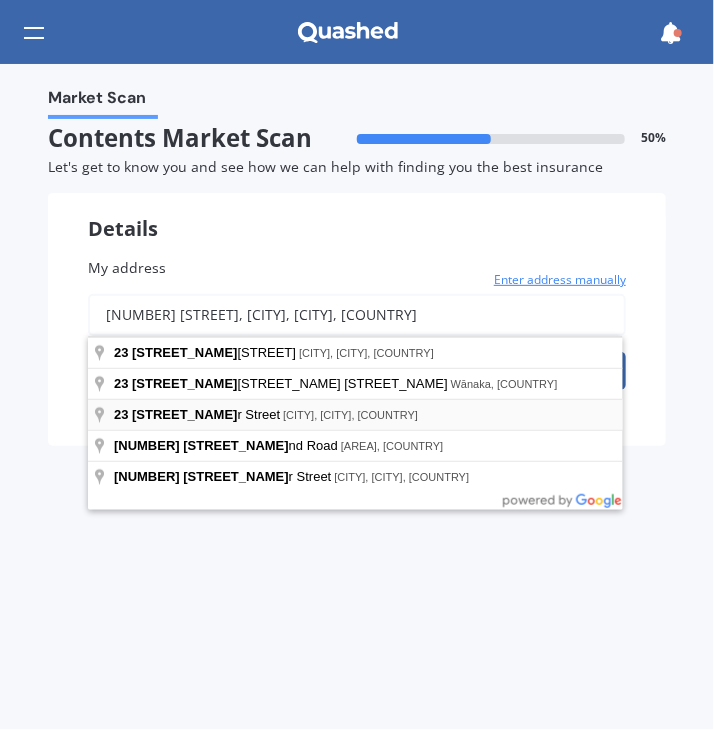type on "[NUMBER] [STREET], [SUBURB], [CITY] [POSTAL_CODE]" 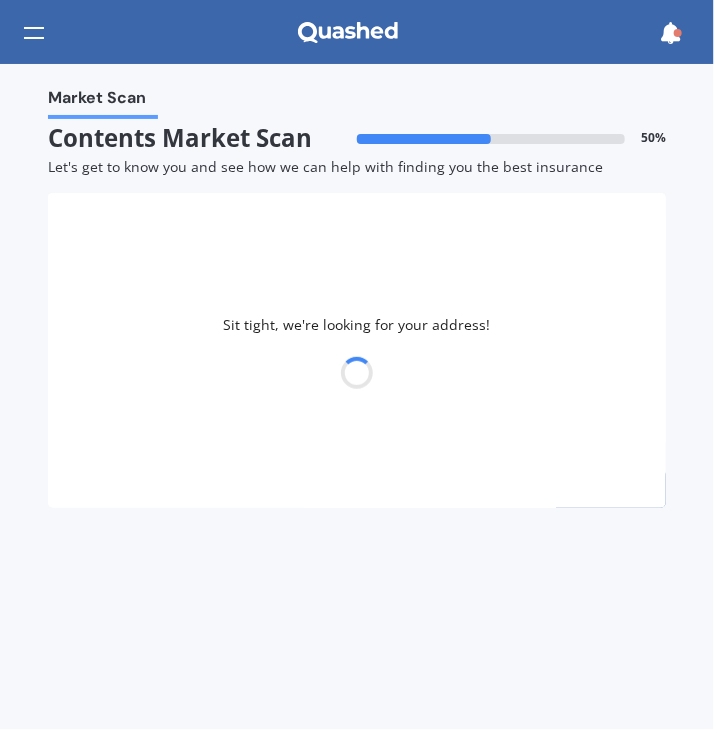 select on "25" 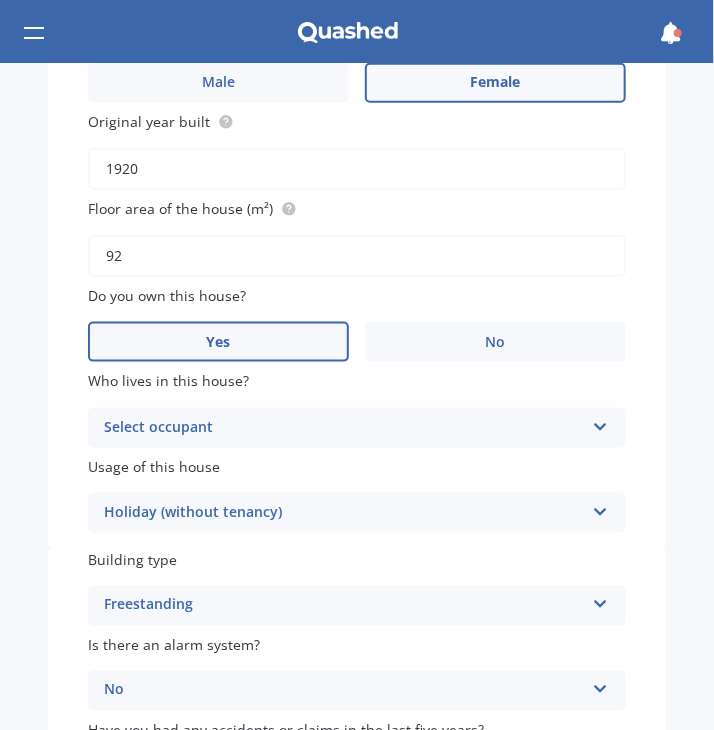 scroll, scrollTop: 412, scrollLeft: 0, axis: vertical 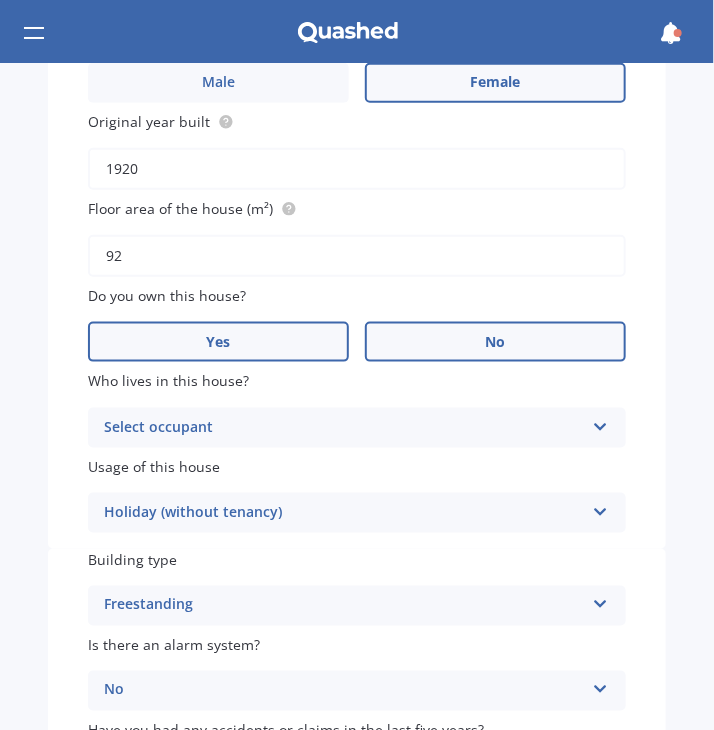 click on "No" at bounding box center [496, 342] 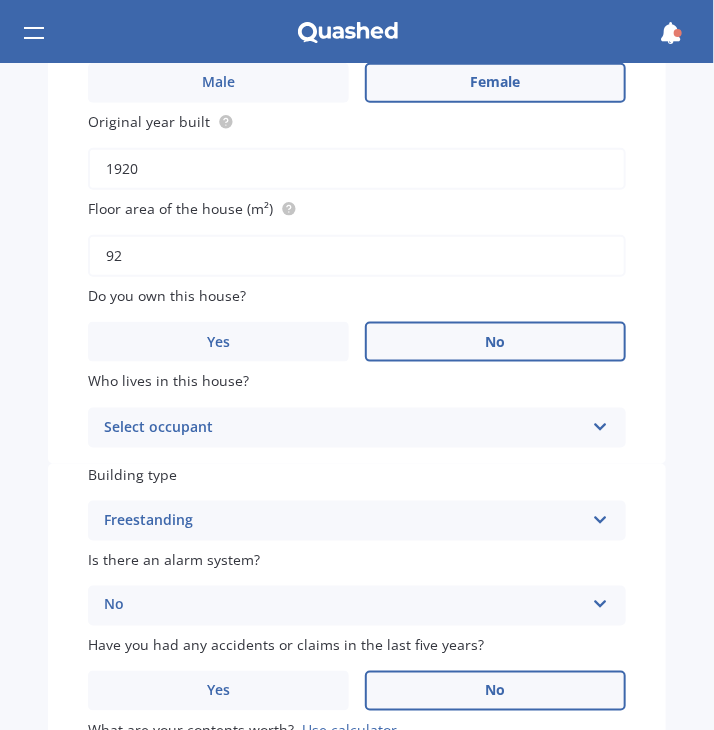 click on "Select occupant" at bounding box center [344, 428] 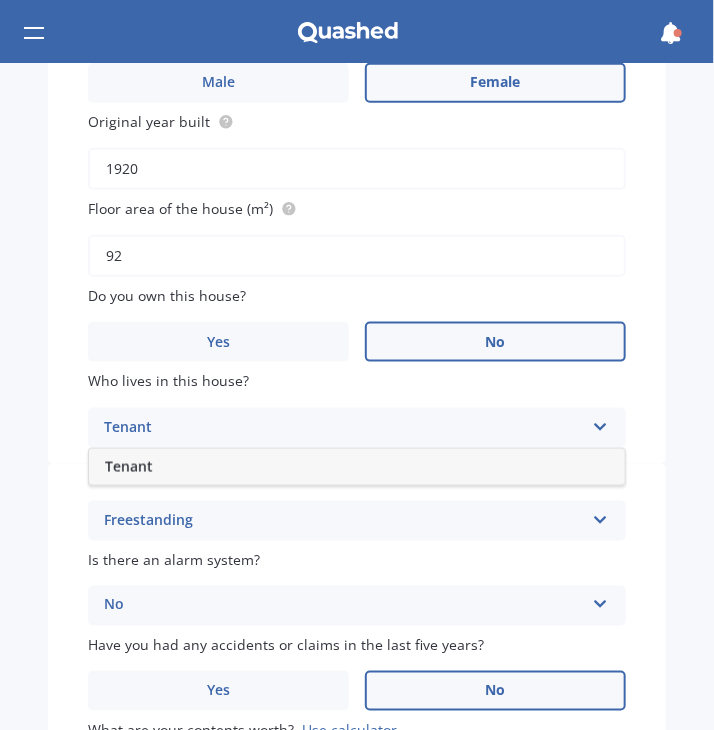click on "Tenant" at bounding box center (357, 467) 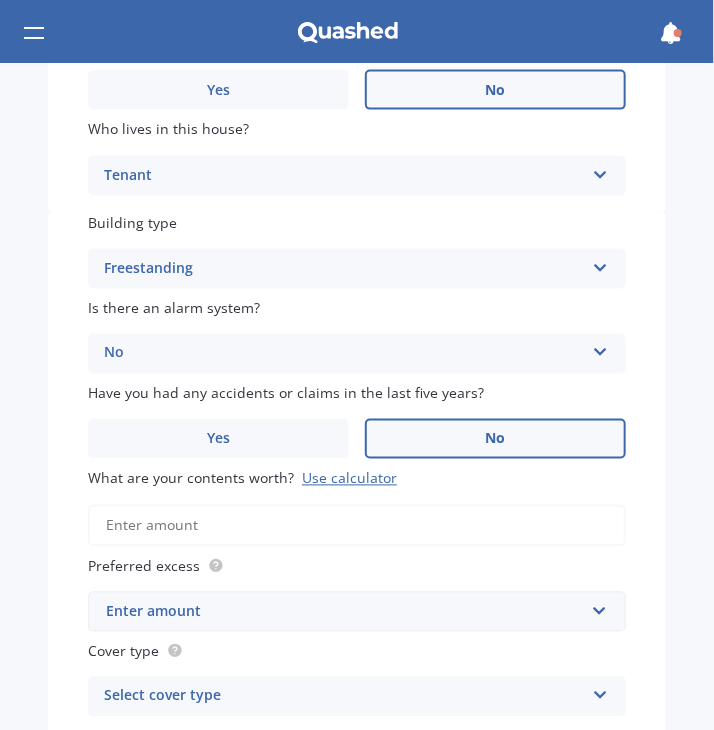 scroll, scrollTop: 798, scrollLeft: 0, axis: vertical 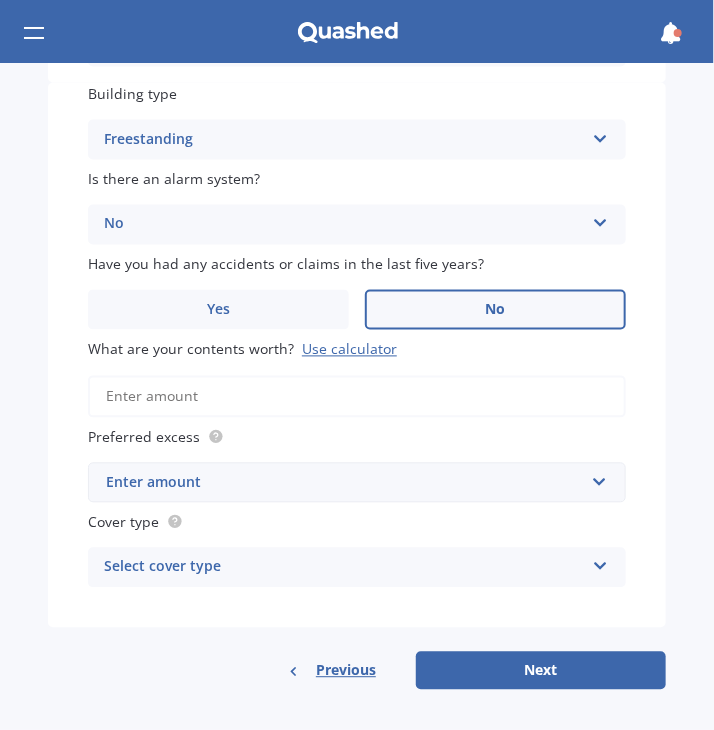 click on "No Yes, monitored Yes, not monitored No" at bounding box center (357, 225) 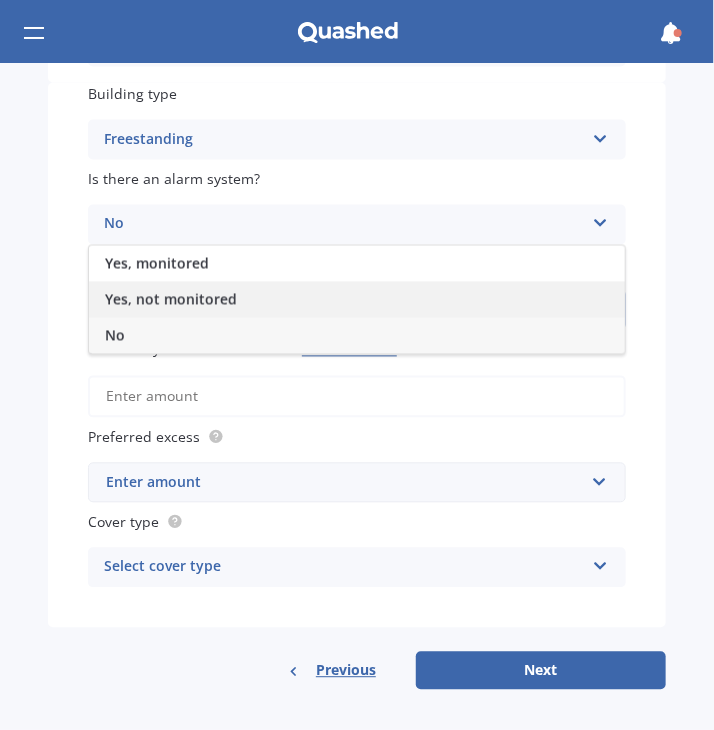 click on "Yes, not monitored" at bounding box center [357, 300] 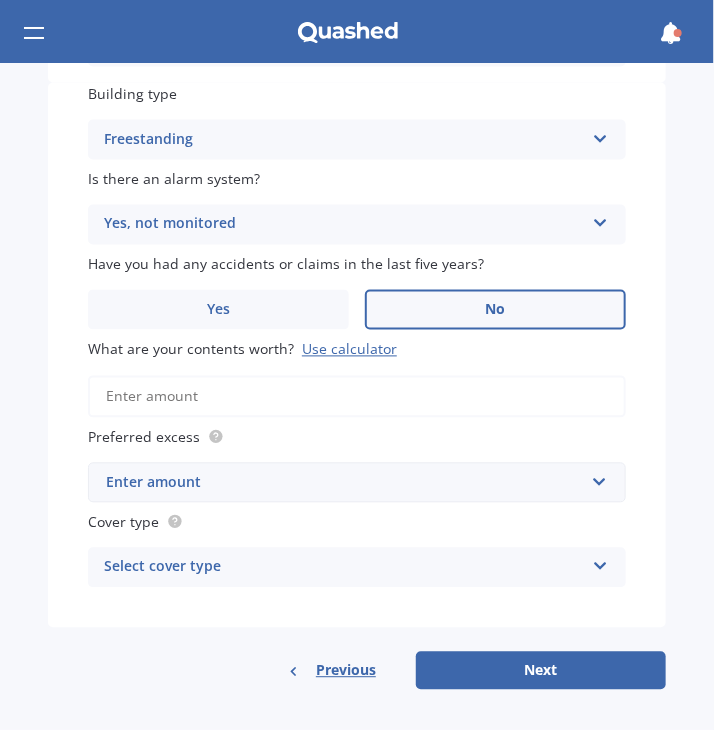 click on "No" at bounding box center (495, 310) 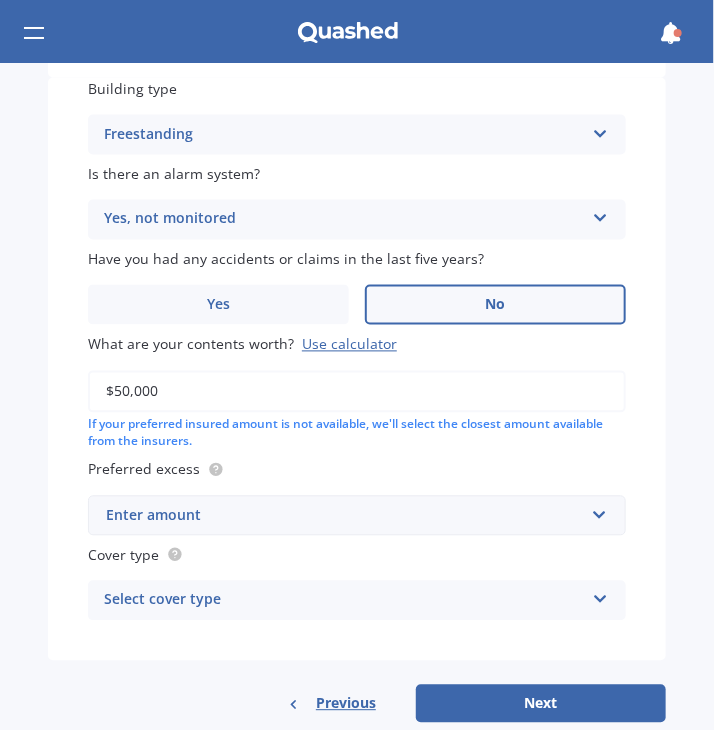 type on "$50,000" 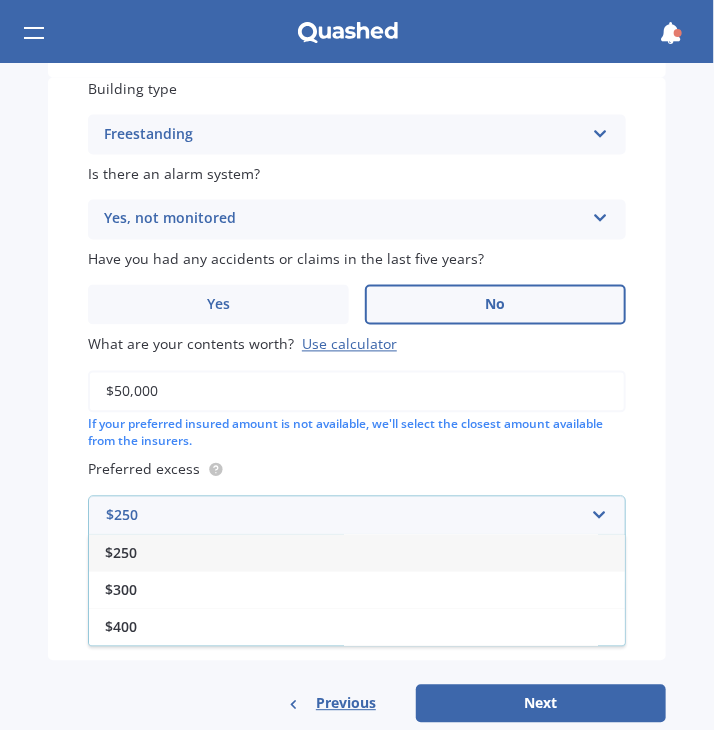 click on "$250" at bounding box center (357, 553) 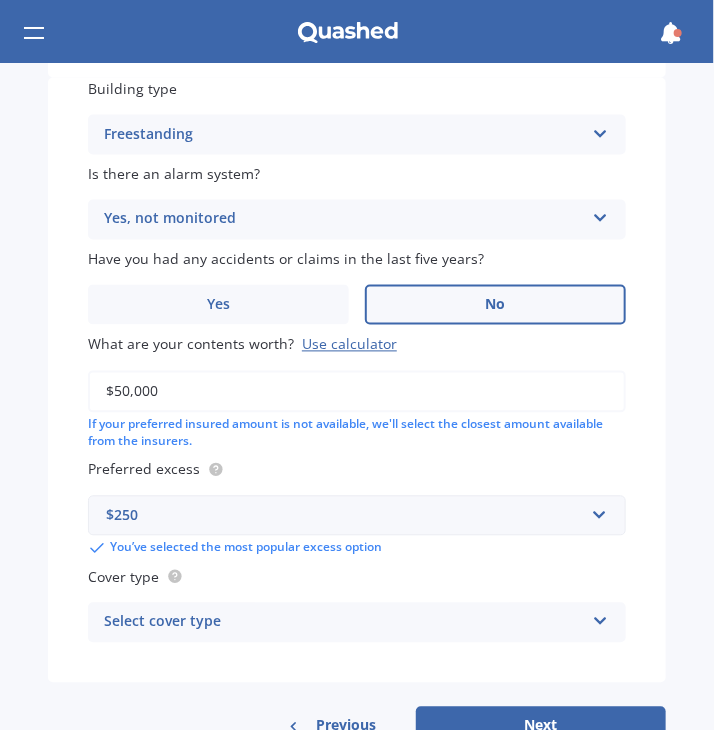 scroll, scrollTop: 858, scrollLeft: 0, axis: vertical 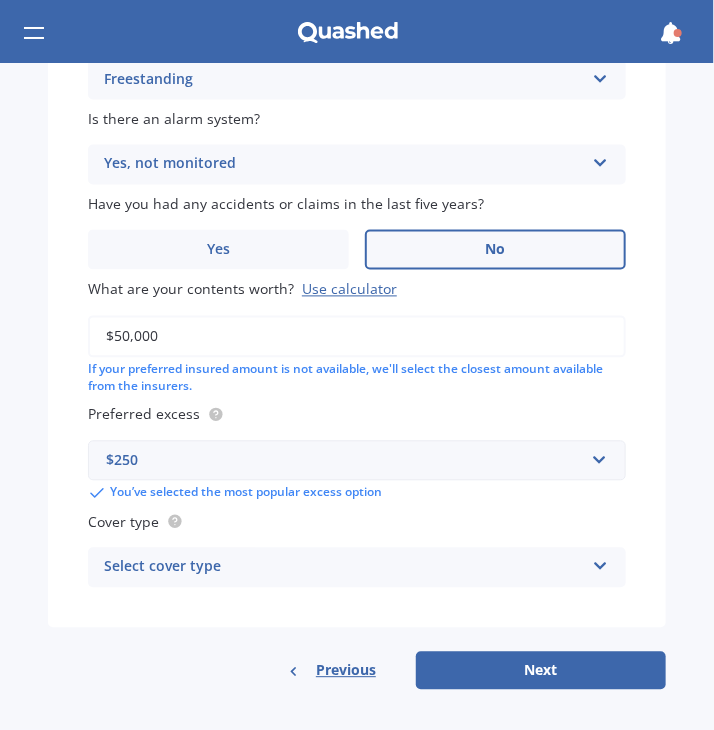 click on "Select cover type" at bounding box center (344, 568) 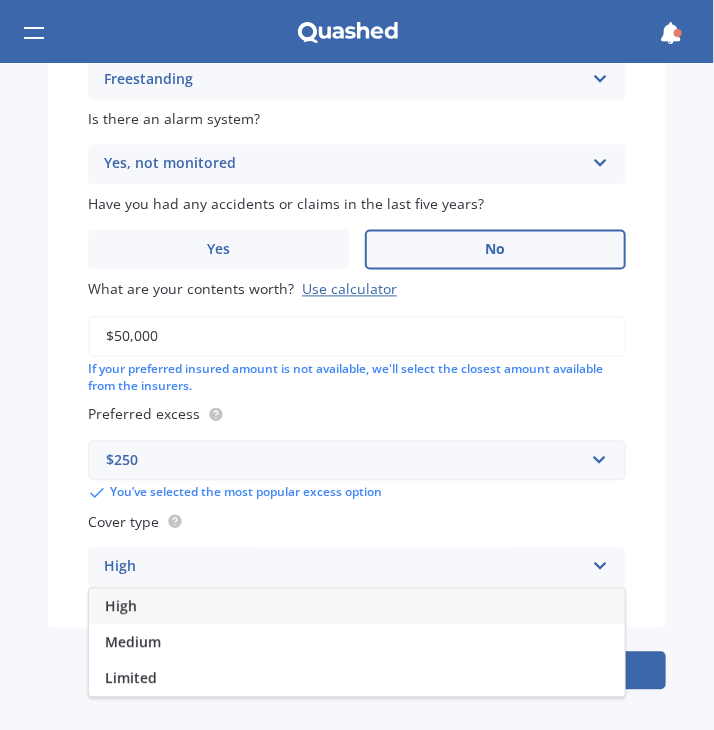 click 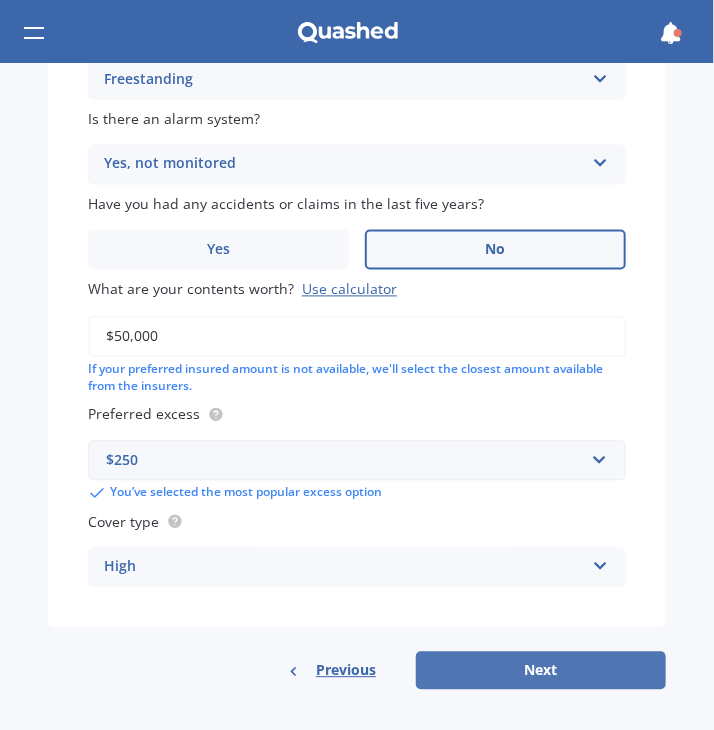 click on "Next" at bounding box center (541, 671) 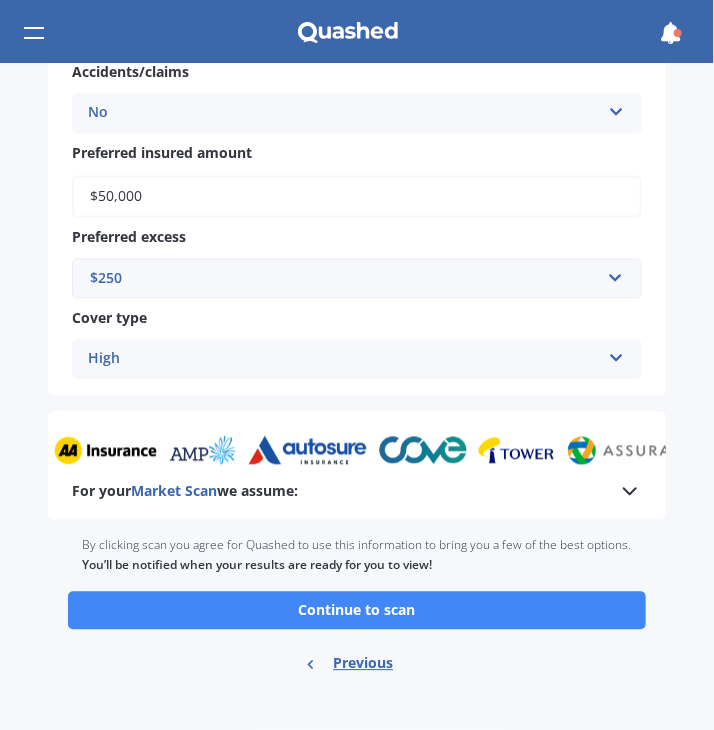 scroll, scrollTop: 927, scrollLeft: 0, axis: vertical 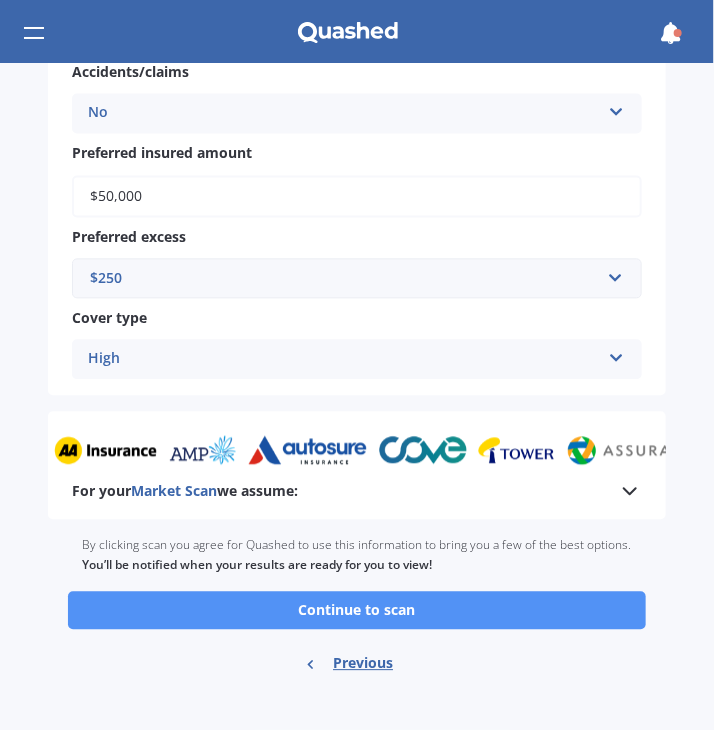 click on "Continue to scan" at bounding box center [357, 611] 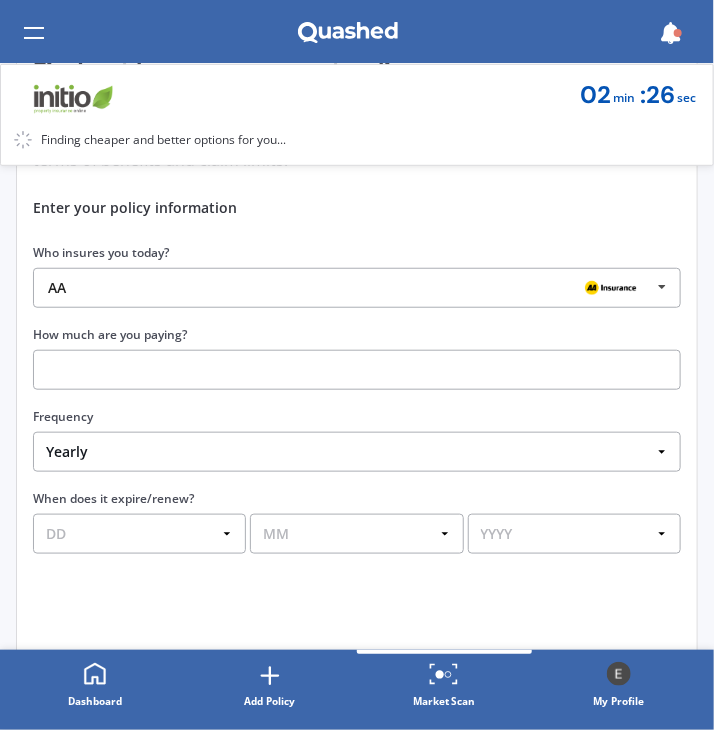 scroll, scrollTop: 256, scrollLeft: 0, axis: vertical 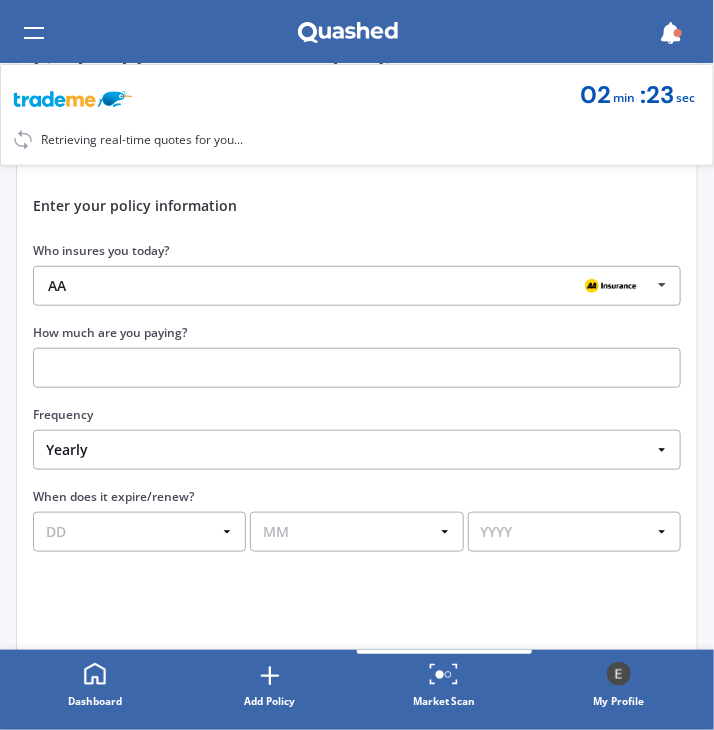 click at bounding box center [357, 368] 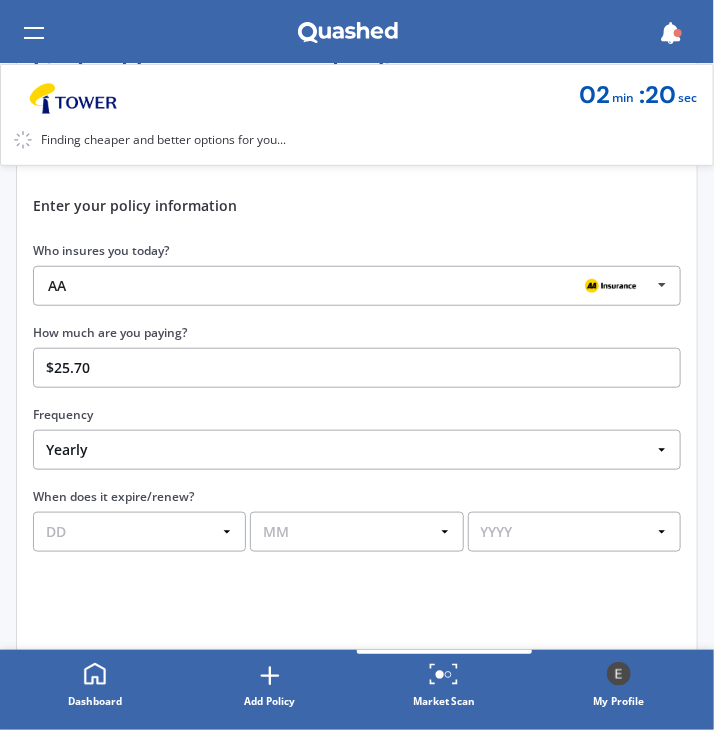 type on "$25.70" 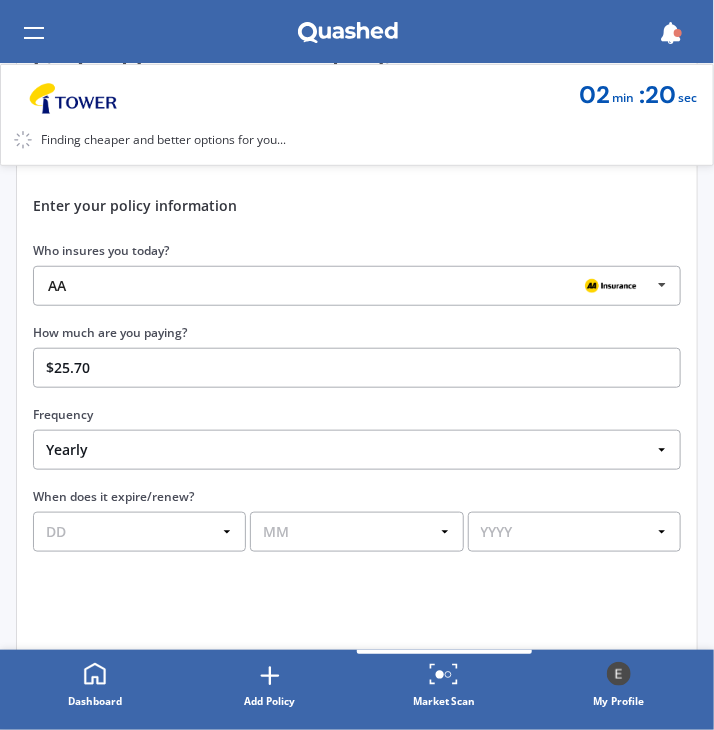 click on "Yearly Six-Monthly Quarterly Monthly Fortnightly Weekly One-Off" at bounding box center [357, 450] 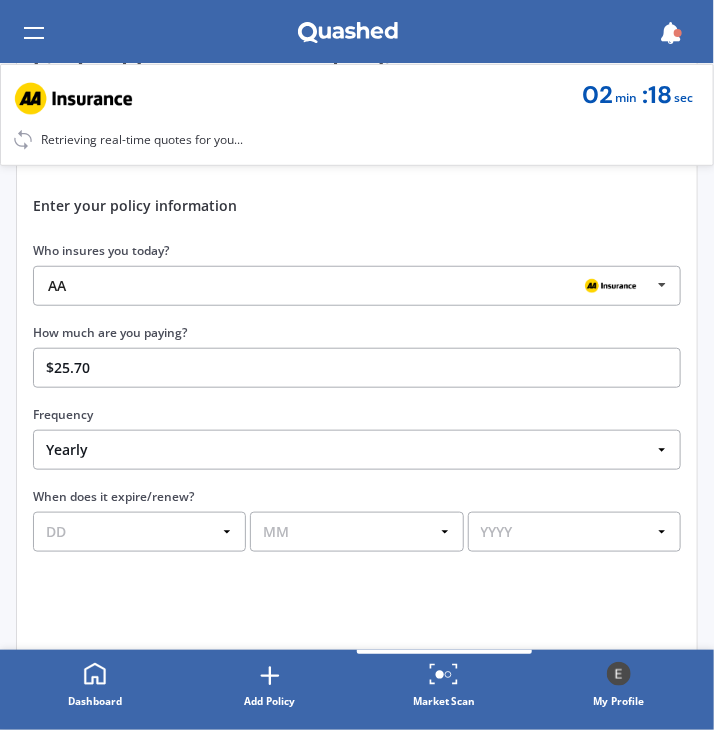 select on "Fortnightly" 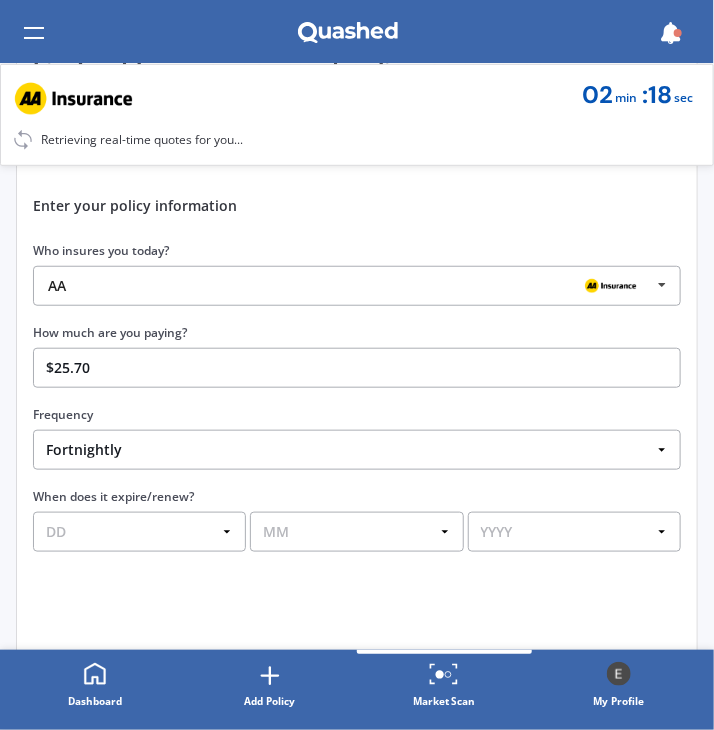 click on "Fortnightly" at bounding box center (0, 0) 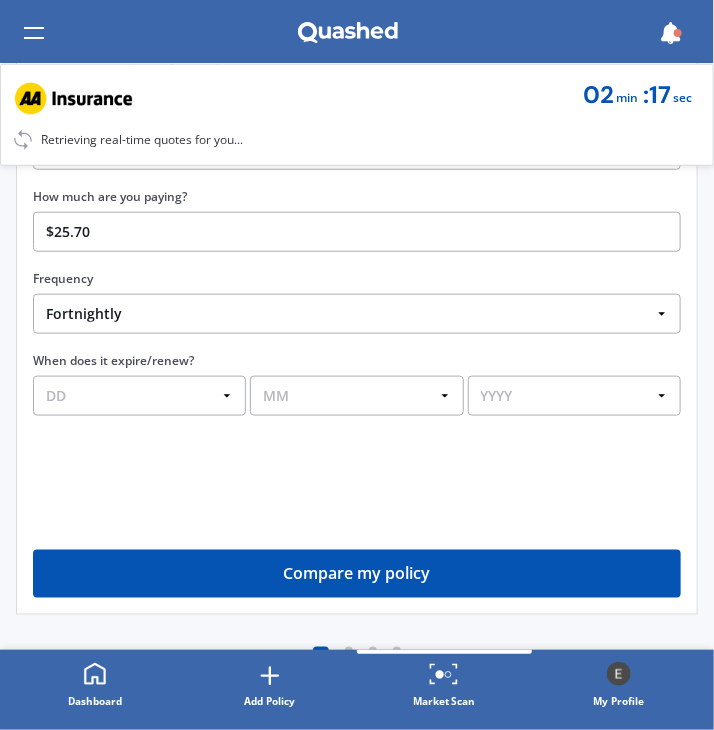 scroll, scrollTop: 393, scrollLeft: 0, axis: vertical 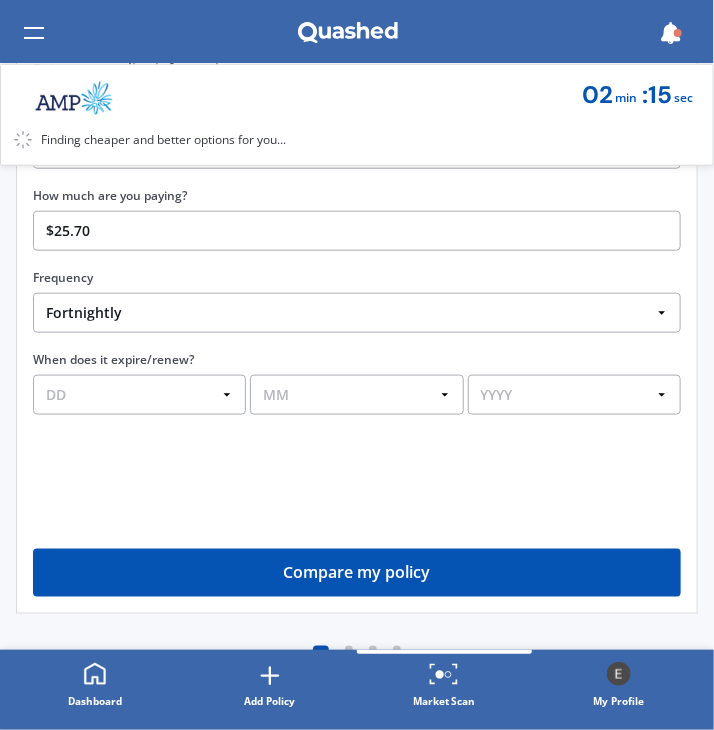click on "Compare my policy" at bounding box center [357, 573] 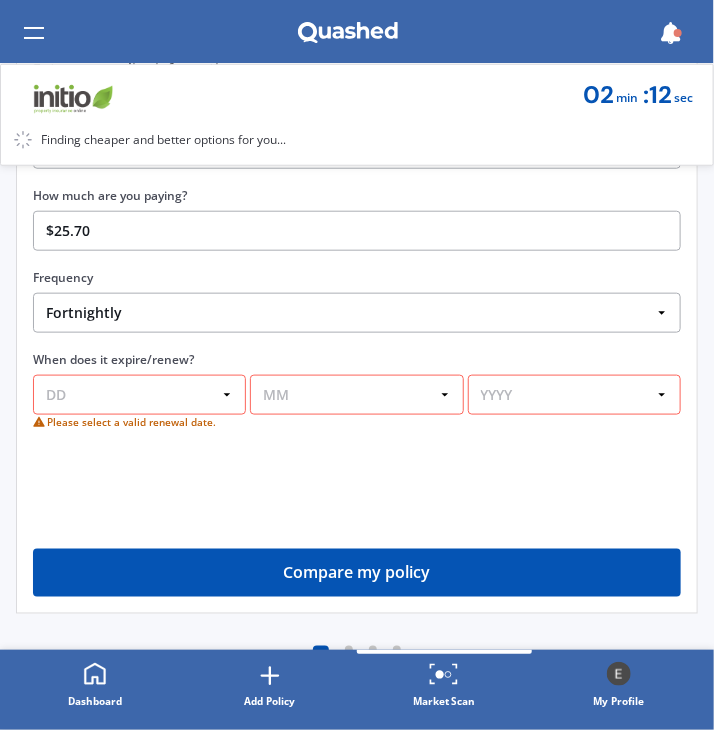 click on "DD 01 02 03 04 05 06 07 08 09 10 11 12 13 14 15 16 17 18 19 20 21 22 23 24 25 26 27 28 29 30 31" at bounding box center (139, 395) 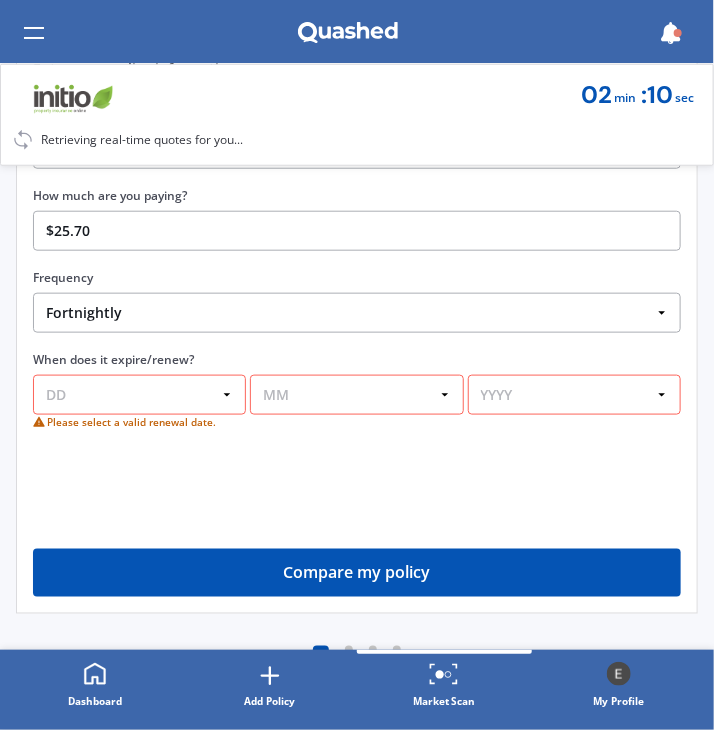 click on "Compare my policy" at bounding box center (357, 257) 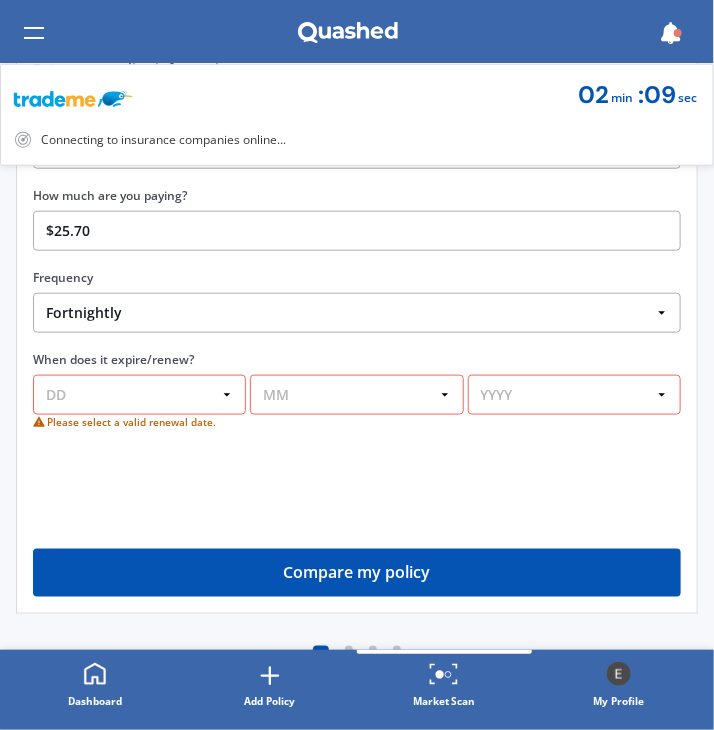 scroll, scrollTop: 0, scrollLeft: 0, axis: both 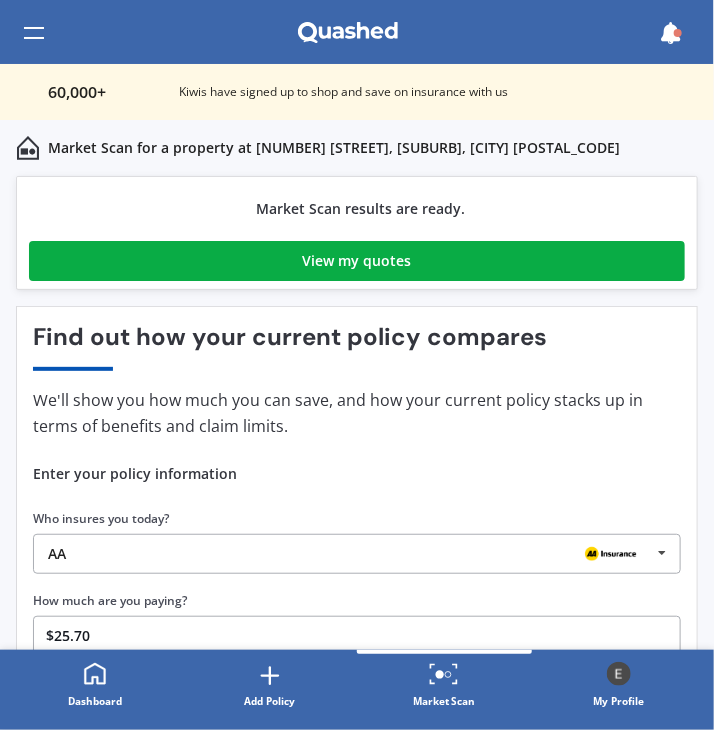 click on "View my quotes" at bounding box center [357, 261] 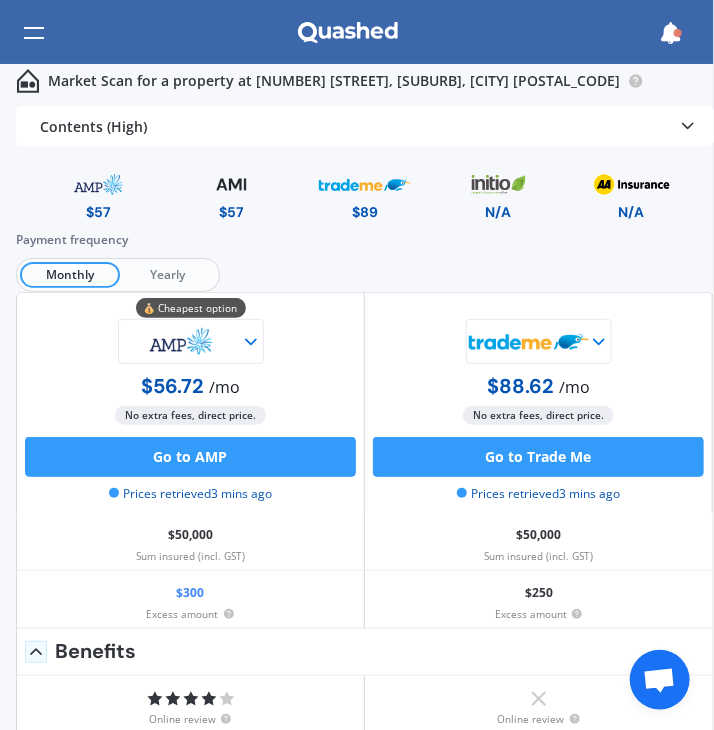 click at bounding box center [631, 184] 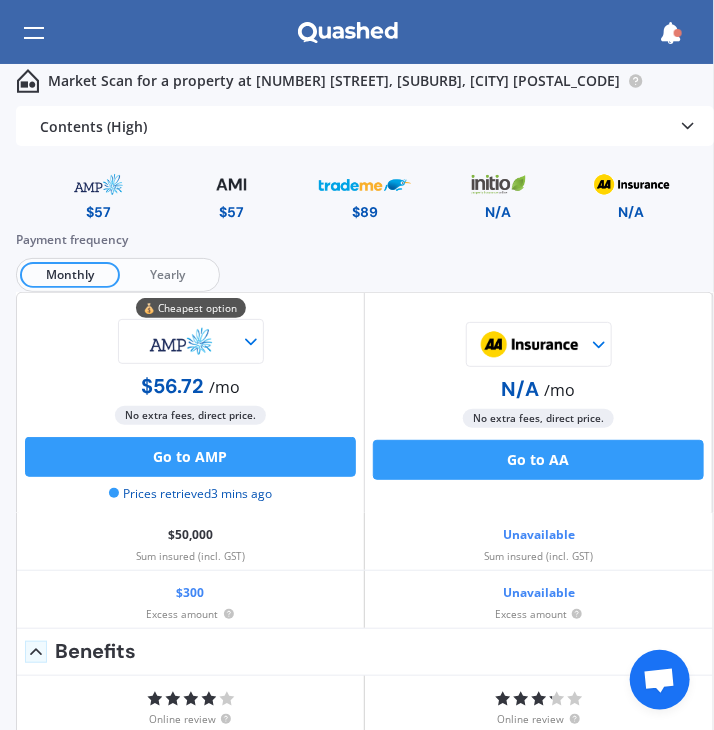 scroll, scrollTop: 77, scrollLeft: 0, axis: vertical 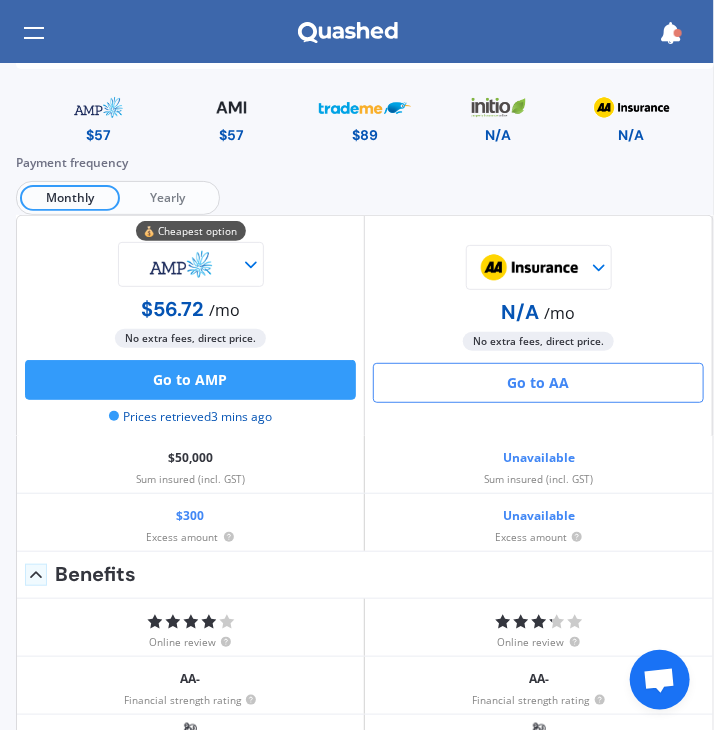 click on "Go to AA" at bounding box center (538, 383) 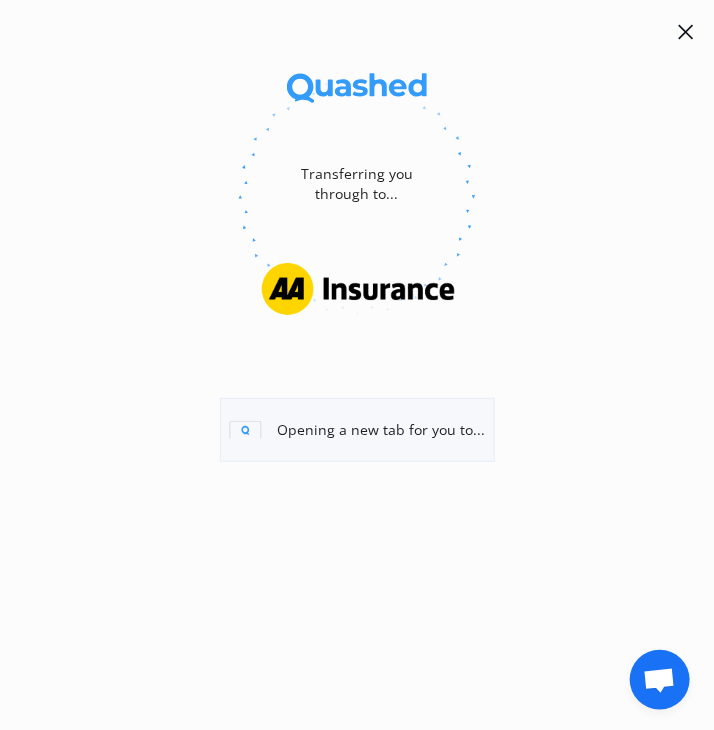 click on "Opening a new tab for you to..." at bounding box center (357, 430) 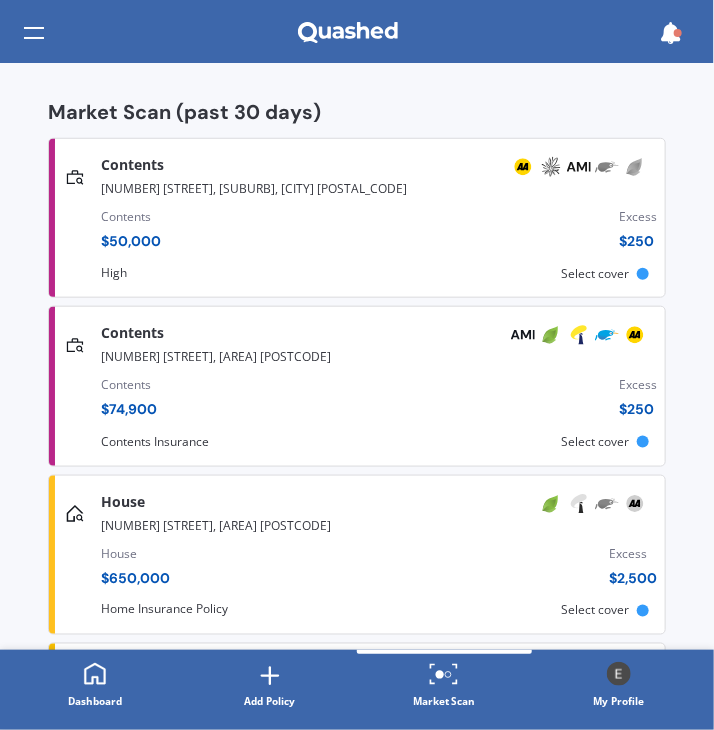 scroll, scrollTop: 364, scrollLeft: 0, axis: vertical 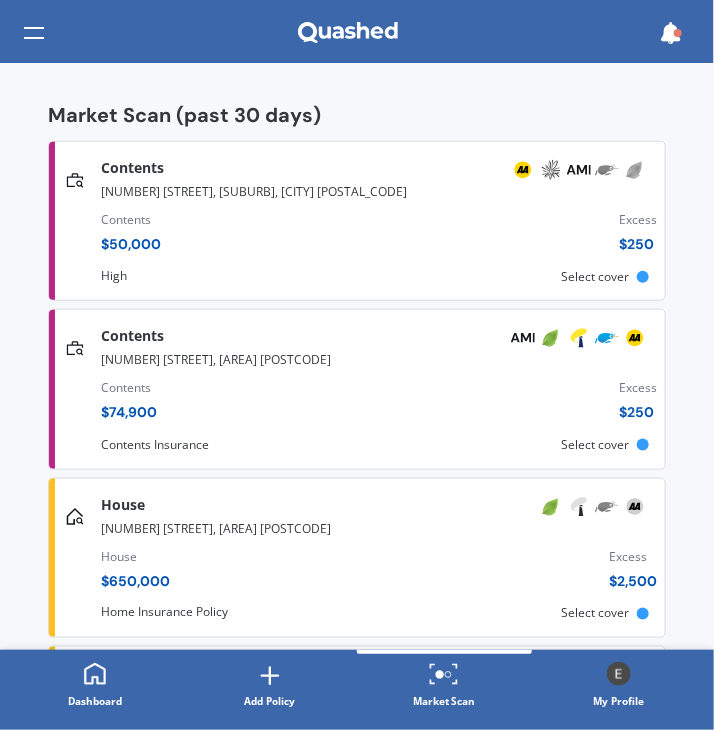 click on "Contents $ 50,000 Excess $ 250" at bounding box center (379, 236) 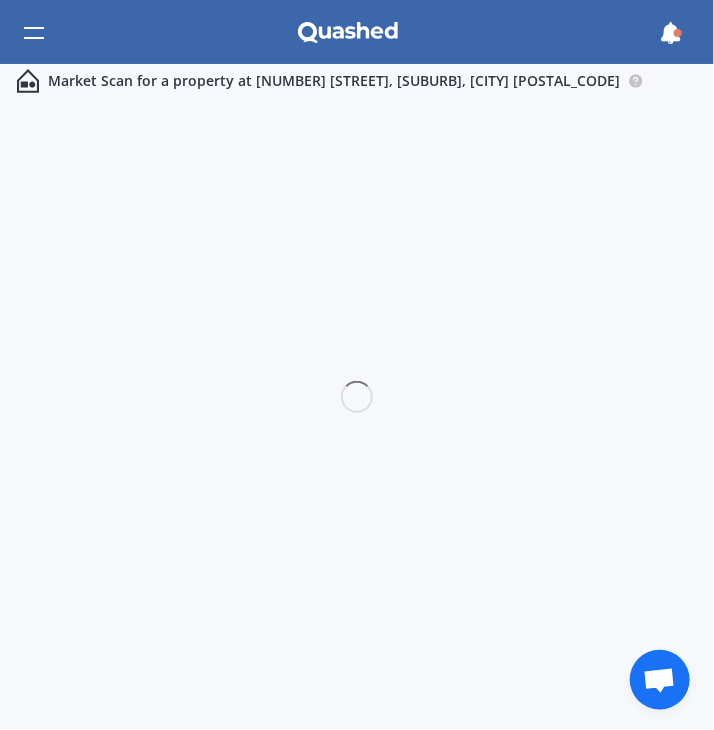 scroll, scrollTop: 0, scrollLeft: 0, axis: both 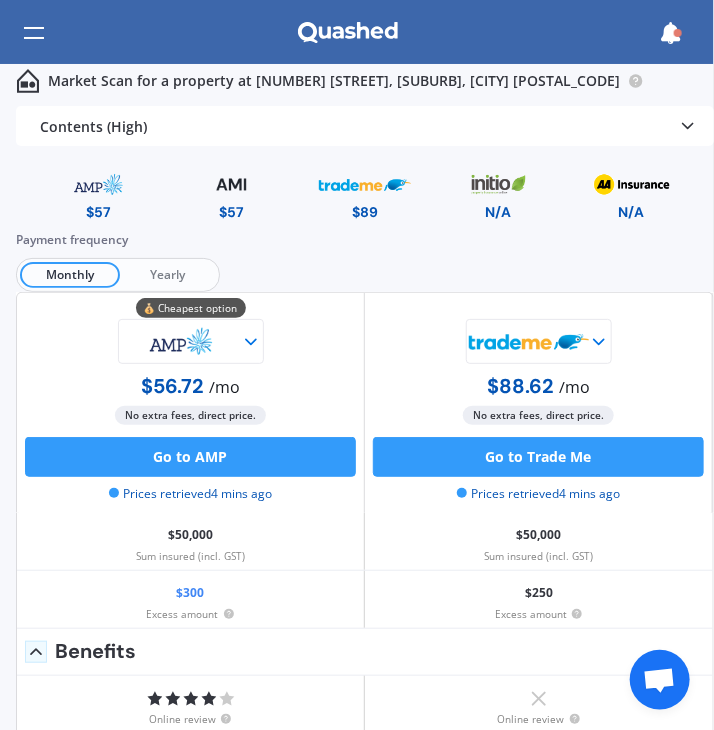 click 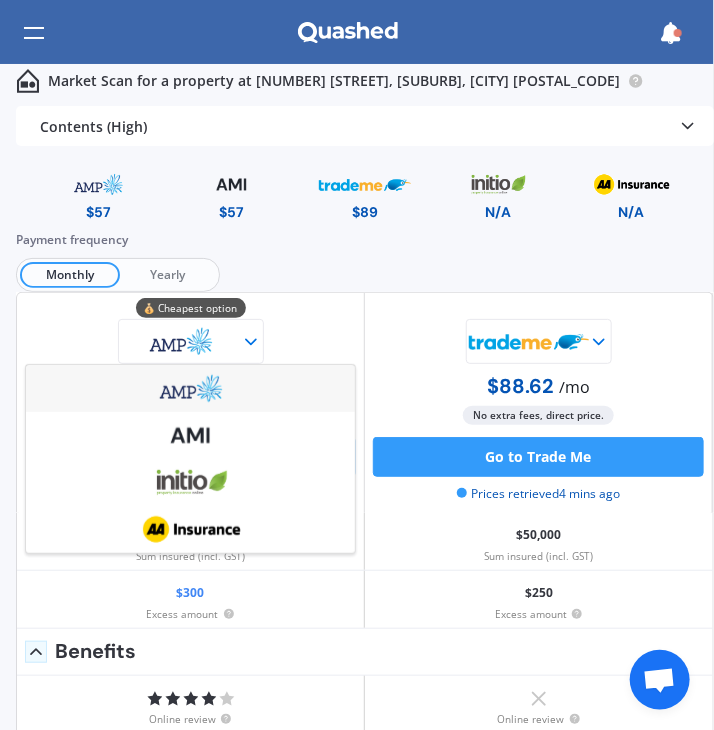 click 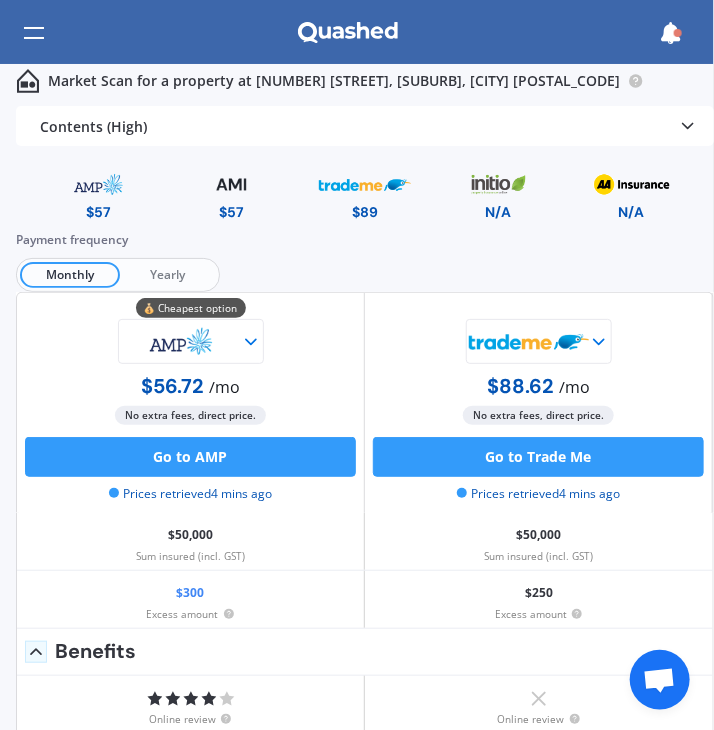 click 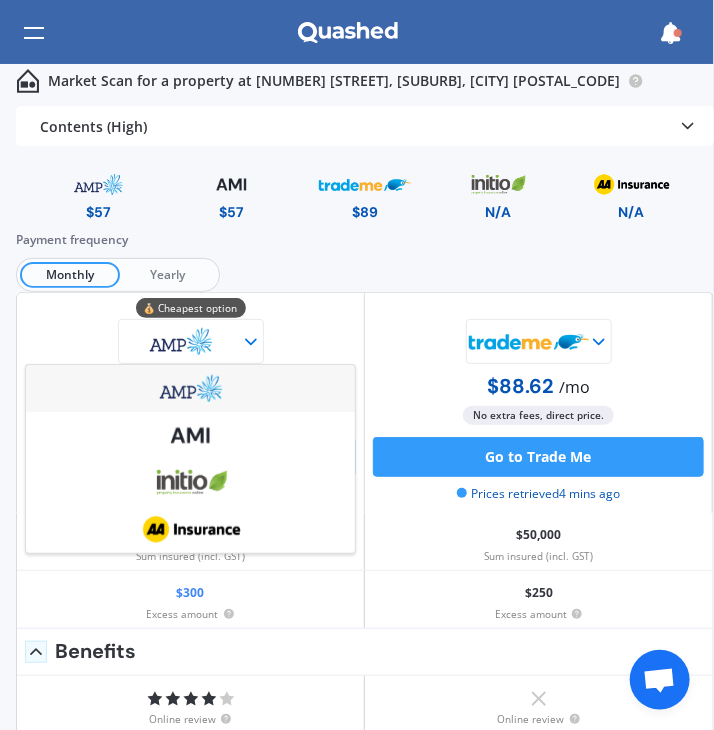 click on "Payment frequency Monthly Yearly" at bounding box center [365, 261] 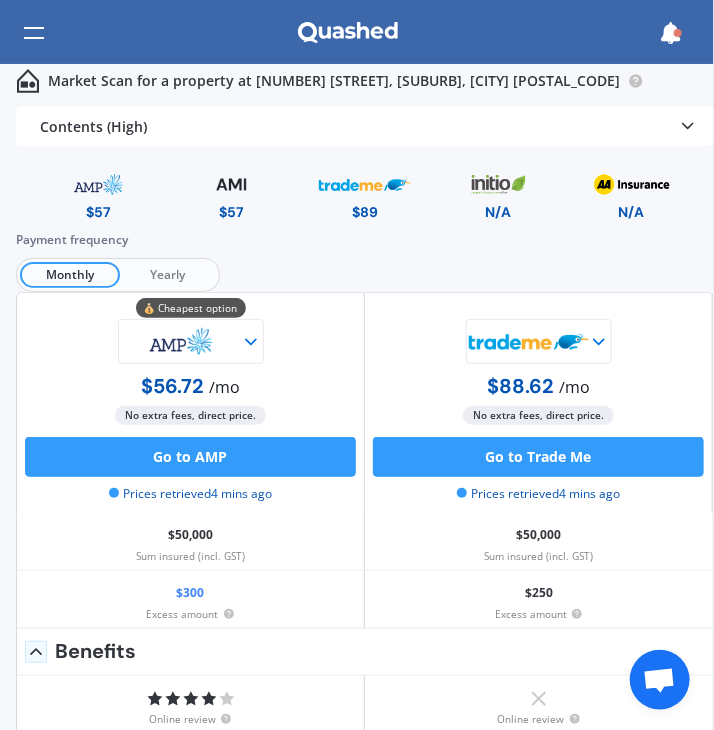 click at bounding box center [529, 341] 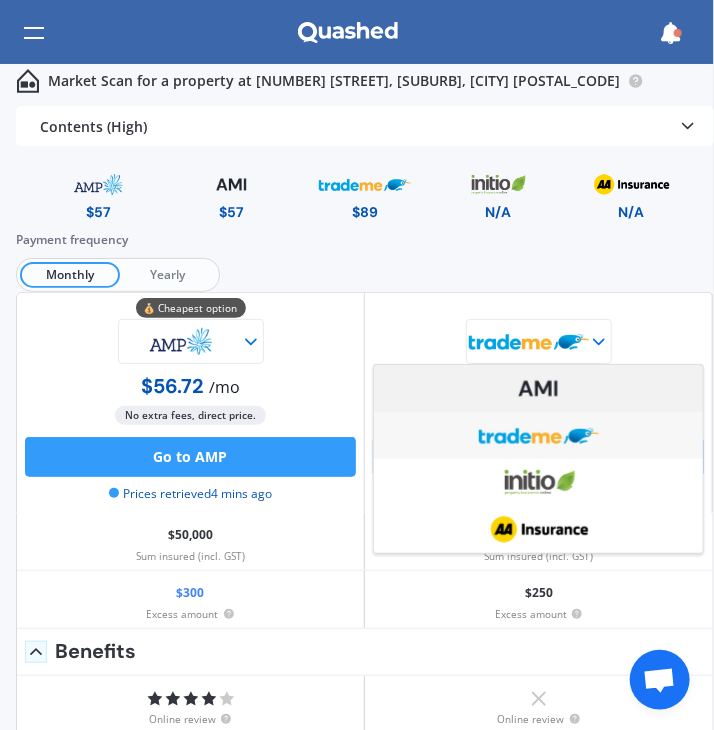 click at bounding box center [539, 388] 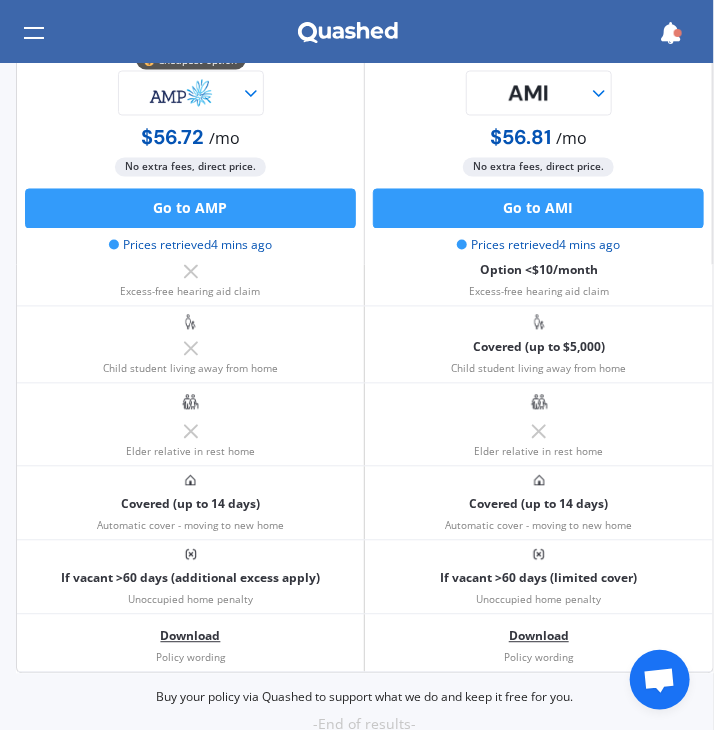 scroll, scrollTop: 2642, scrollLeft: 0, axis: vertical 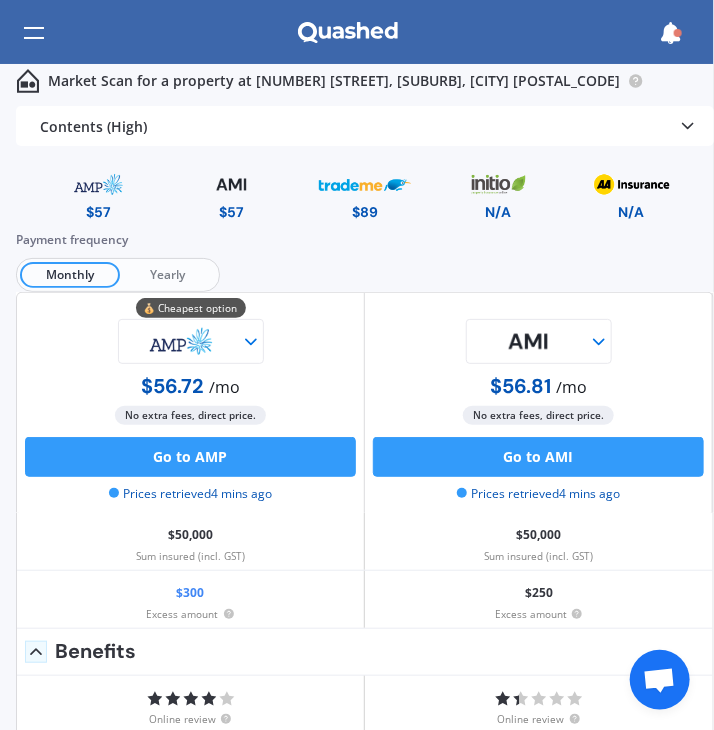 click on "$300 Excess amount" at bounding box center (191, 599) 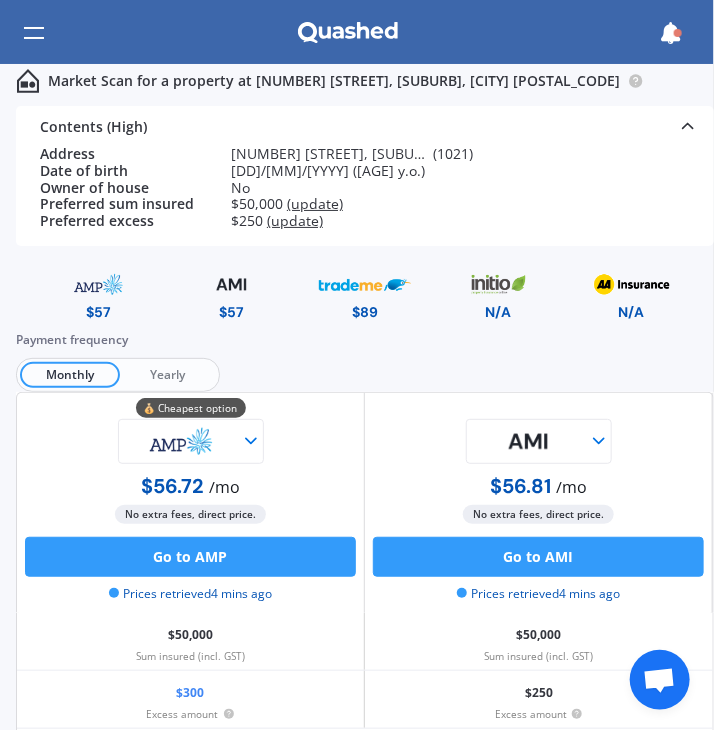 click on "(update)" at bounding box center (295, 220) 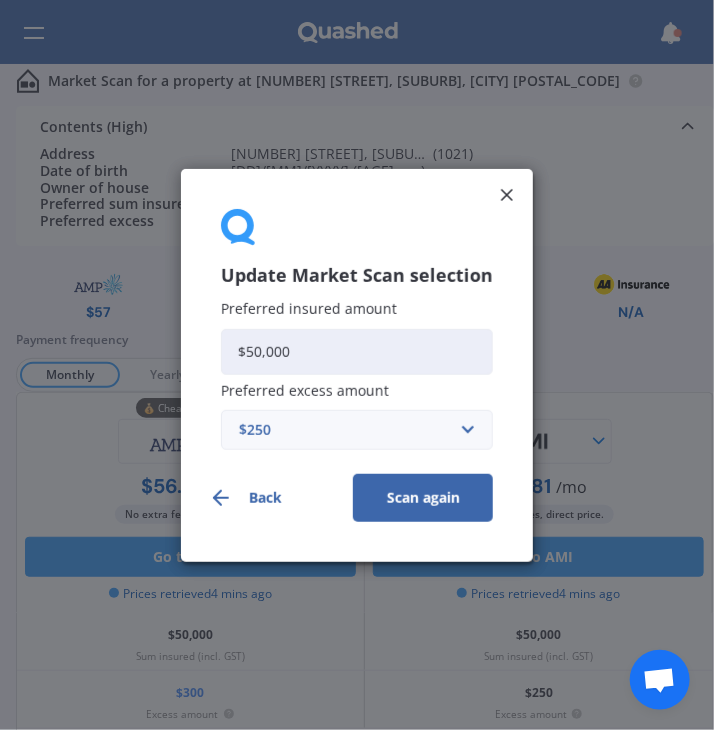 click on "$250" at bounding box center (345, 429) 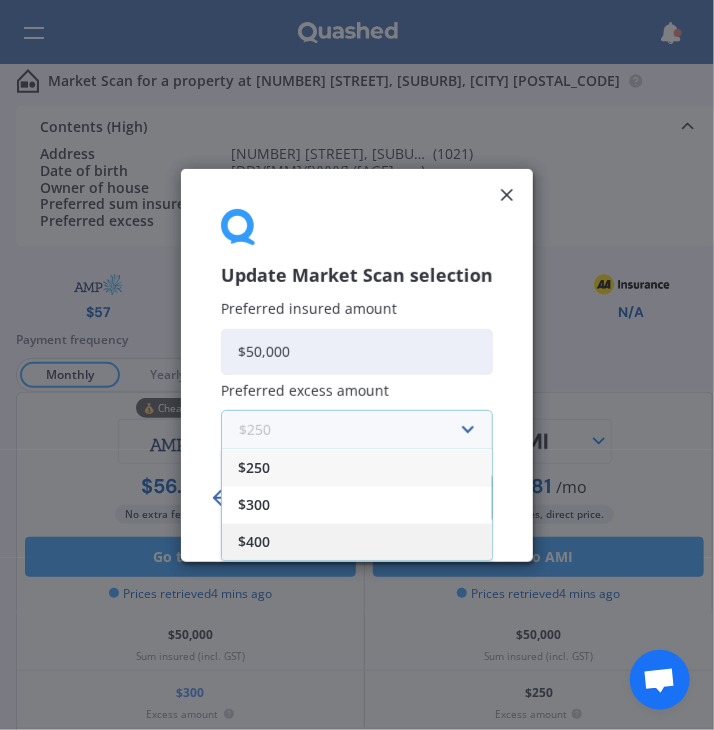 scroll, scrollTop: 146, scrollLeft: 0, axis: vertical 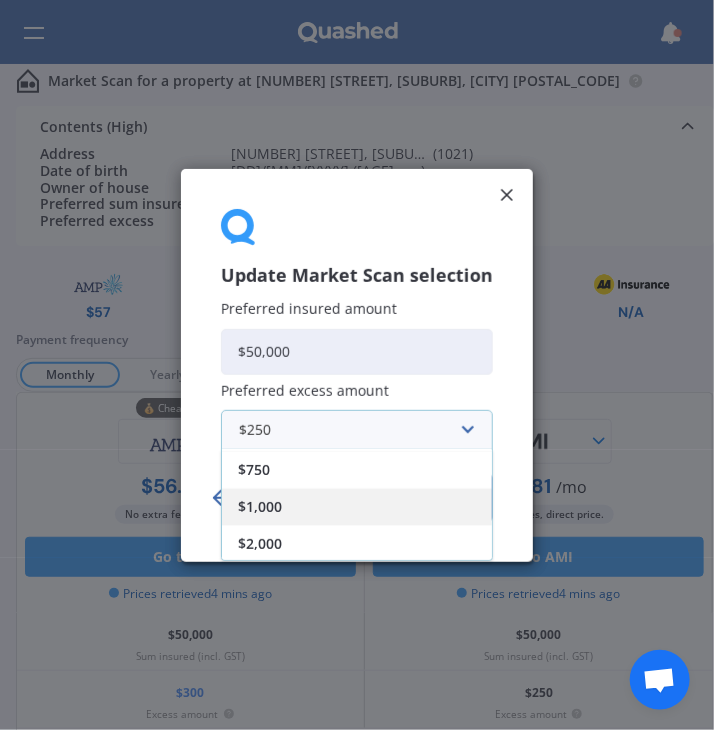 click on "$1,000" at bounding box center [357, 505] 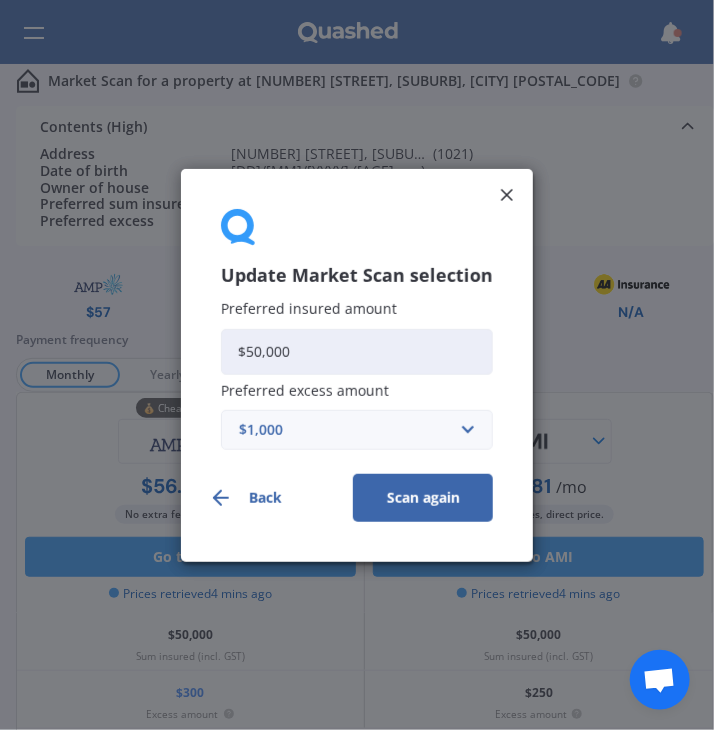 click on "Scan again" at bounding box center [423, 497] 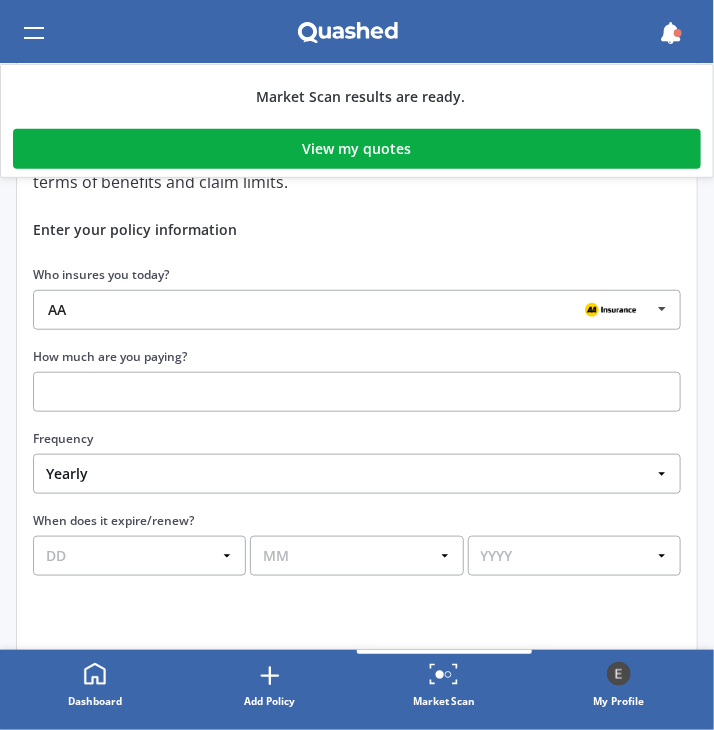 scroll, scrollTop: 256, scrollLeft: 0, axis: vertical 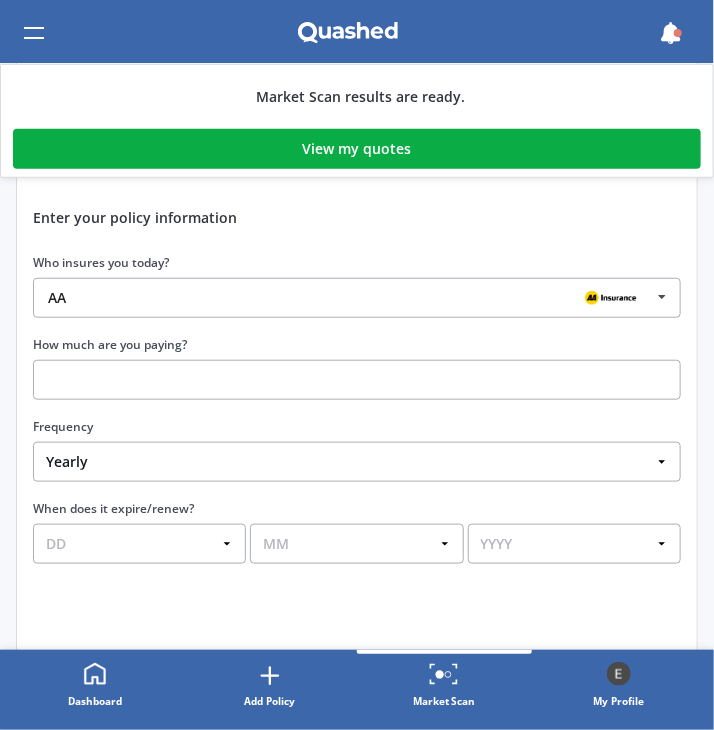 click on "View my quotes" at bounding box center (357, 149) 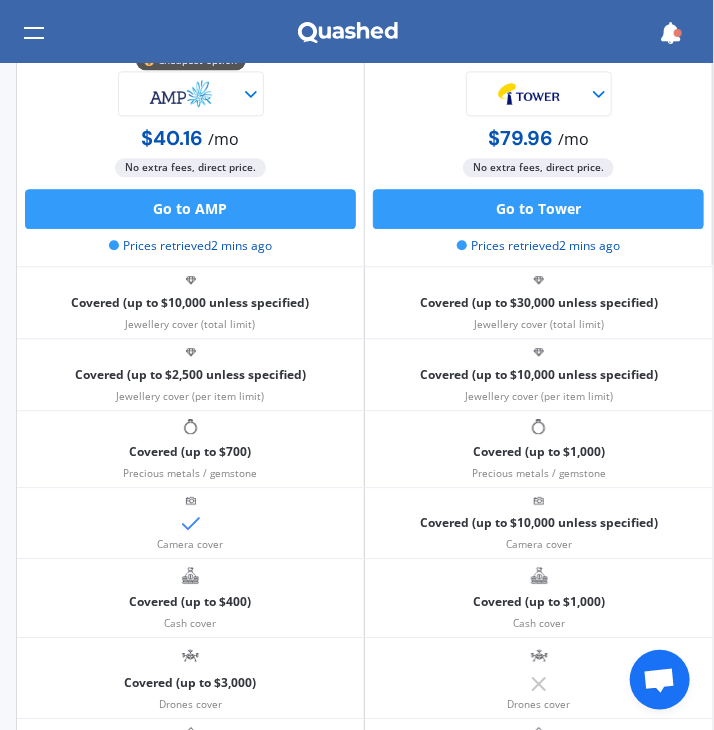 scroll, scrollTop: 1136, scrollLeft: 0, axis: vertical 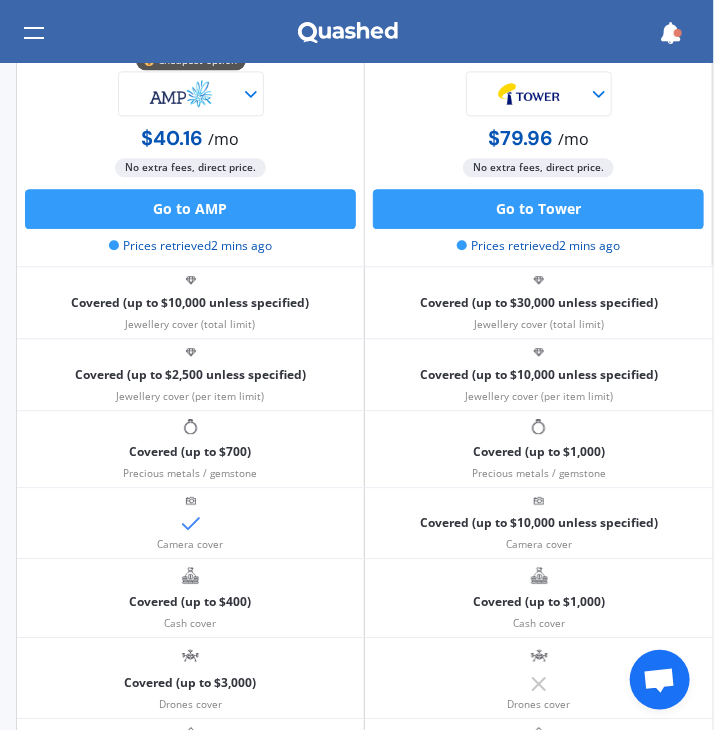 click at bounding box center (34, 33) 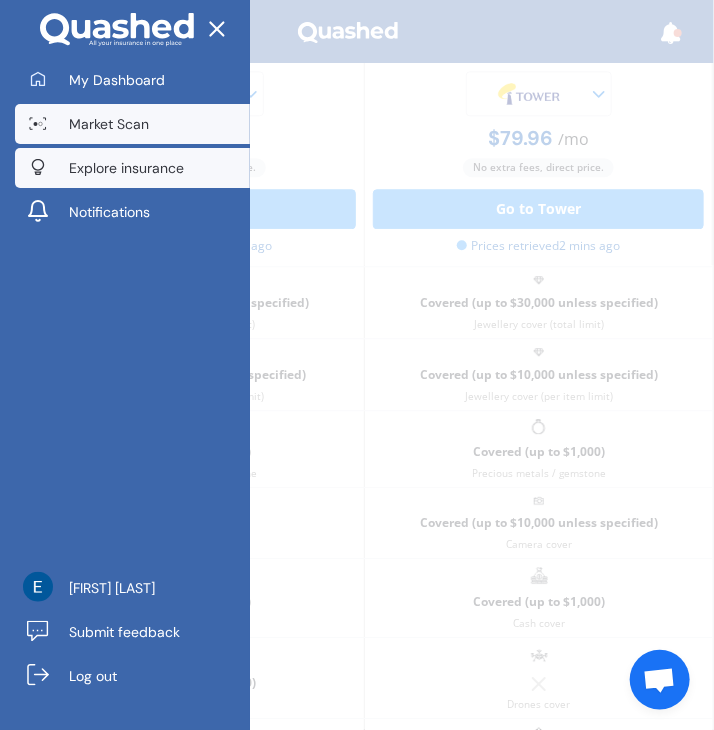 click on "Explore insurance" at bounding box center [132, 168] 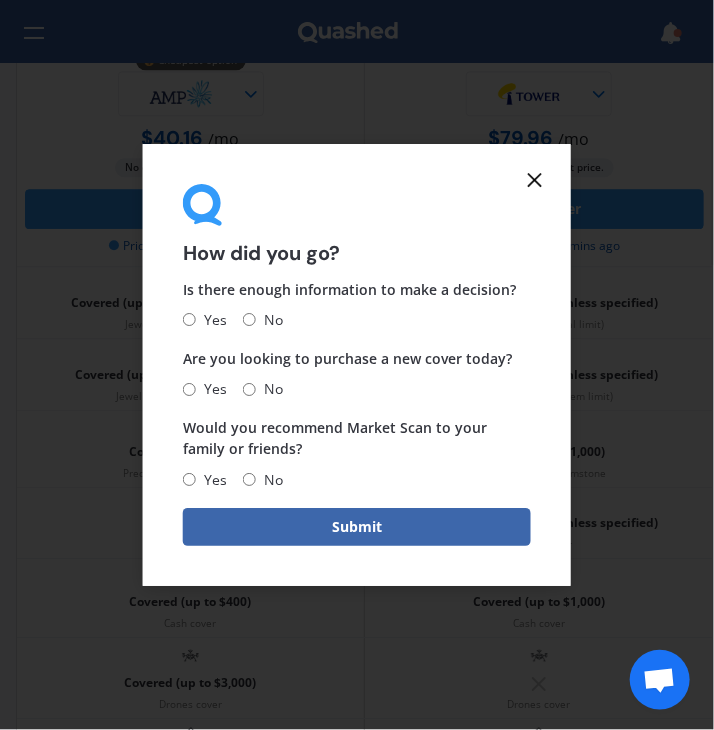 click 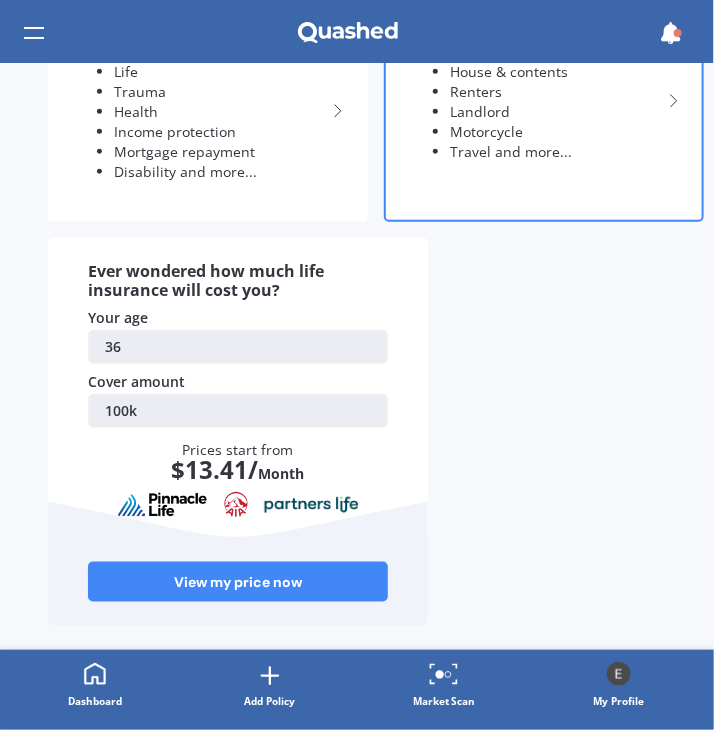 scroll, scrollTop: 0, scrollLeft: 0, axis: both 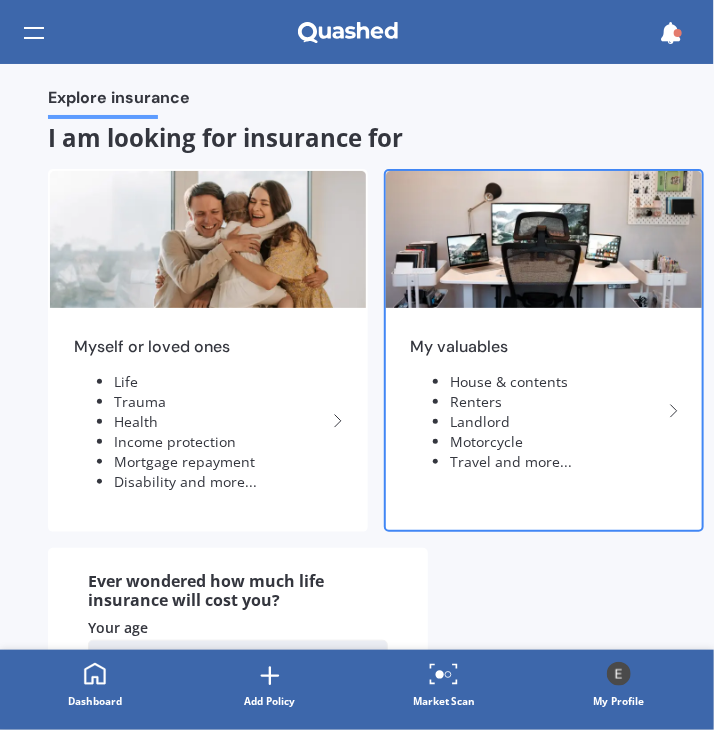 click on "Travel and more..." at bounding box center (556, 462) 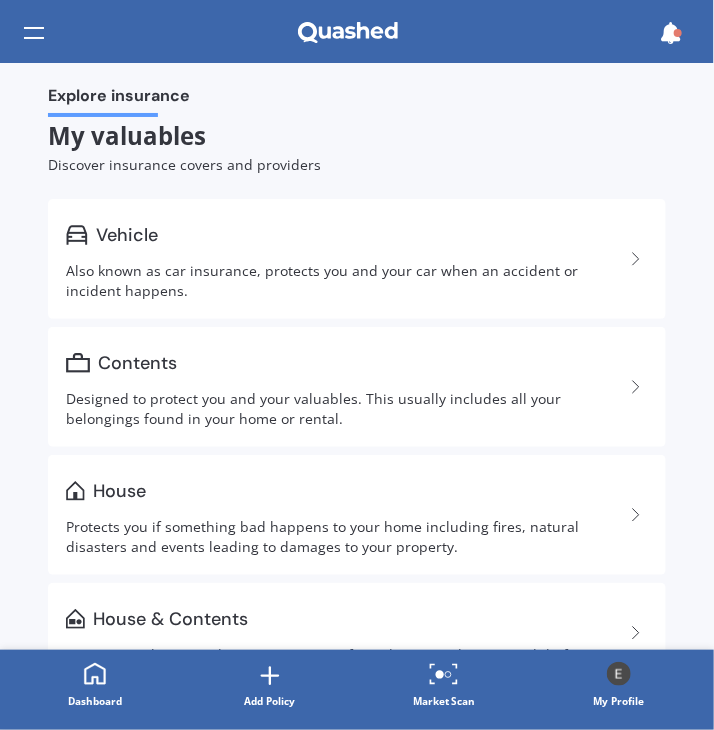 scroll, scrollTop: 0, scrollLeft: 0, axis: both 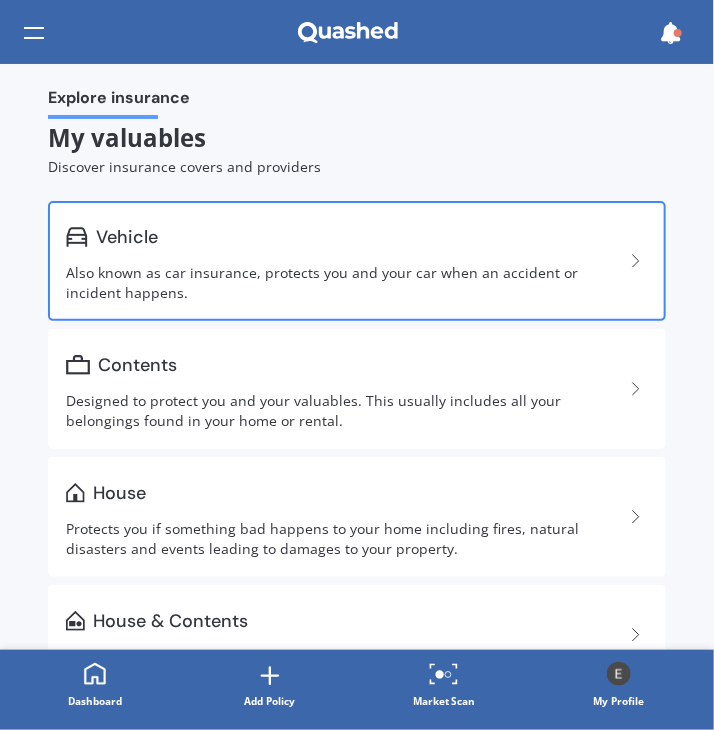 click on "Also known as car insurance, protects you and your car when an accident or incident happens." at bounding box center (345, 283) 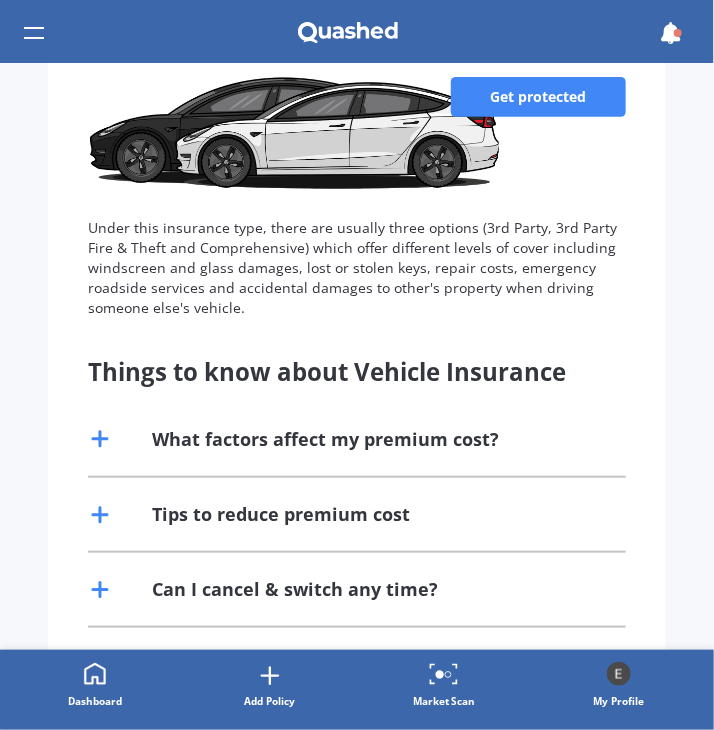 scroll, scrollTop: 0, scrollLeft: 0, axis: both 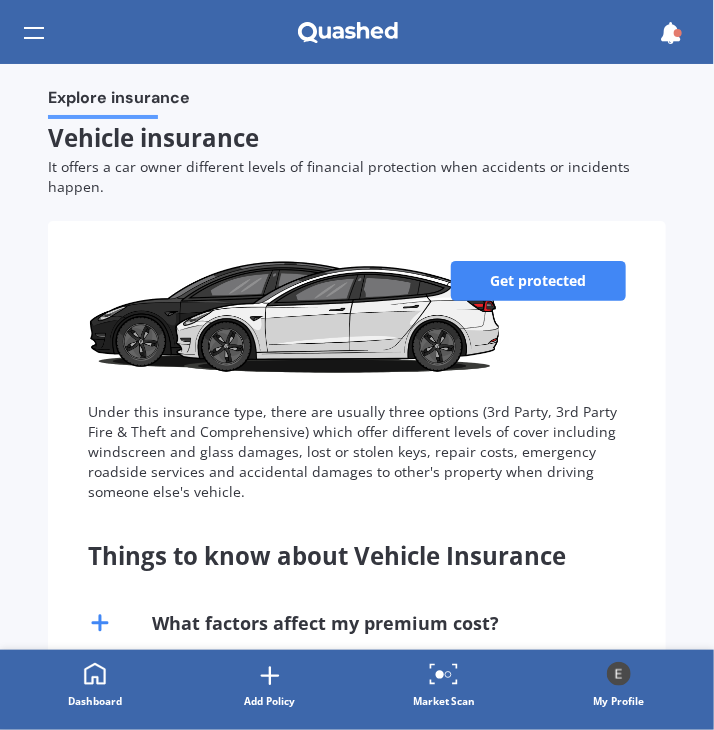 click on "Get protected" at bounding box center [538, 281] 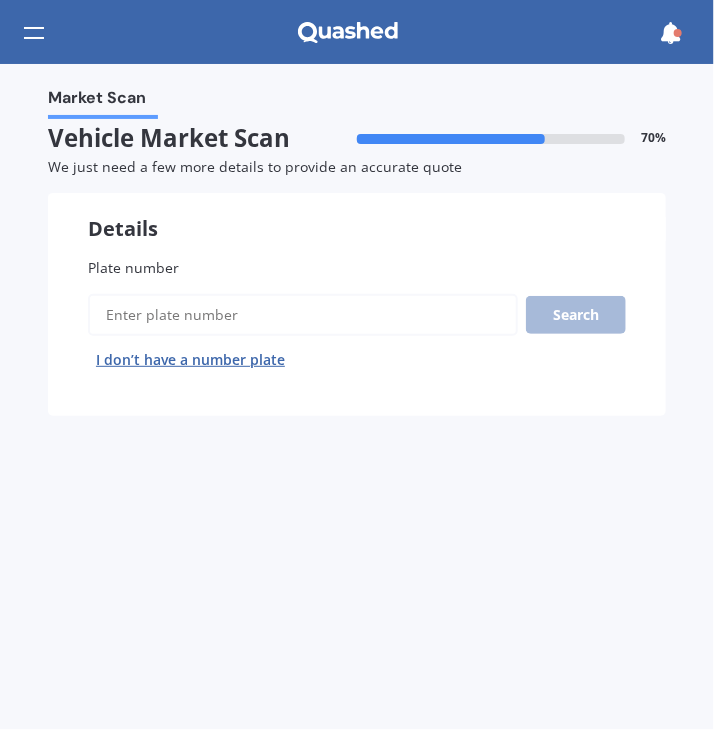 click on "Plate number" at bounding box center (303, 315) 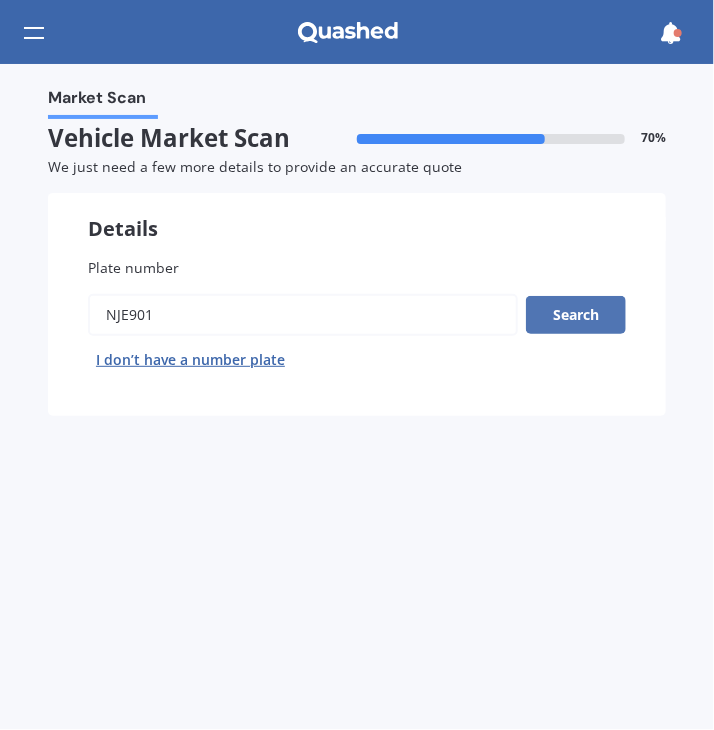 type on "nje901" 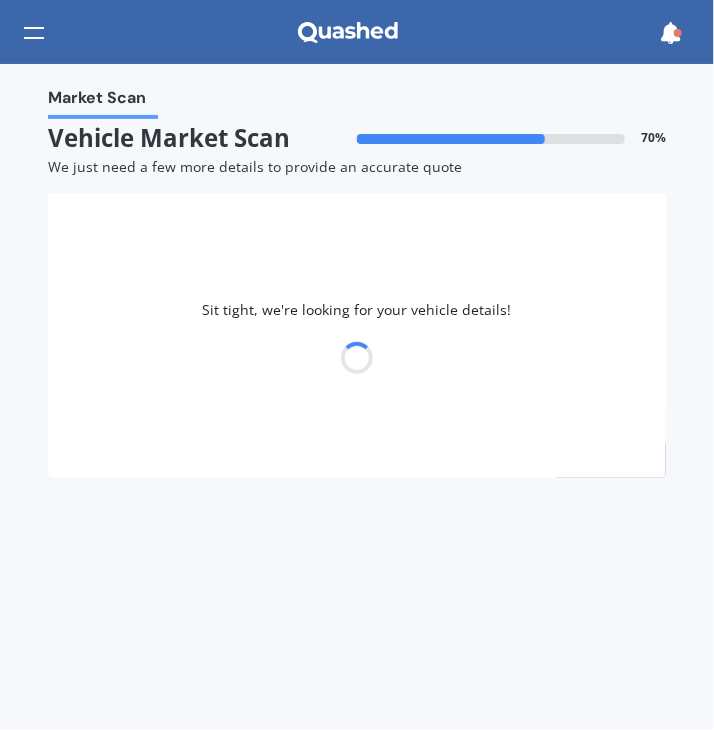 select on "MAZDA" 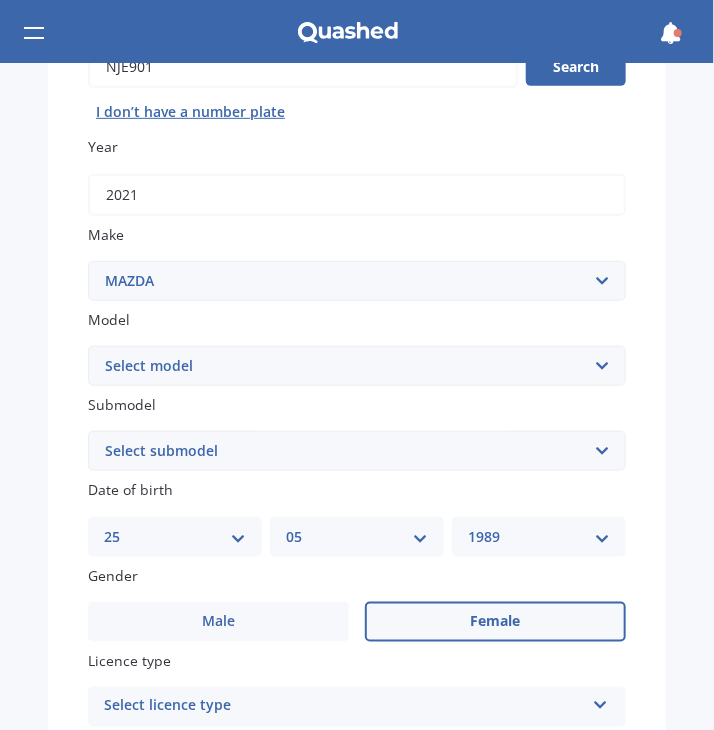 scroll, scrollTop: 249, scrollLeft: 0, axis: vertical 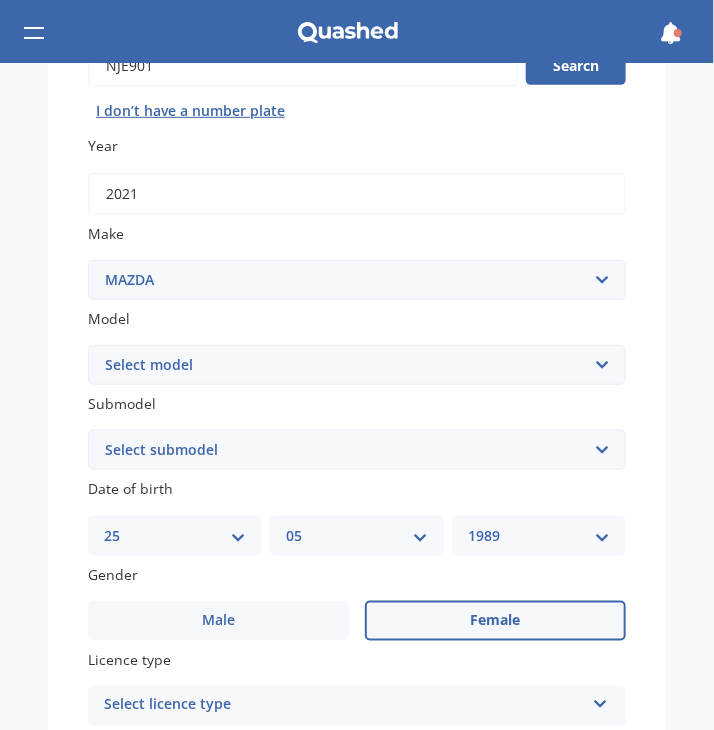 click on "Select model 121 2 3 323 323 / Familia 6 626 929 Atenza Autozam Axela AZ3 B2000 B2200 B2500 B2600 B2600i Biante Bongo Bounty BT50 Capella Cronos CX-30 CX-60 CX-8 CX-80 CX3 CX30 CX5 CX7 CX8 CX9 Demio E1800 Van E2000 E2200 Vans E2500 E2500 Van E3000 E4100 Efini Etude Eunos Familia Lantis Levante Luce Marvie Millenia MPV MS6 MS8 MS9 MX-3 MX-30 MX-5 MX-6 Neo Persona Premacy Presseo Proceed Revue Rotary RX7 RX8 Sapporo Sentia T2000 T2600 T3000 T3500 T4000 T4100 T4600 Titan 1.5/2.0 Tonnes Titan 5 Tonne Tribute Verisa" at bounding box center [357, 365] 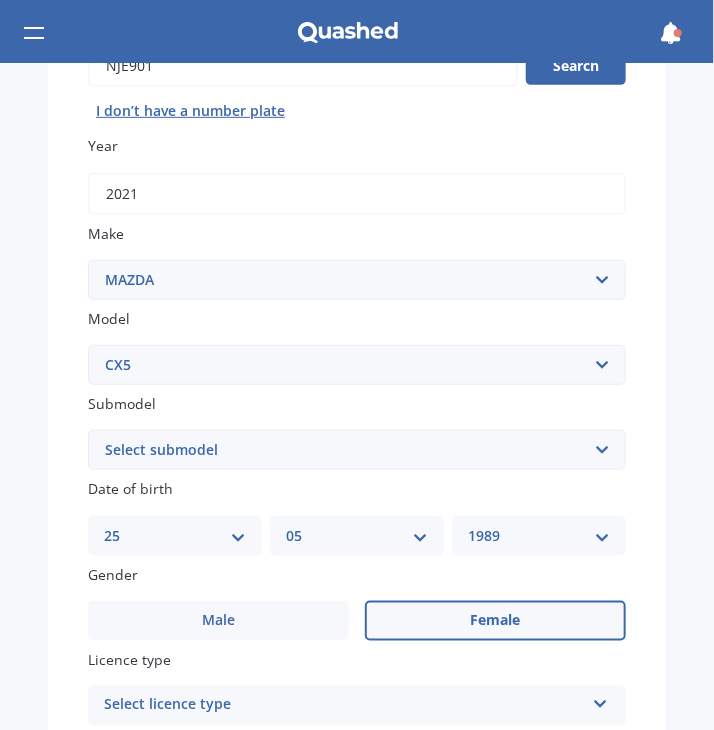click on "CX5" at bounding box center [0, 0] 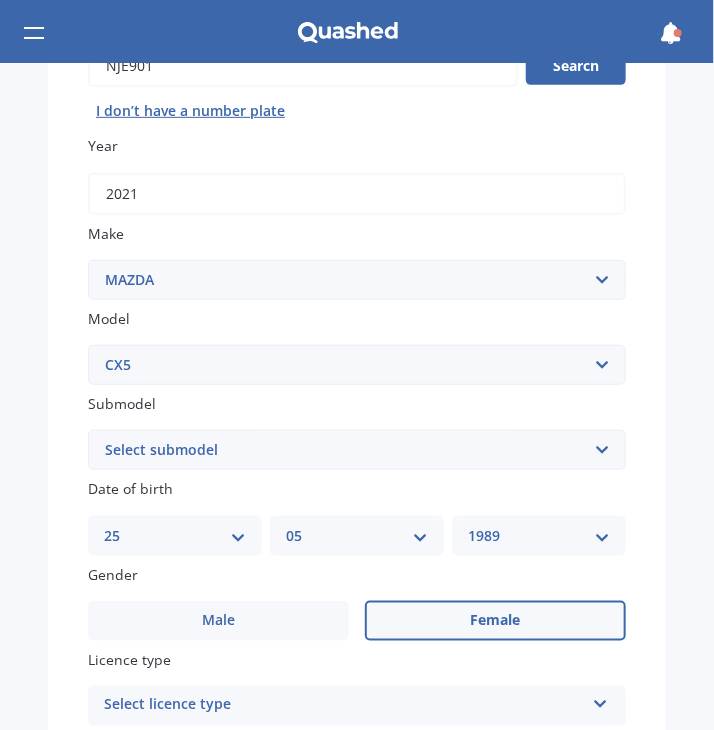 click on "Select submodel 2.2 Diesel 2WD XD 2.5S 4WD Diesel Limited 4WD GSX 2.2 Diesel Station Wagon AWD Diesel GSX AWD GSX AWD Limited FWD GLX FWD GSX Station Wagon (diesel) Station Wagon (petrol) Station Wagon 2.5L Station Wagon 4WD Station Wagon diesel 4WD non turbo Station Wagon diesel turbo 4WD Stationwagon Stationwagon Diesel Turbo" at bounding box center (357, 450) 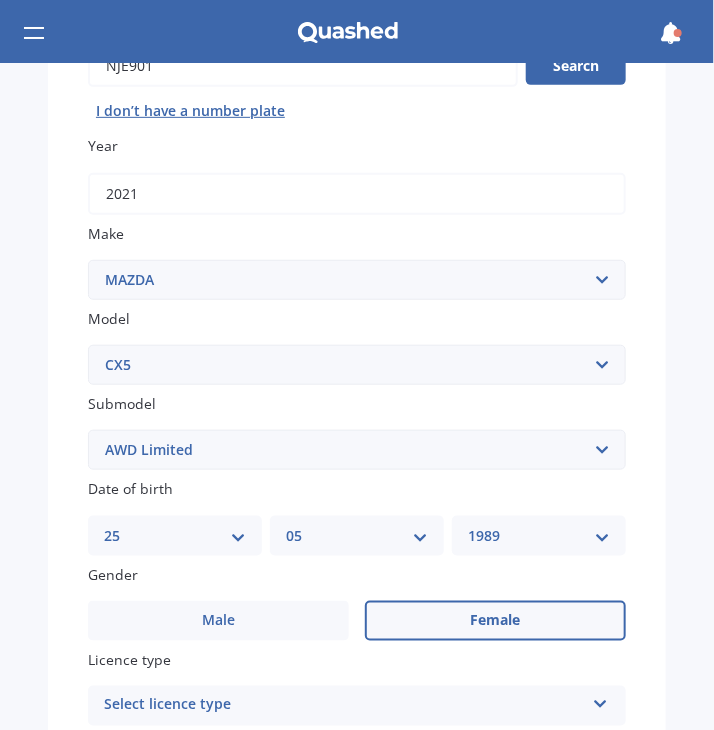 click on "AWD Limited" at bounding box center (0, 0) 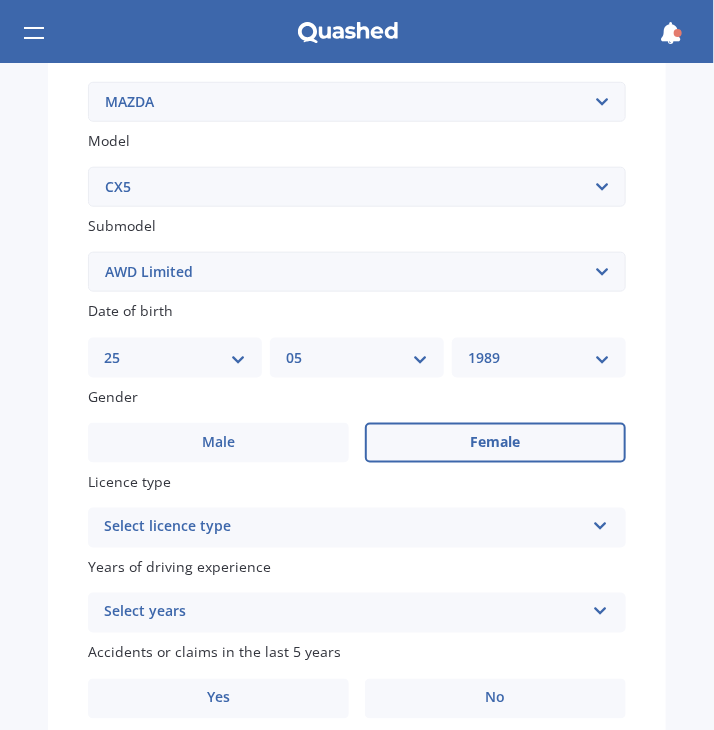 scroll, scrollTop: 462, scrollLeft: 0, axis: vertical 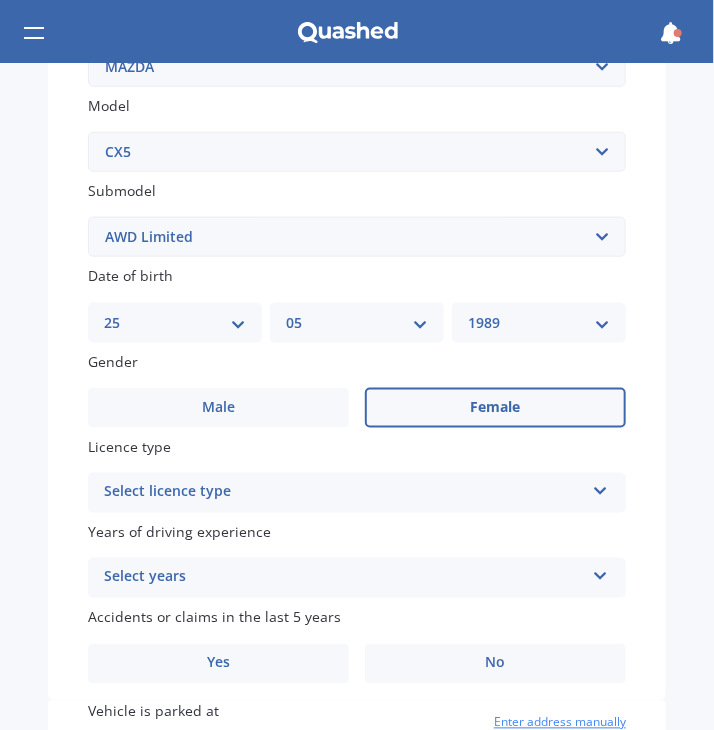 click on "DD 01 02 03 04 05 06 07 08 09 10 11 12 13 14 15 16 17 18 19 20 21 22 23 24 25 26 27 28 29 30 31" at bounding box center [175, 323] 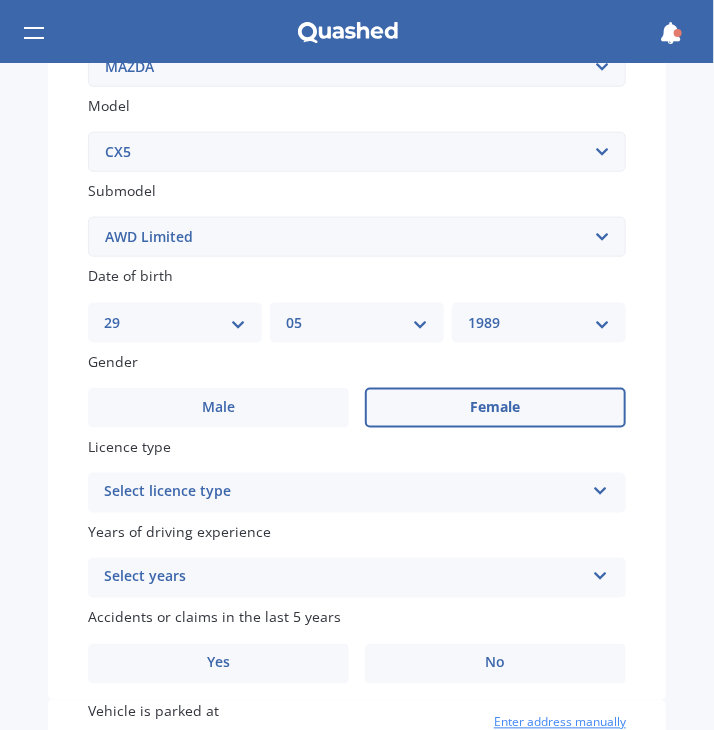 click on "29" at bounding box center (0, 0) 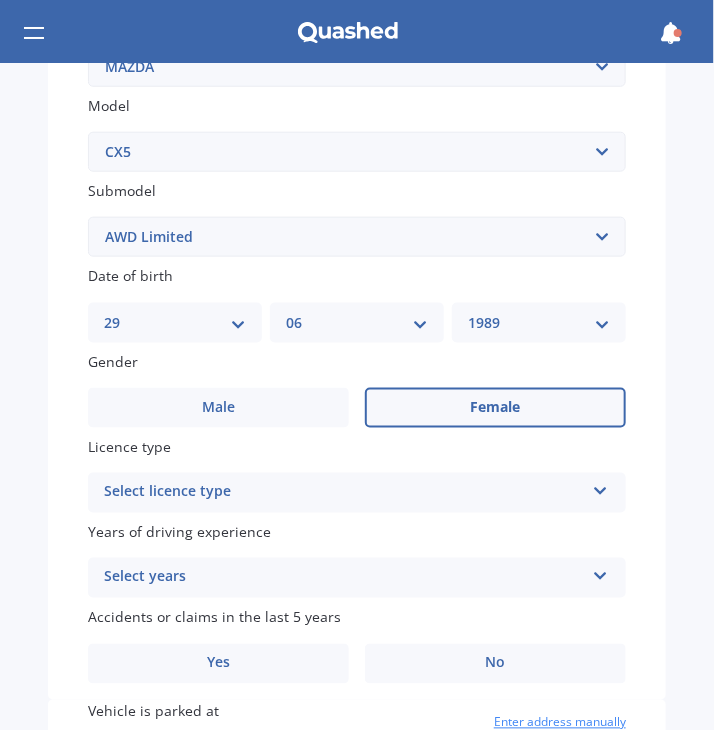 click on "06" at bounding box center (0, 0) 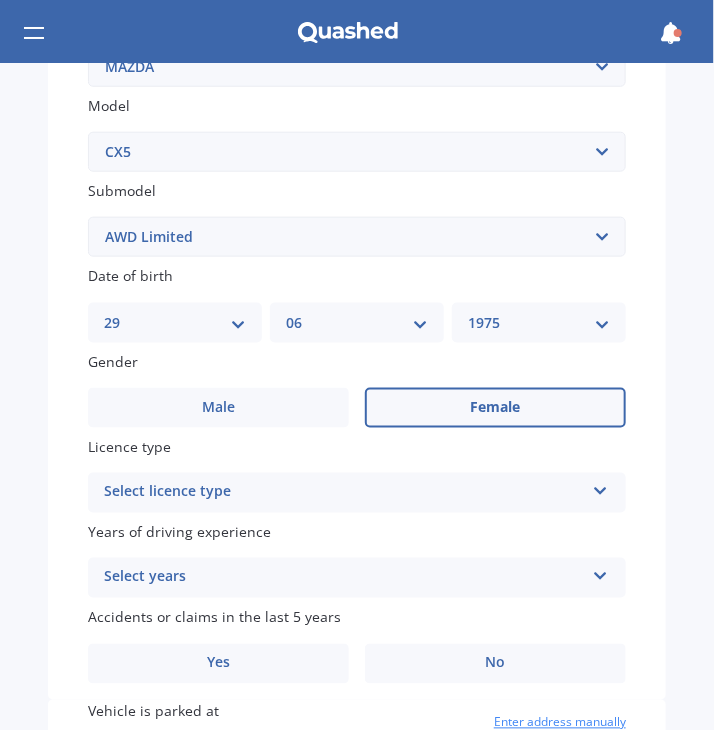 click on "1975" at bounding box center [0, 0] 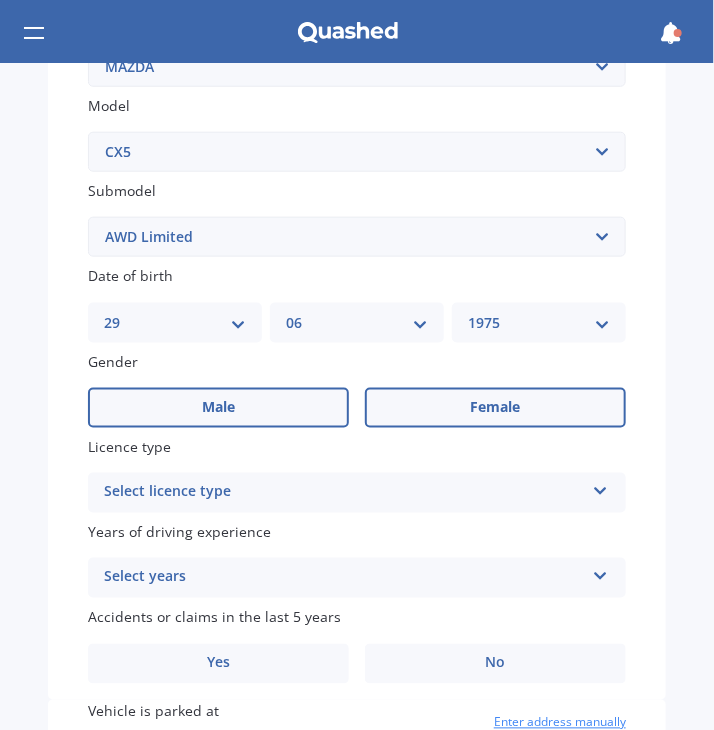 click on "Male" at bounding box center (218, 408) 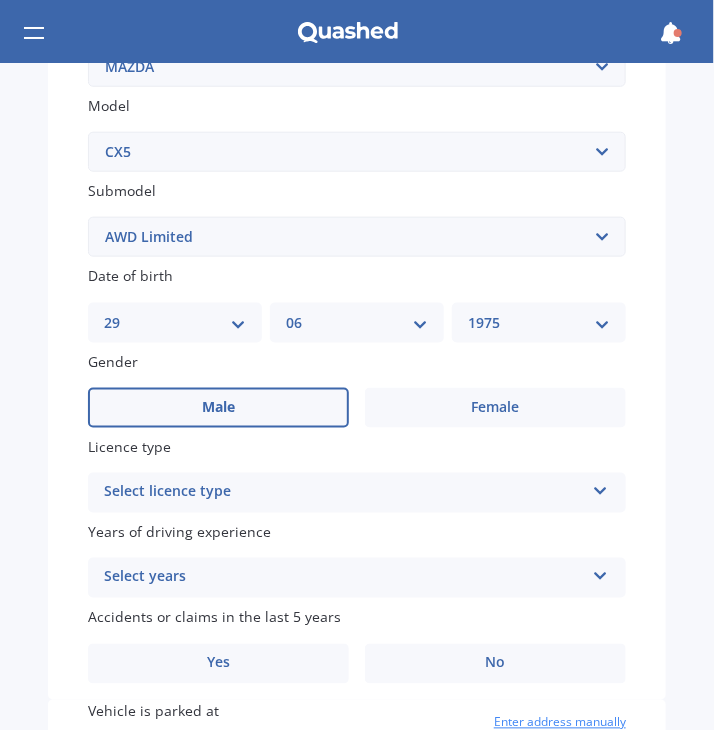 click on "Select licence type" at bounding box center [344, 493] 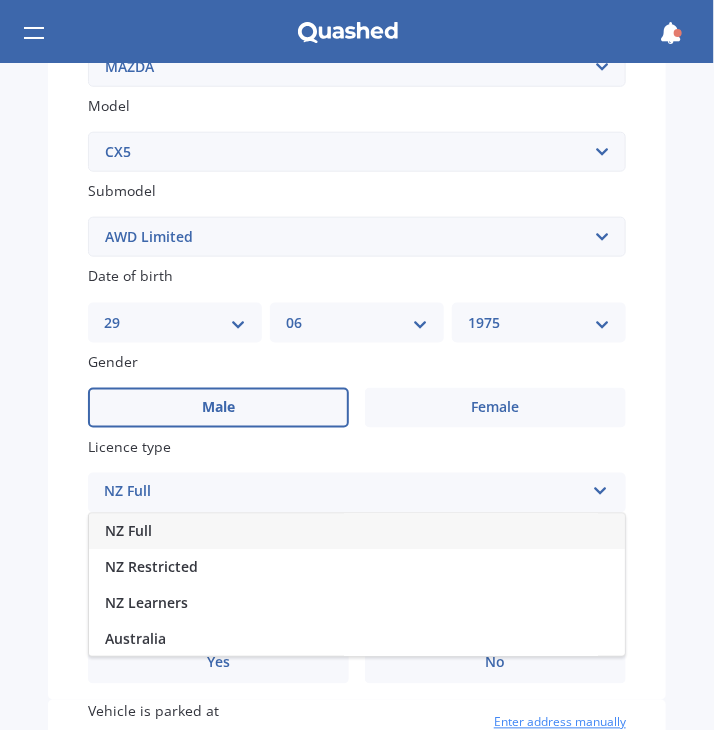 click on "NZ Full" at bounding box center (357, 532) 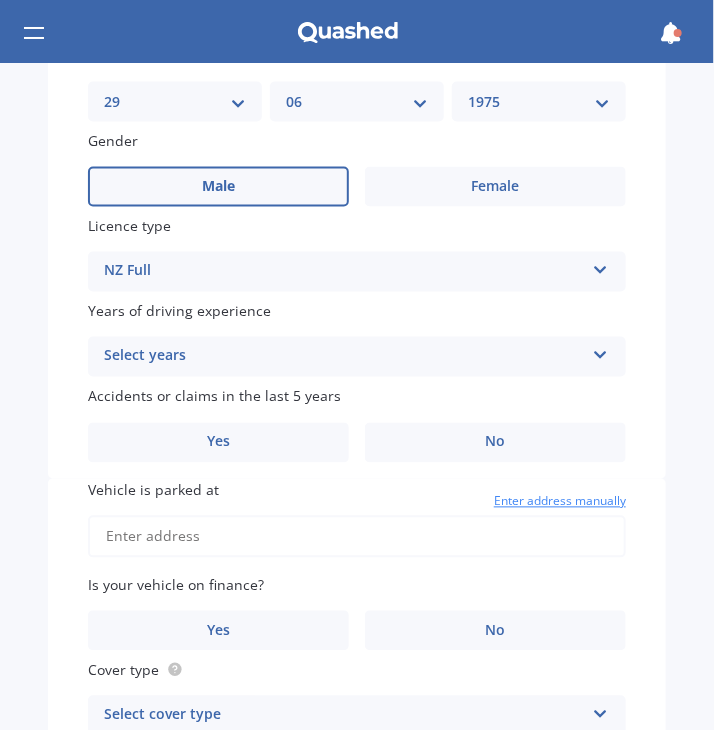 scroll, scrollTop: 742, scrollLeft: 0, axis: vertical 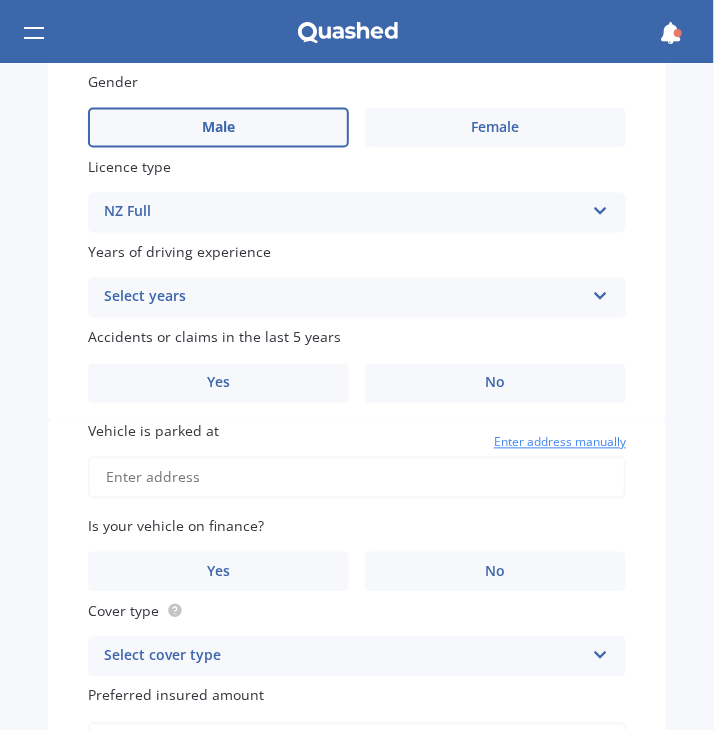 click on "Select years 5 or more years 4 years 3 years 2 years 1 year" at bounding box center [357, 298] 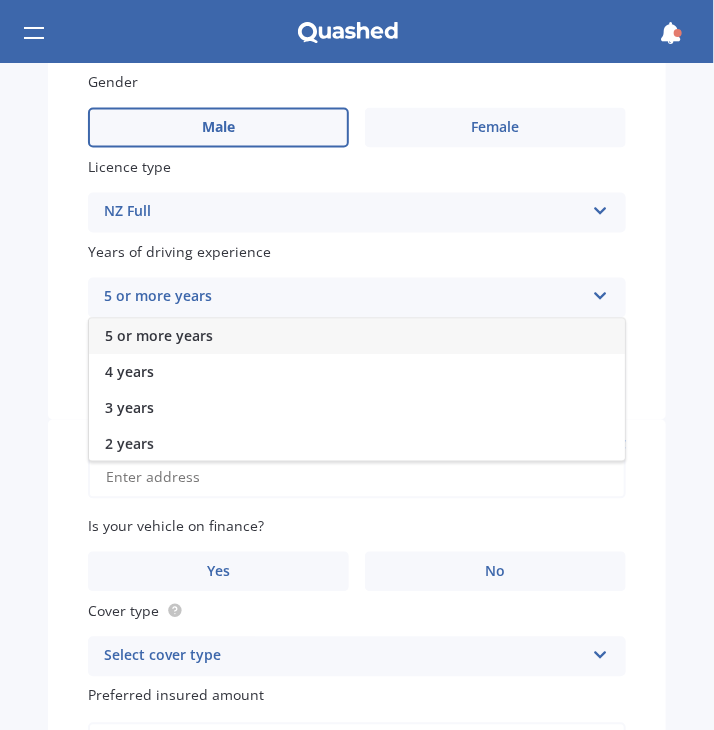 click on "5 or more years" at bounding box center [159, 336] 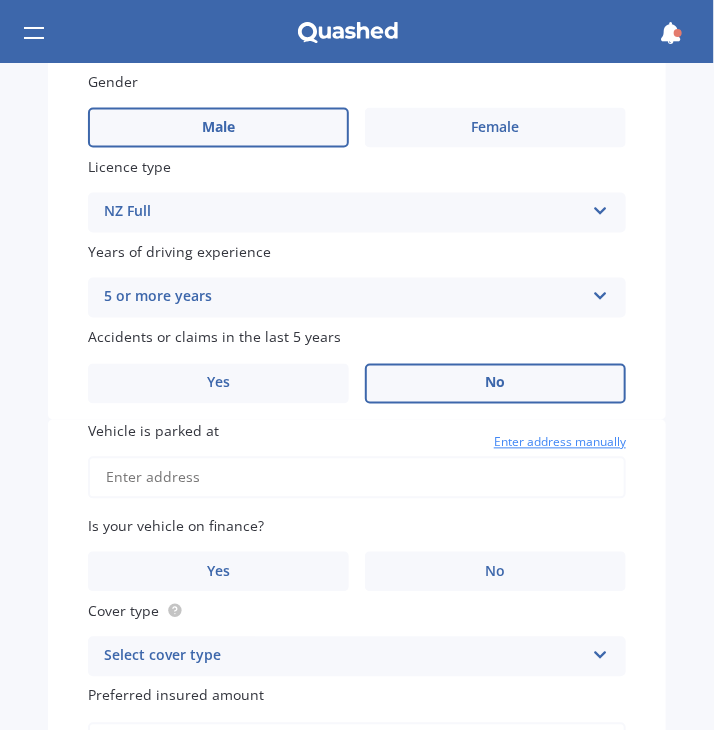 click on "No" at bounding box center [495, 384] 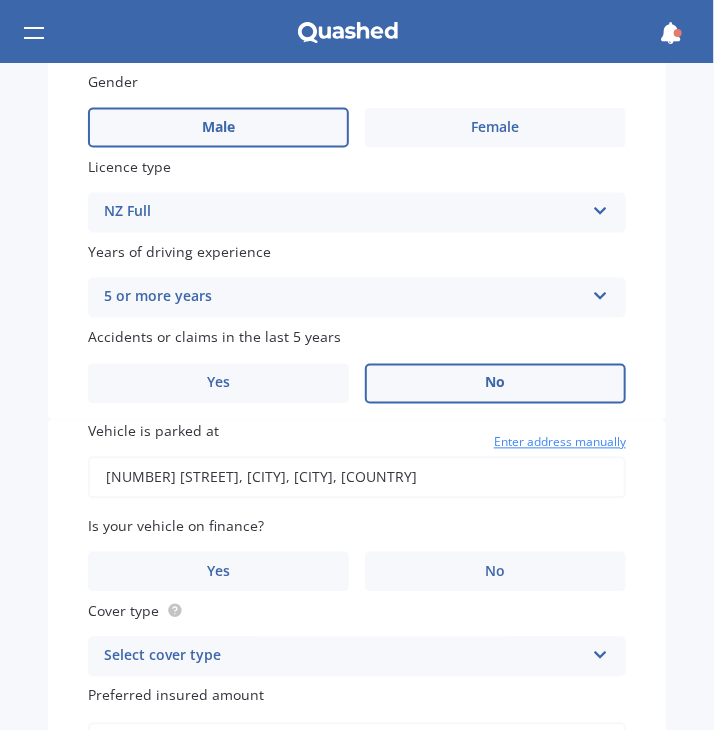 type on "[NUMBER] [STREET], [SUBURB], [CITY] [POSTAL_CODE]" 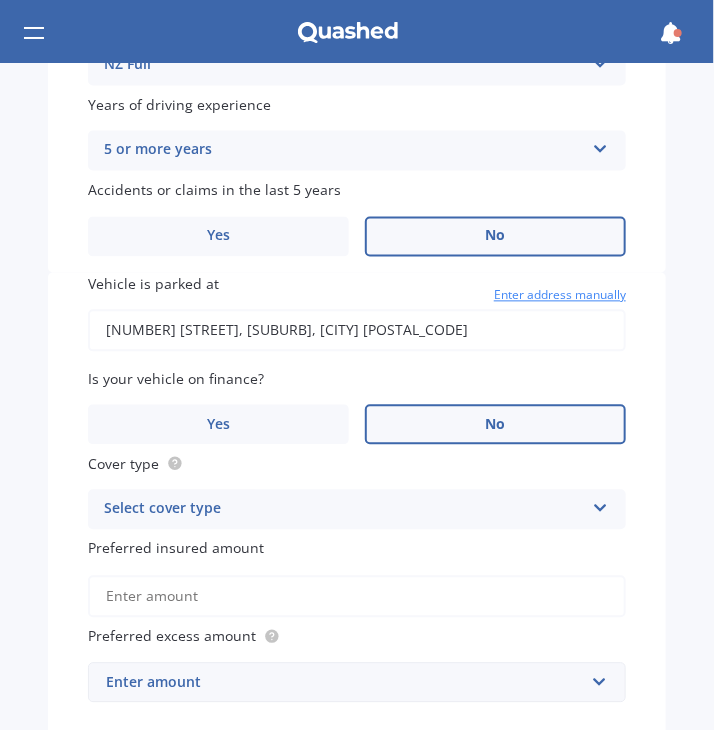scroll, scrollTop: 893, scrollLeft: 0, axis: vertical 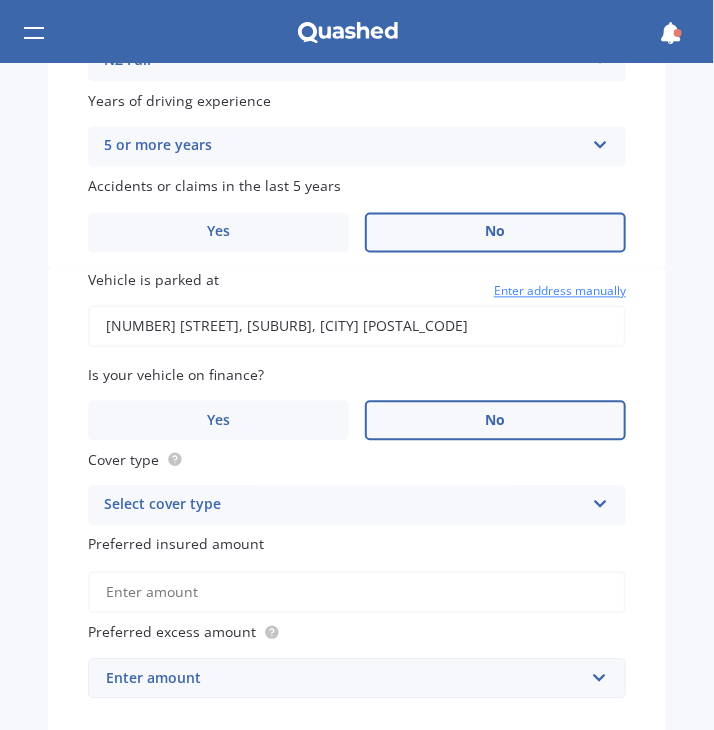 click on "No" at bounding box center (495, 421) 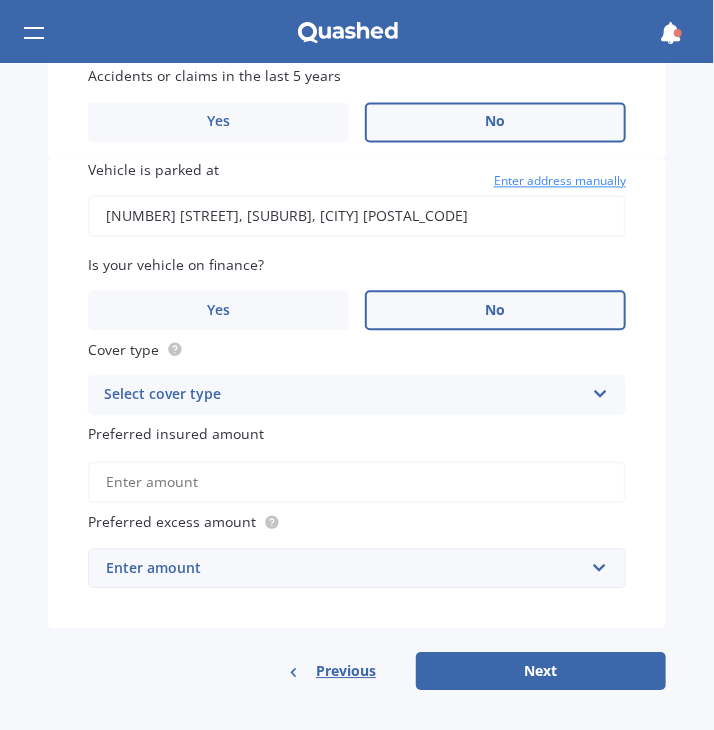 click on "Select cover type" at bounding box center [344, 395] 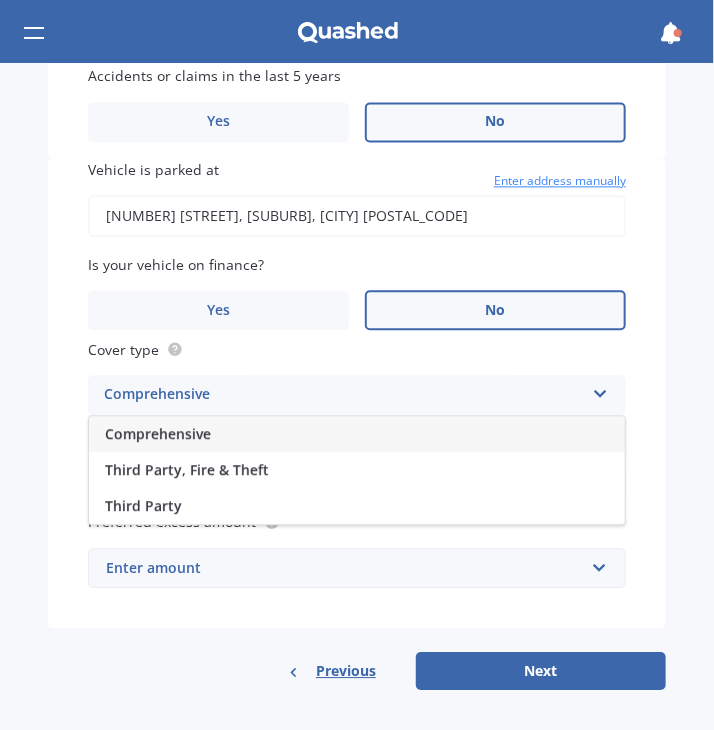 click on "Comprehensive" at bounding box center (357, 434) 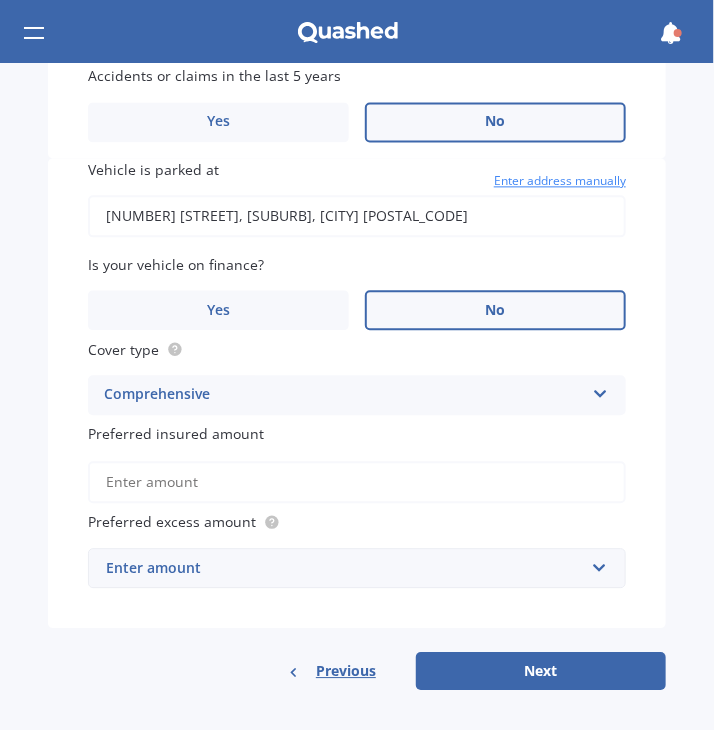 click on "Preferred insured amount" at bounding box center [357, 482] 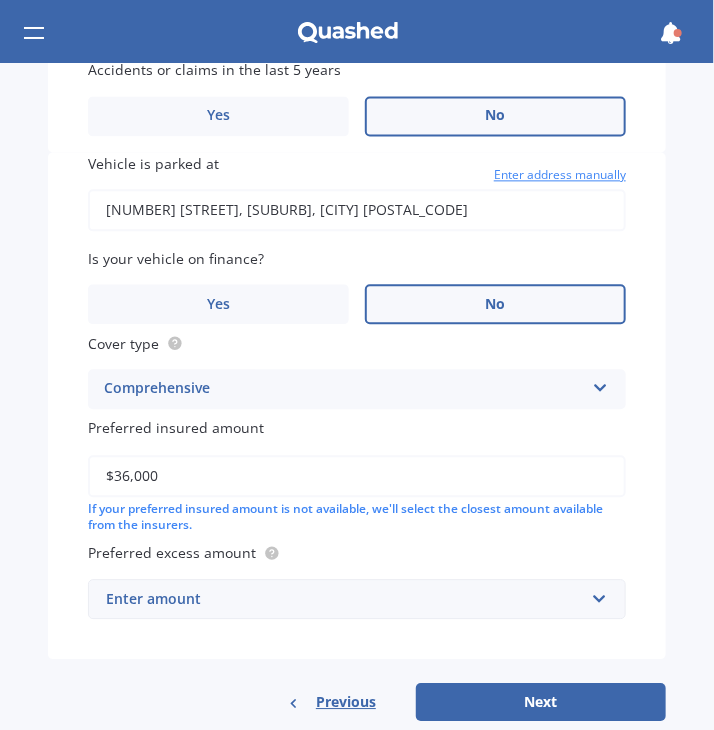 type on "$36,000" 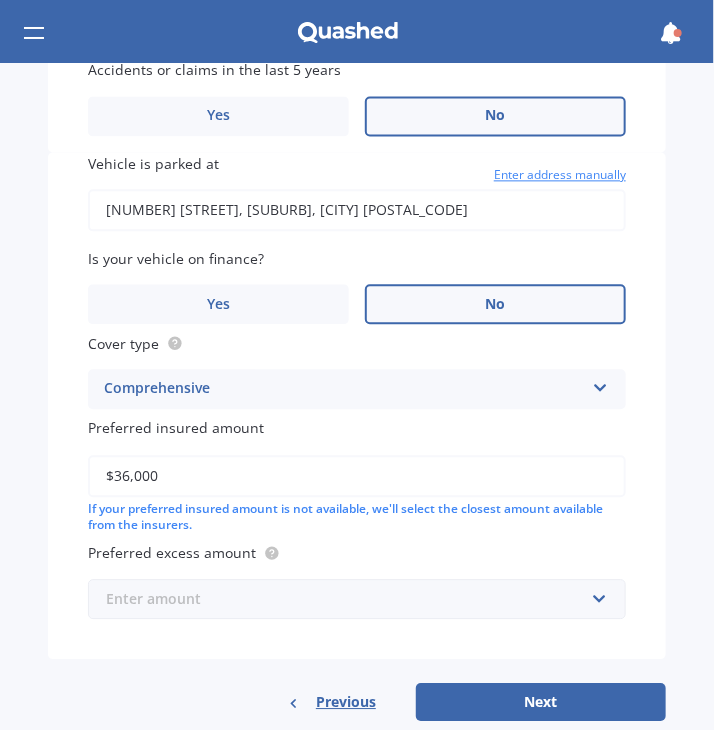 click at bounding box center [350, 599] 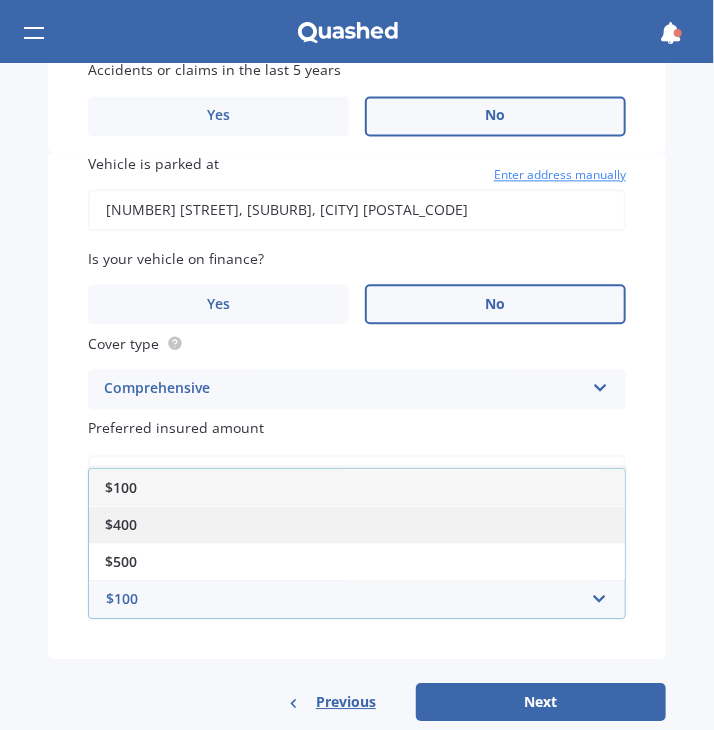click on "$400" at bounding box center [357, 524] 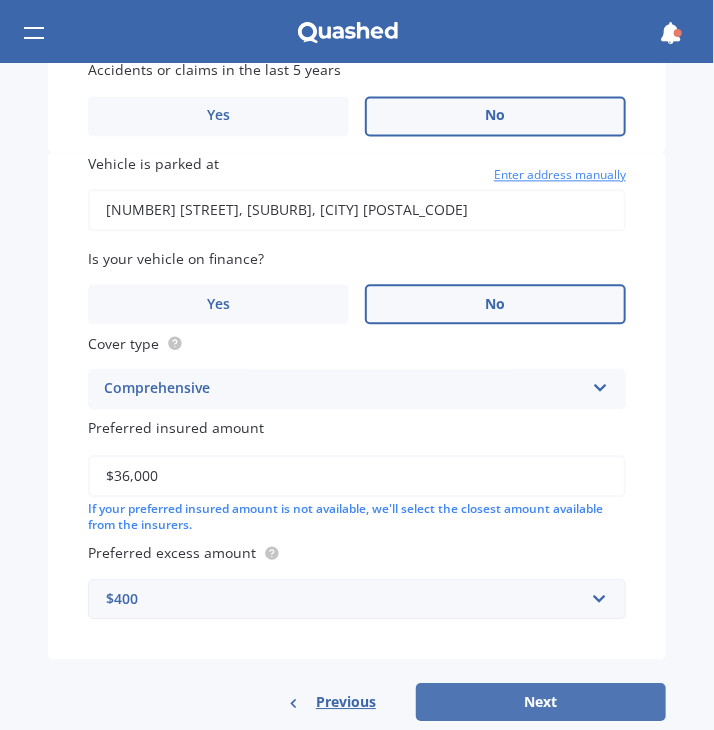 click on "Next" at bounding box center [541, 702] 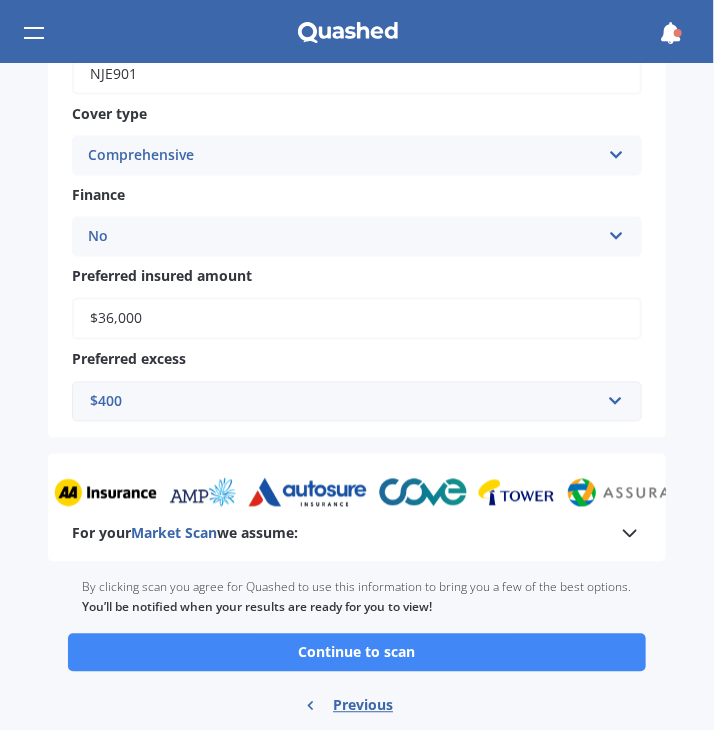 scroll, scrollTop: 762, scrollLeft: 0, axis: vertical 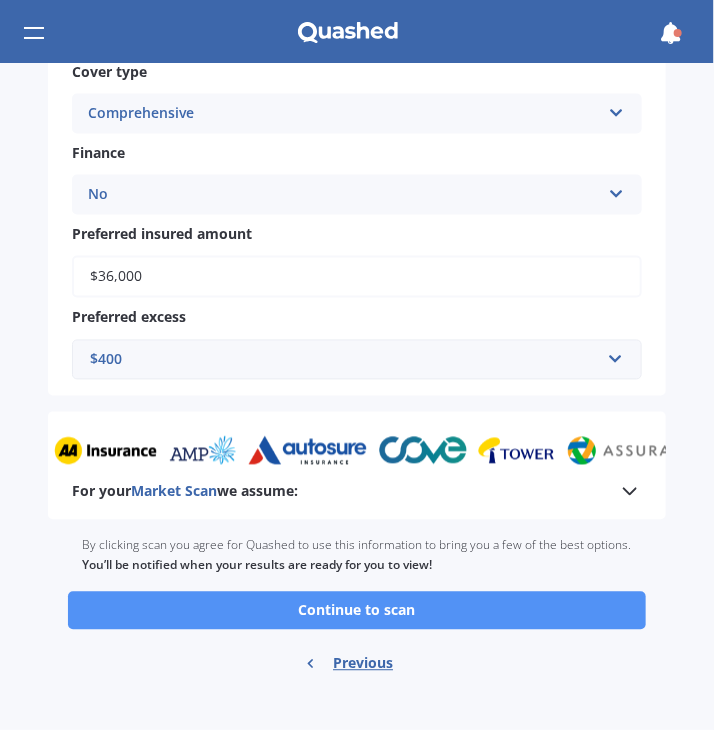 click on "Continue to scan" at bounding box center (357, 611) 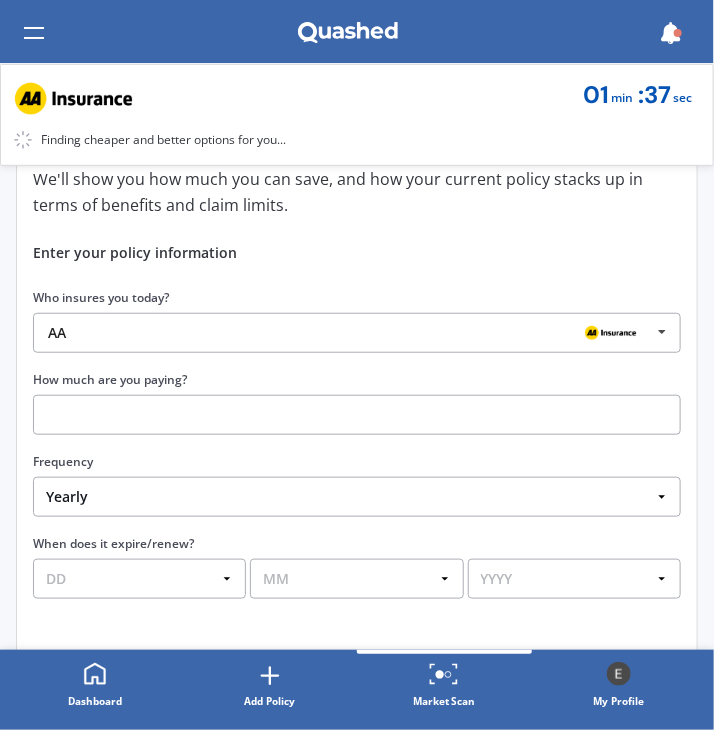 scroll, scrollTop: 210, scrollLeft: 0, axis: vertical 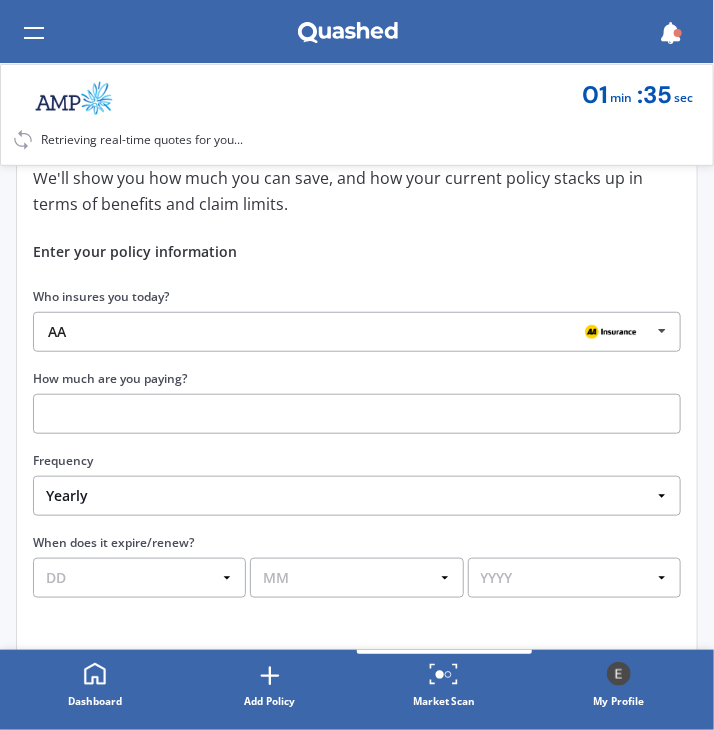 click on "AA" at bounding box center [349, 332] 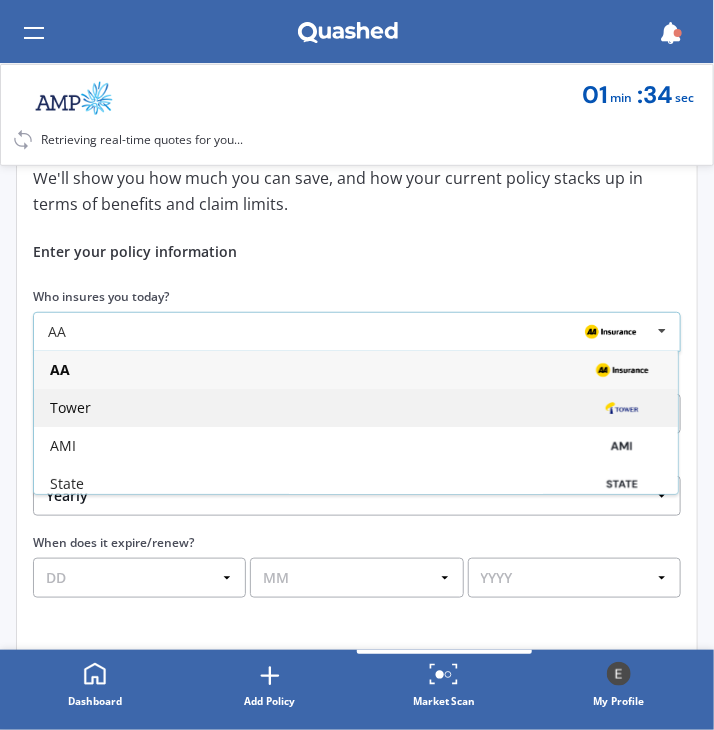click on "Tower" at bounding box center [356, 408] 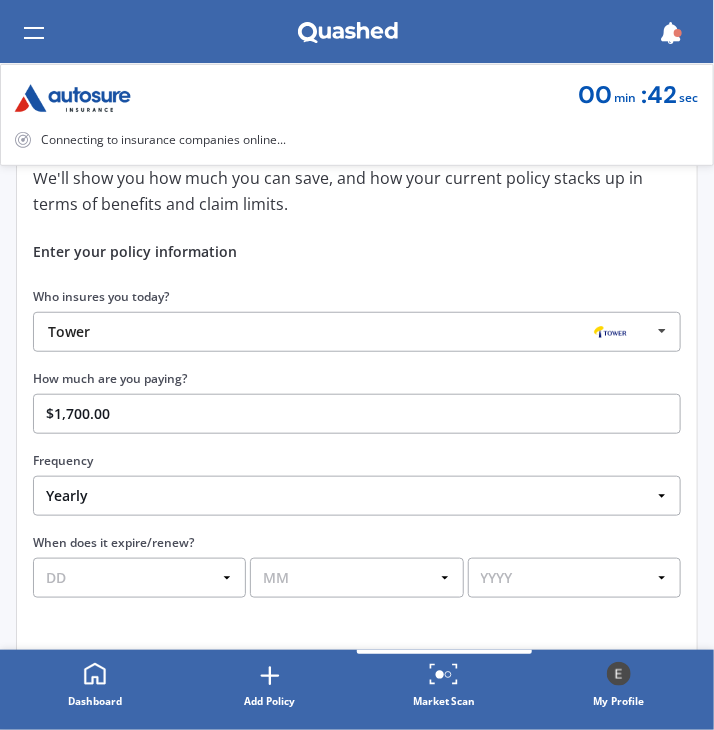 type on "$1,700.00" 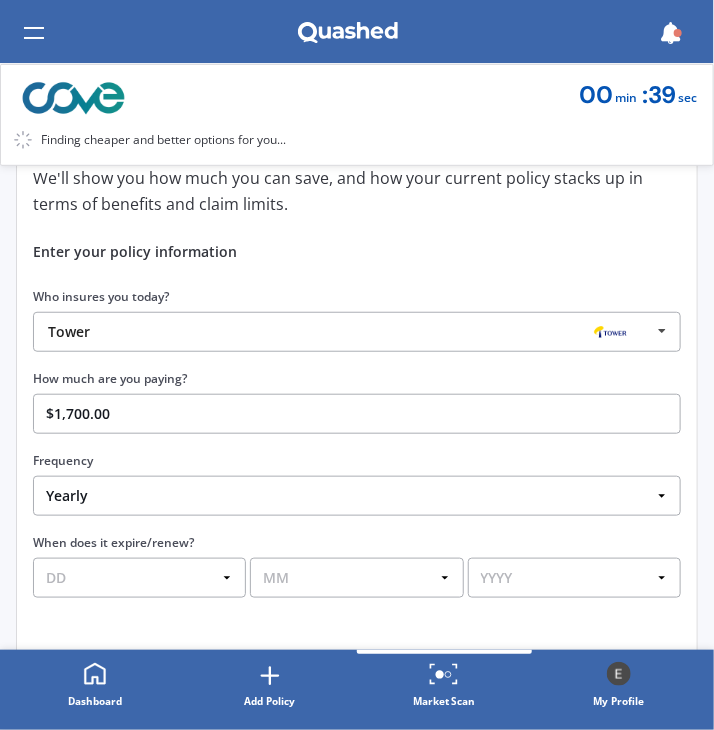 select on "26" 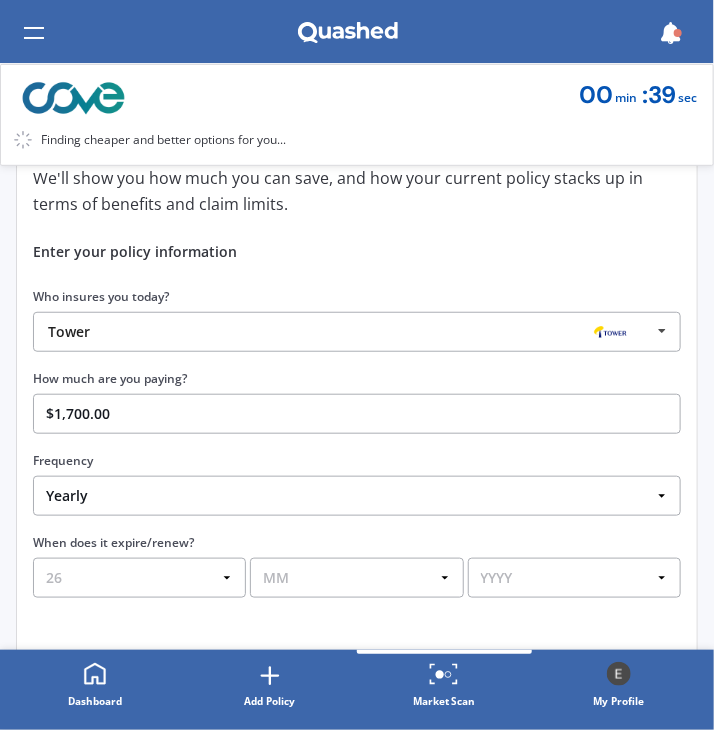 click on "26" at bounding box center (0, 0) 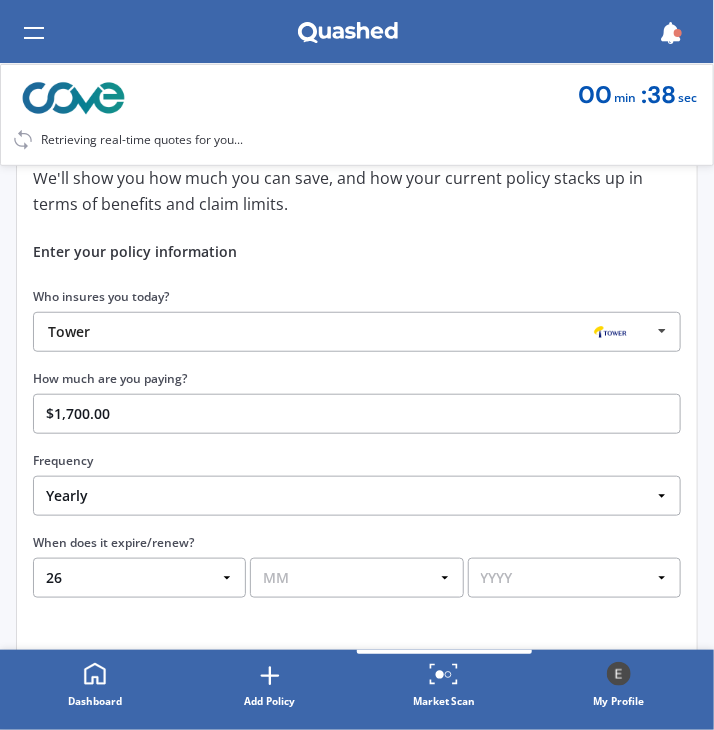 click on "MM 01 02 03 04 05 06 07 08 09 10 11 12" at bounding box center [356, 578] 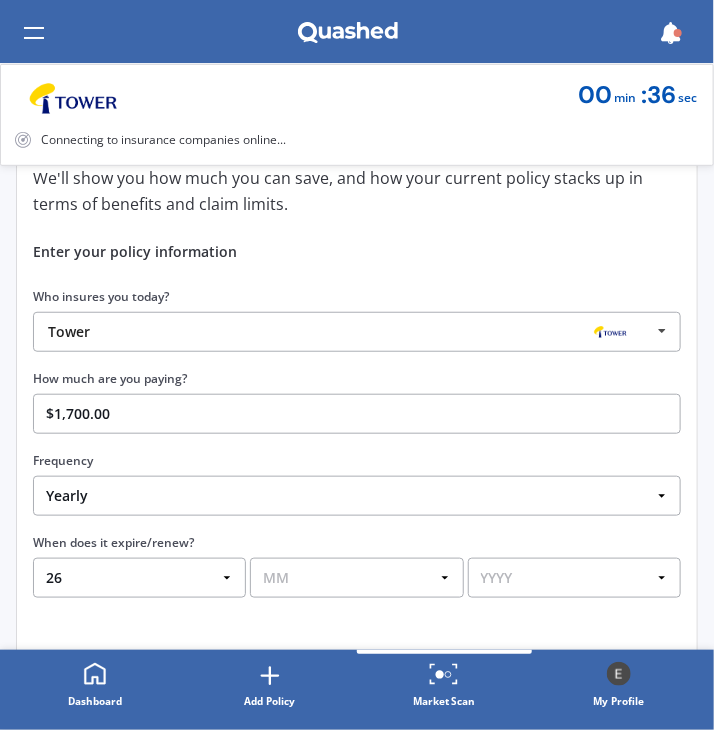 select on "04" 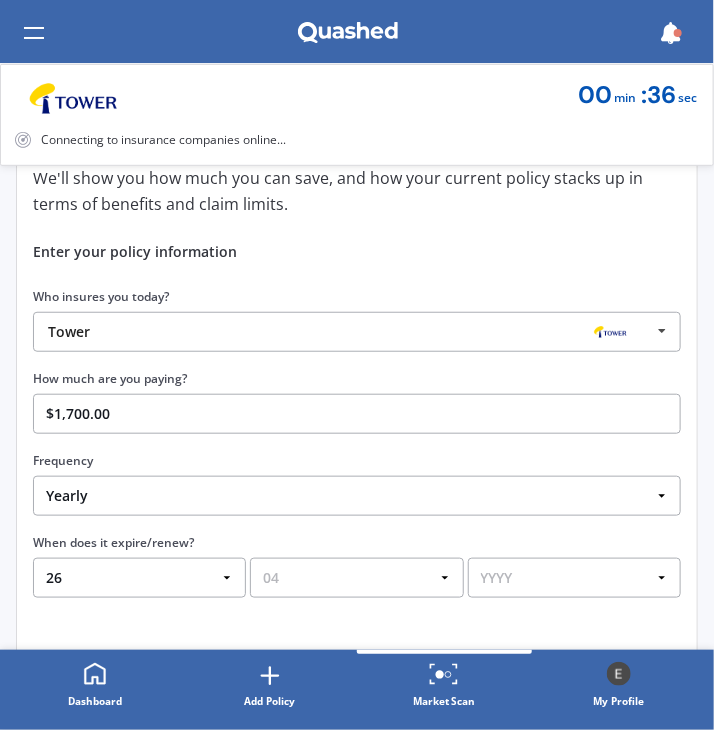 click on "04" at bounding box center [0, 0] 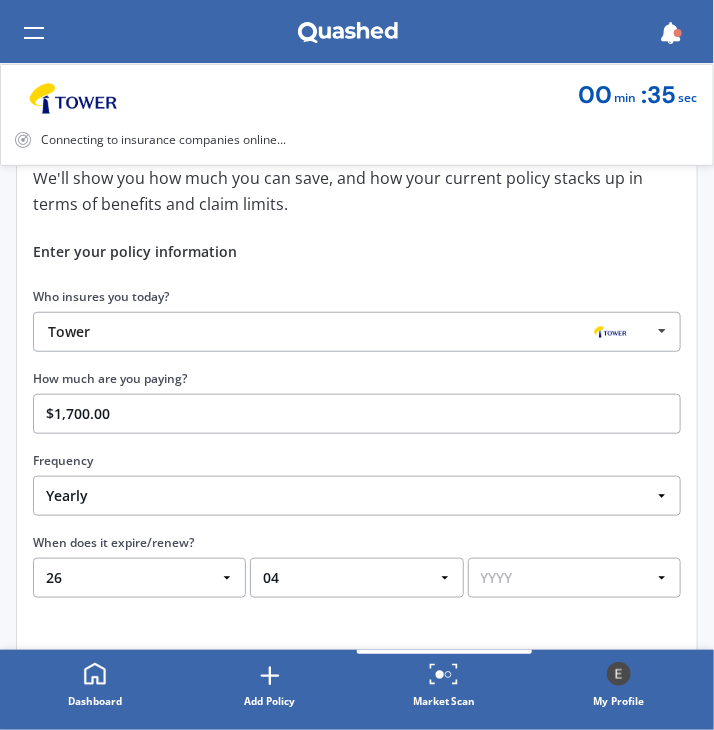click on "YYYY 2026 2025 2024" at bounding box center [574, 578] 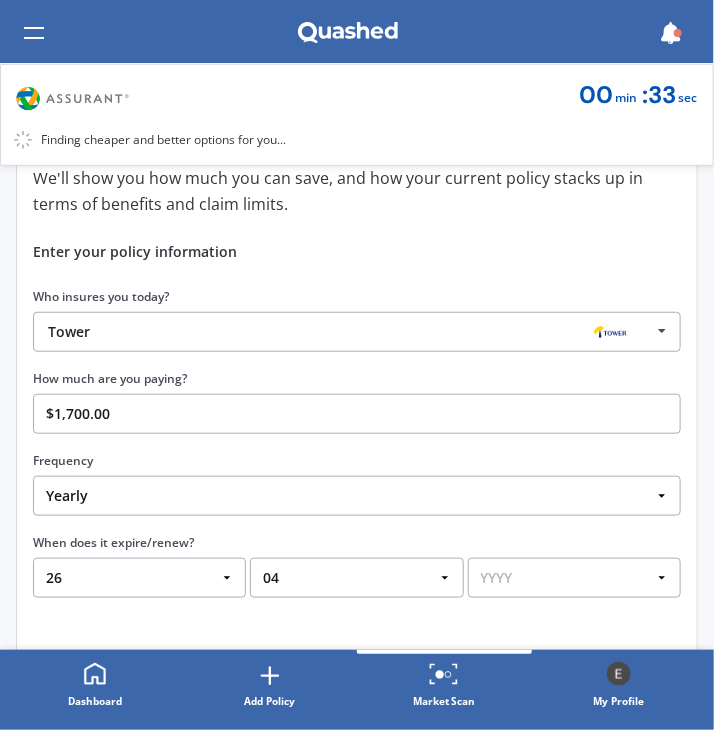 select on "2026" 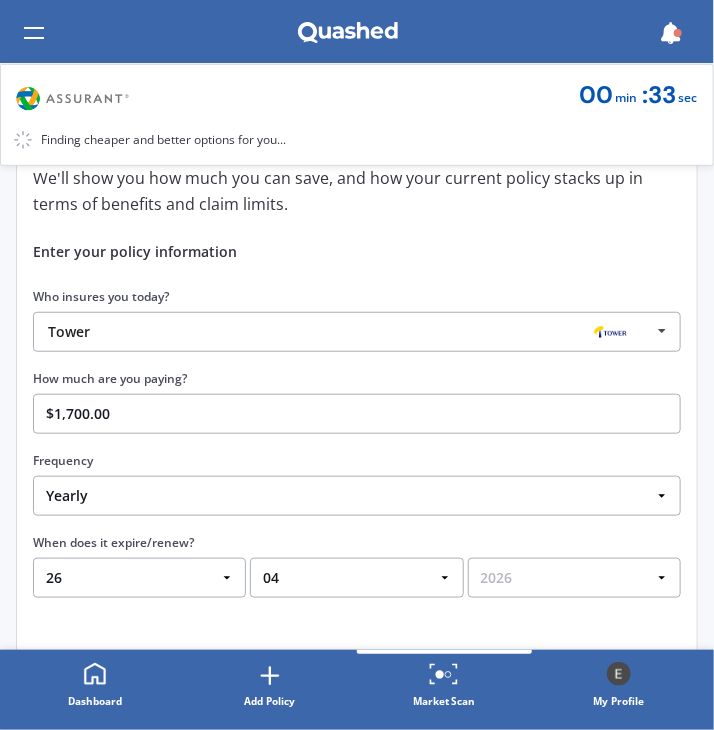 click on "2026" at bounding box center (0, 0) 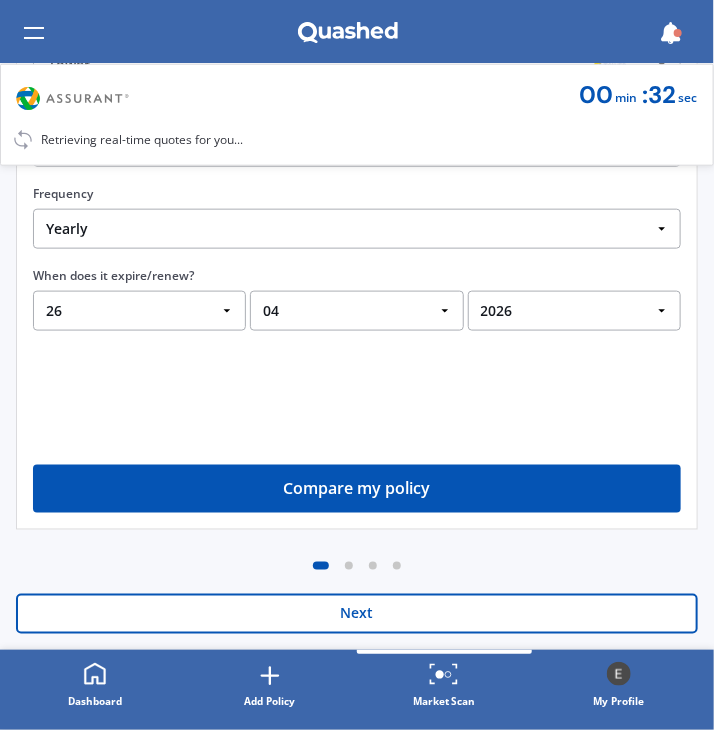 scroll, scrollTop: 479, scrollLeft: 0, axis: vertical 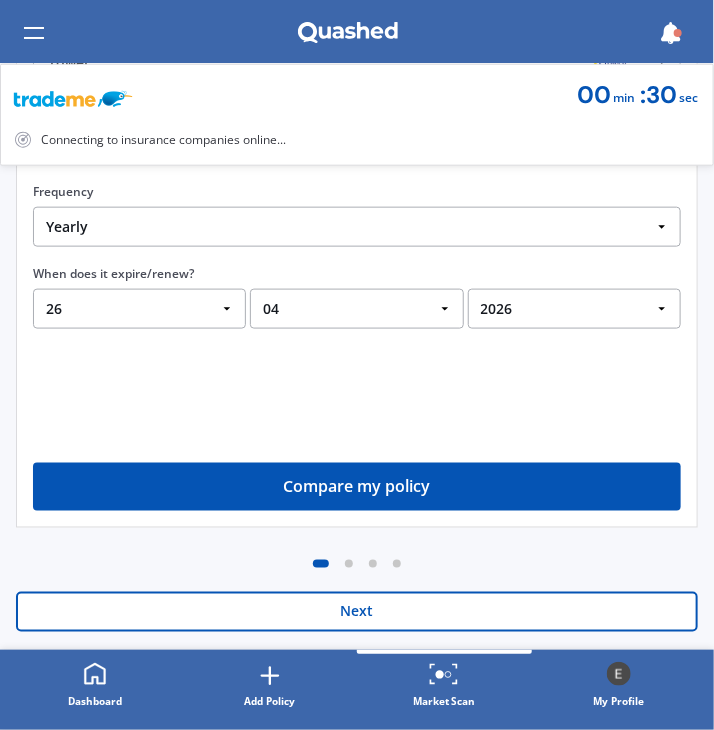 click on "Compare my policy" at bounding box center (357, 487) 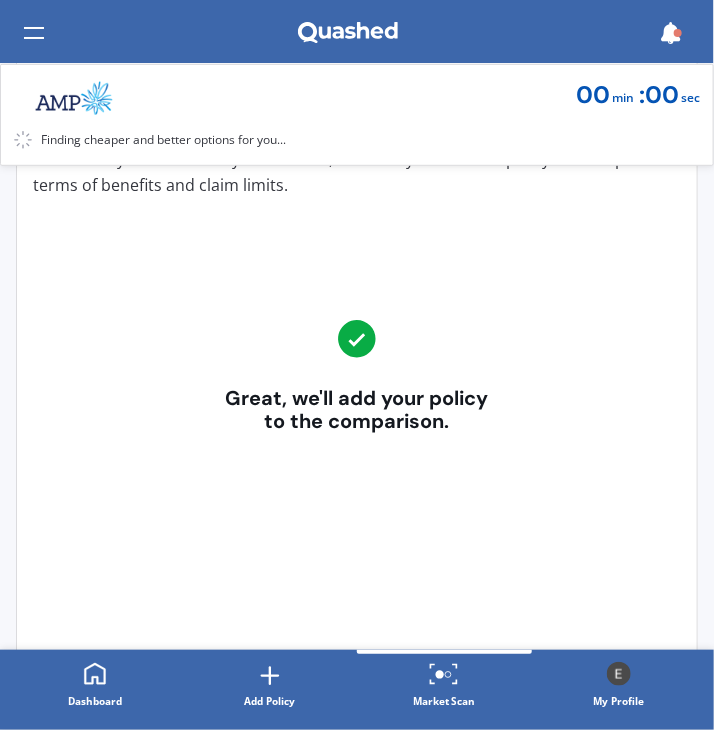 scroll, scrollTop: 257, scrollLeft: 0, axis: vertical 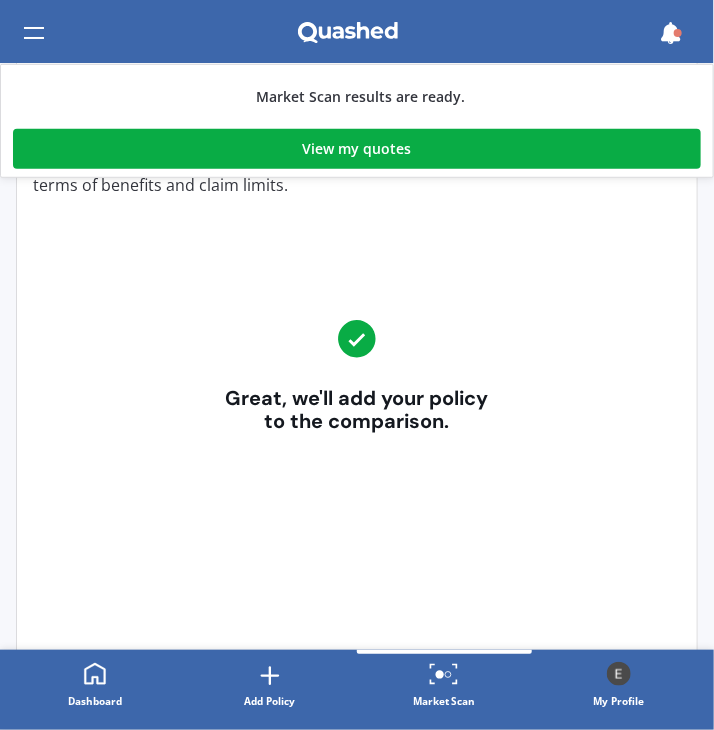 click on "View my quotes" at bounding box center (357, 149) 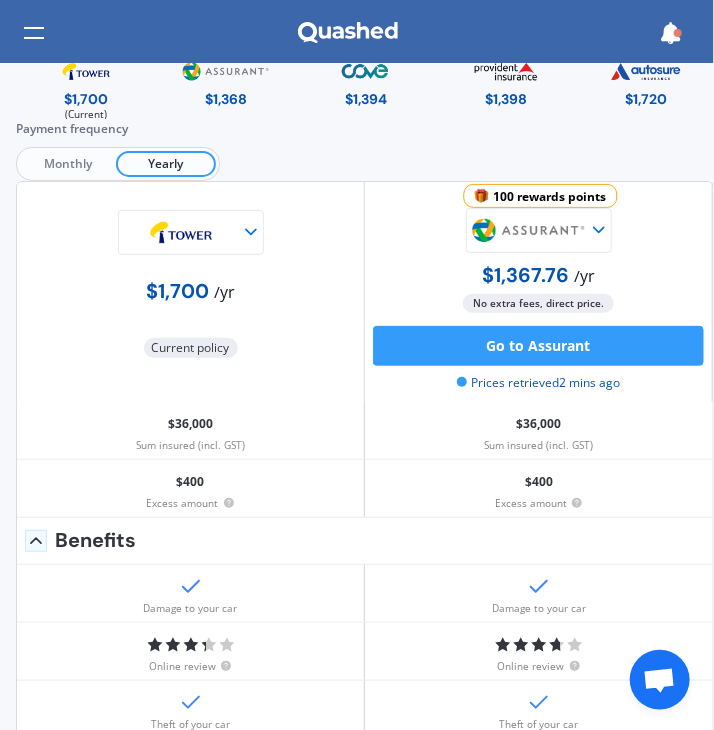 scroll, scrollTop: 87, scrollLeft: 0, axis: vertical 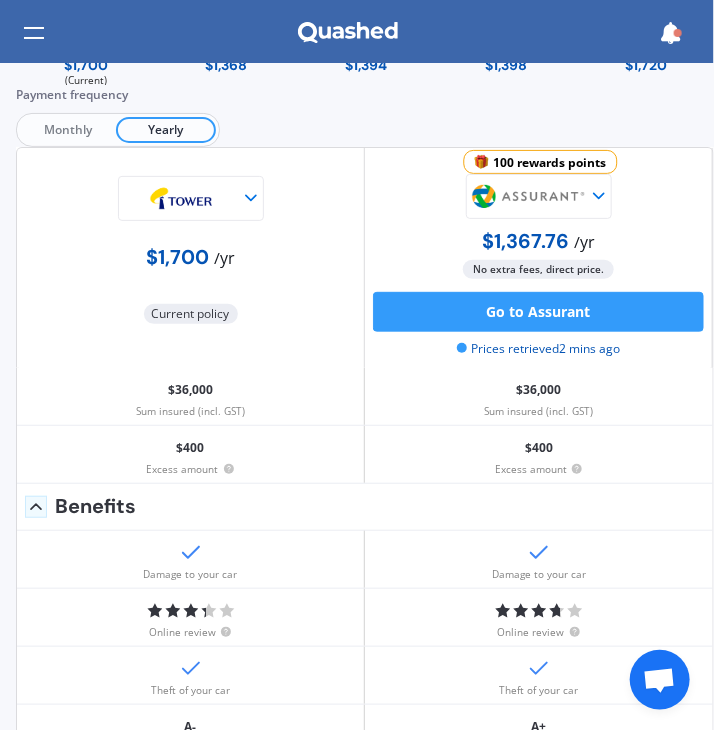 click on "$400" at bounding box center [191, 448] 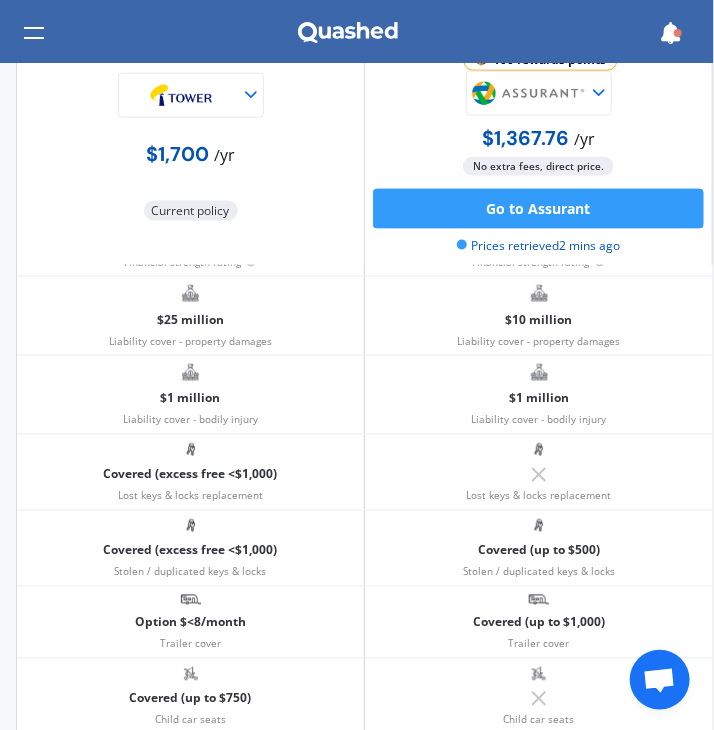 scroll, scrollTop: 0, scrollLeft: 0, axis: both 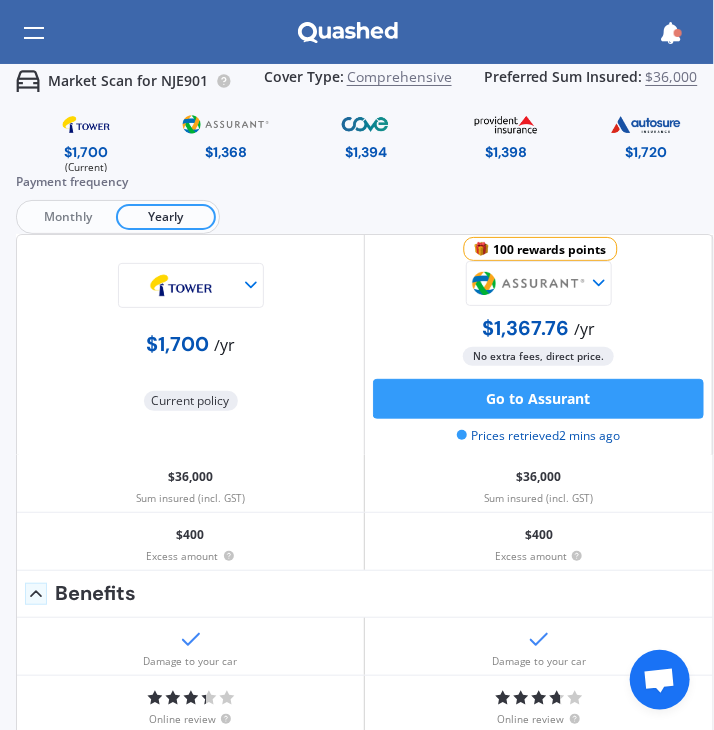 click on "No extra fees, direct price. Go to Assurant" at bounding box center (538, 383) 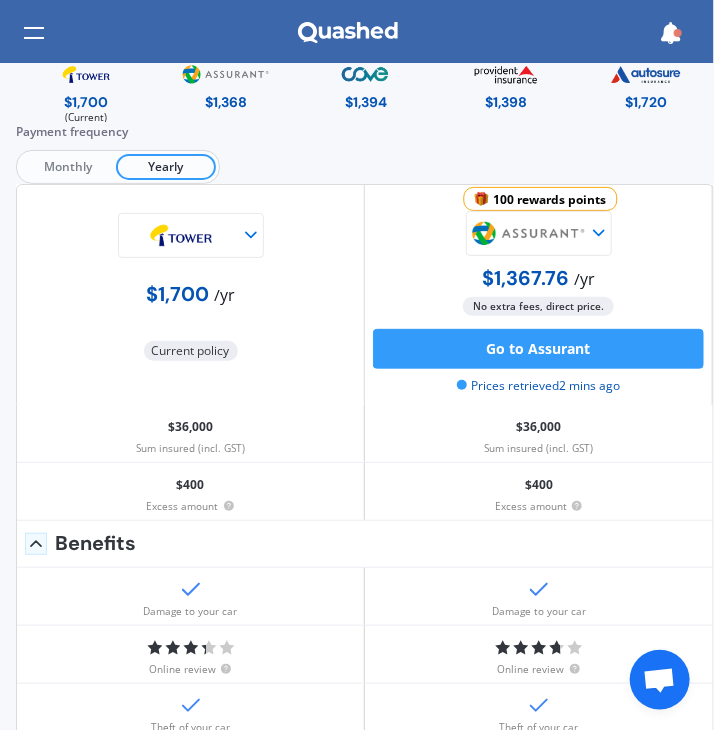scroll, scrollTop: 0, scrollLeft: 0, axis: both 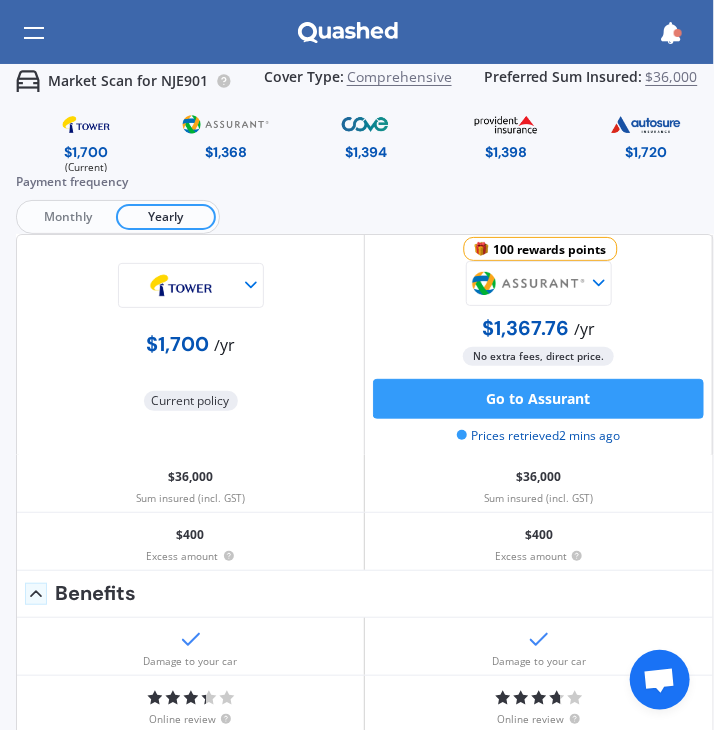 click at bounding box center (226, 124) 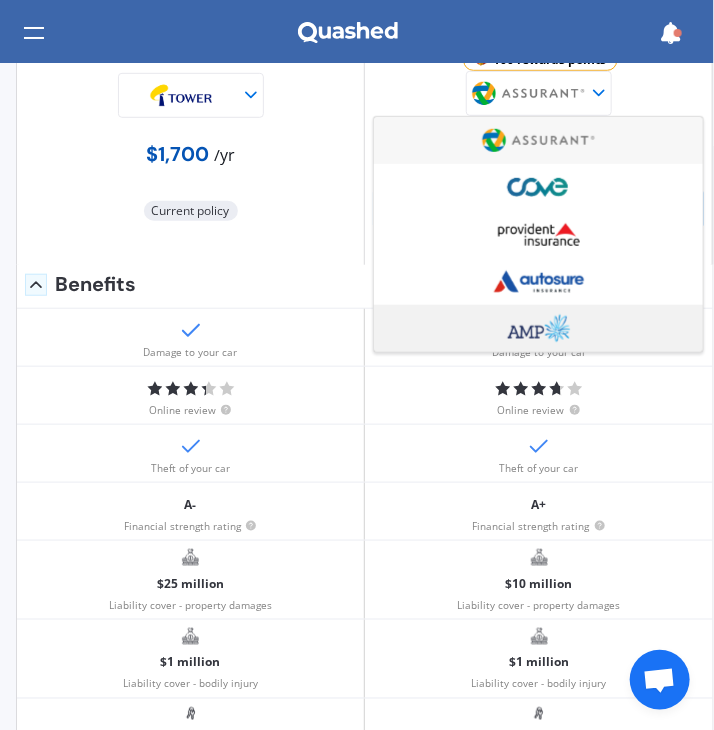 scroll, scrollTop: 316, scrollLeft: 0, axis: vertical 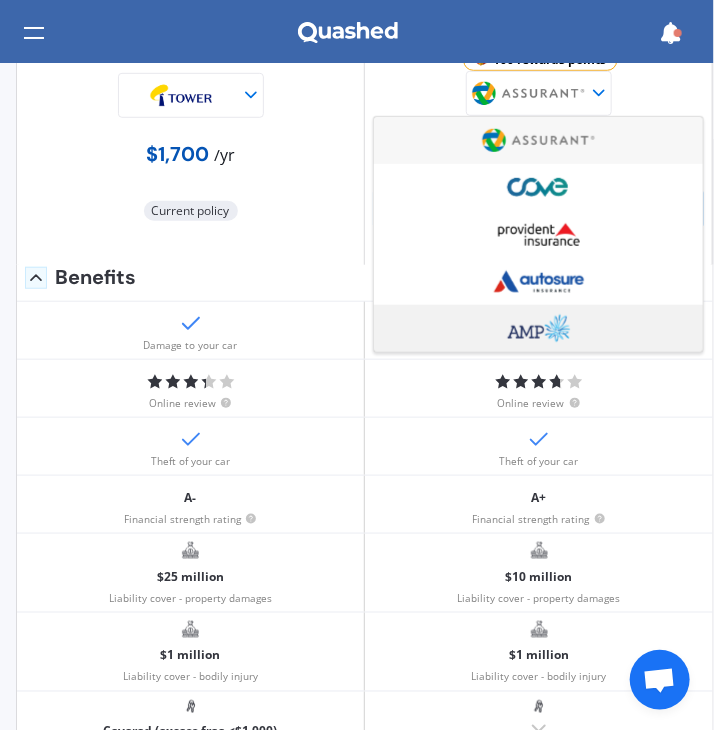click at bounding box center [539, 328] 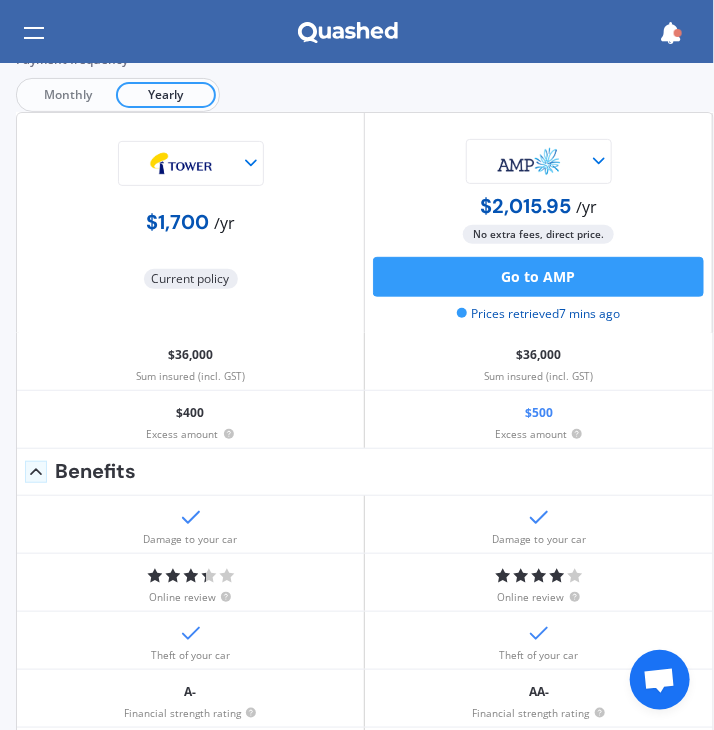 scroll, scrollTop: 119, scrollLeft: 0, axis: vertical 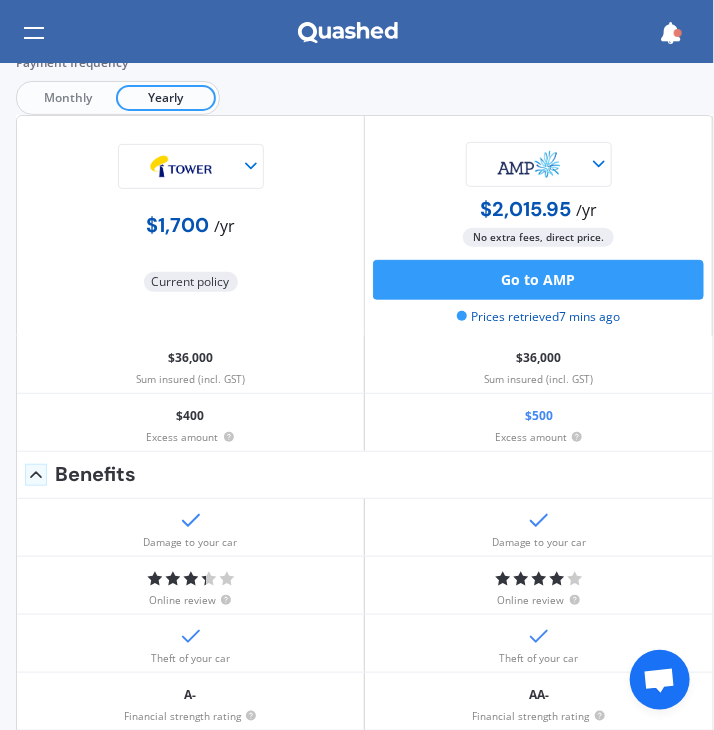 click at bounding box center (529, 164) 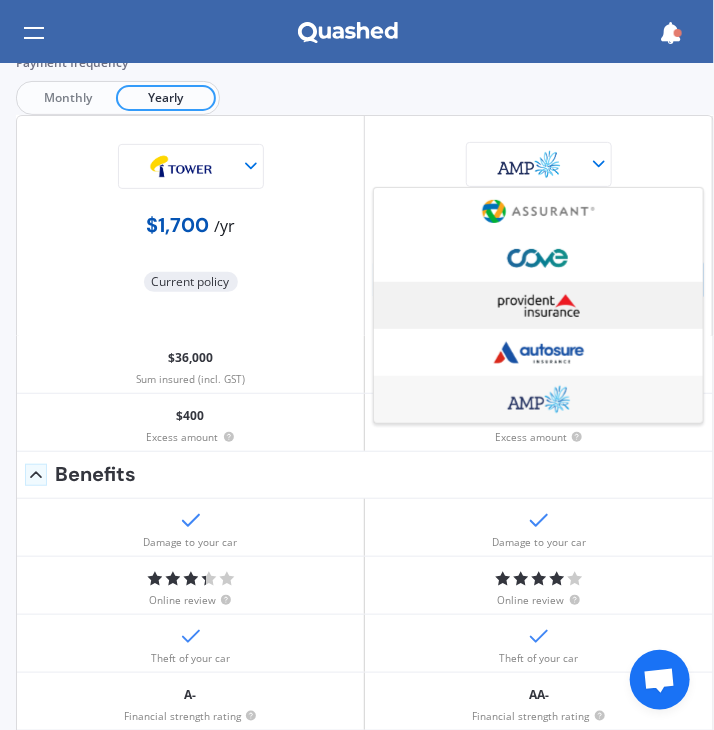 scroll, scrollTop: 0, scrollLeft: 0, axis: both 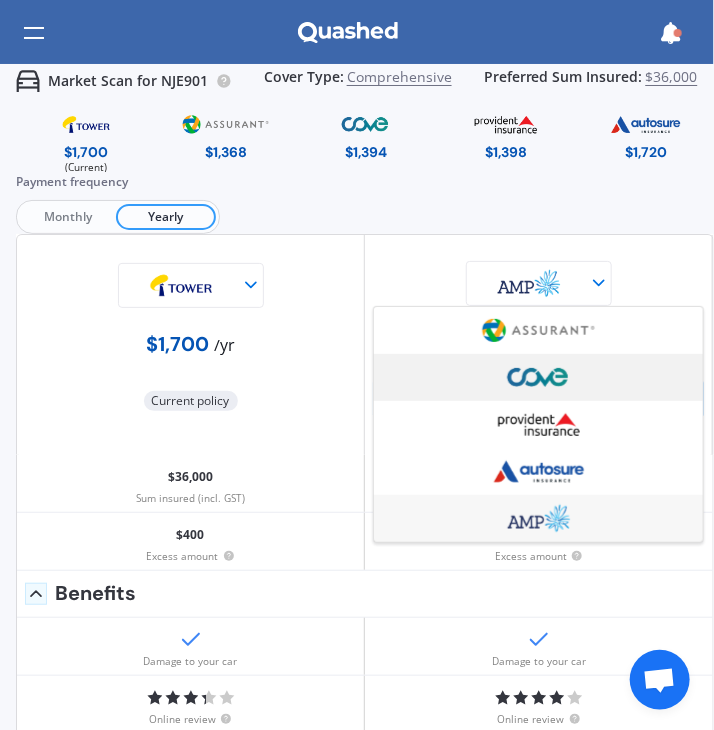 click at bounding box center (539, 377) 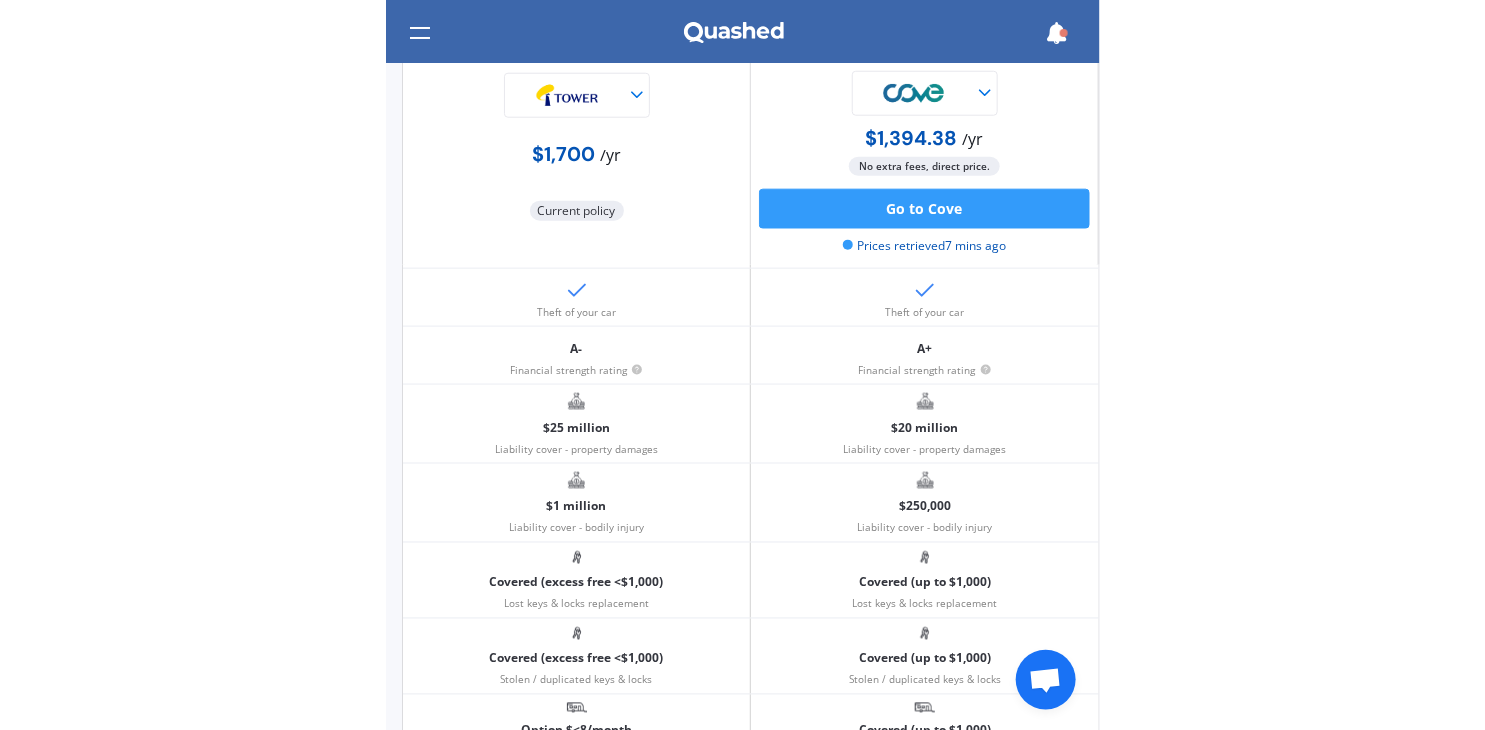 scroll, scrollTop: 0, scrollLeft: 0, axis: both 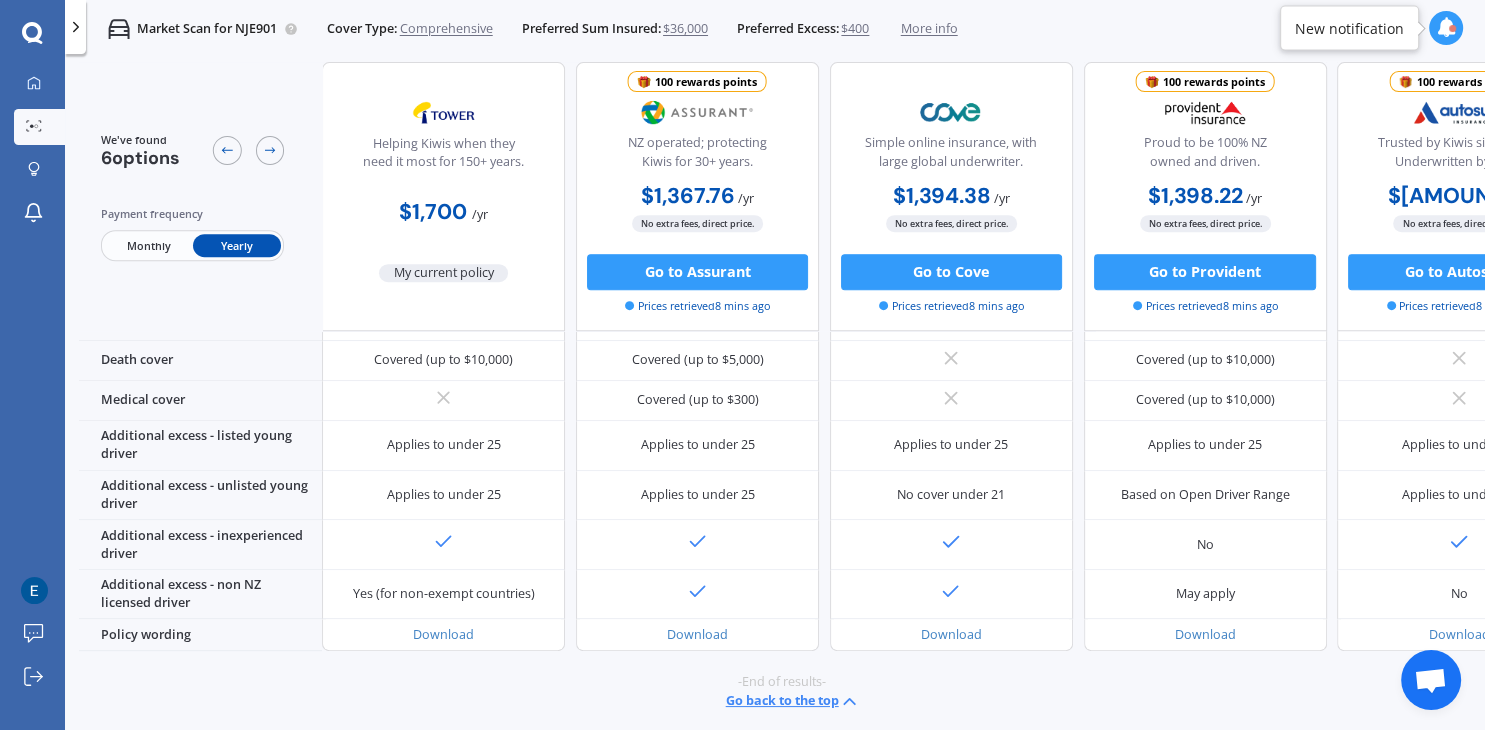 click 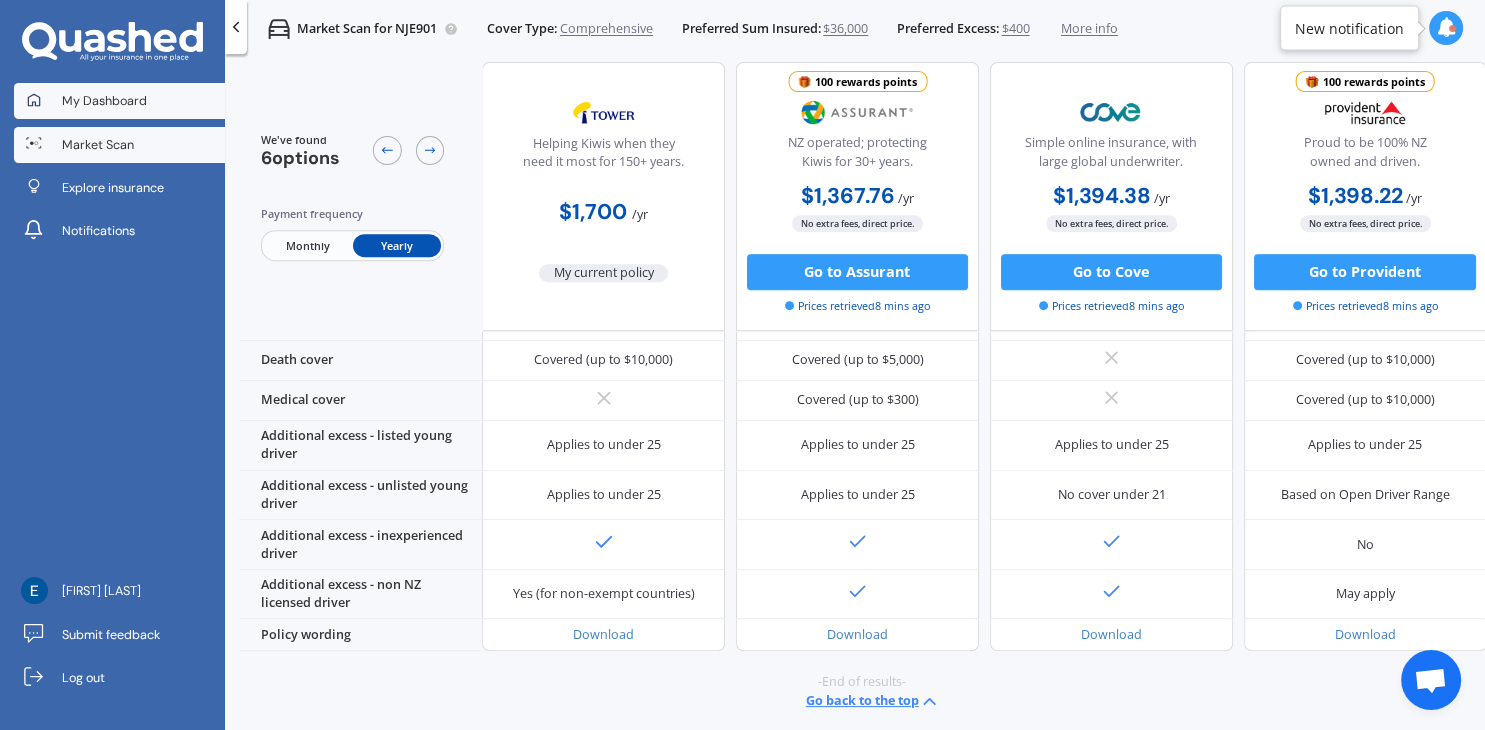 click on "My Dashboard" at bounding box center (104, 101) 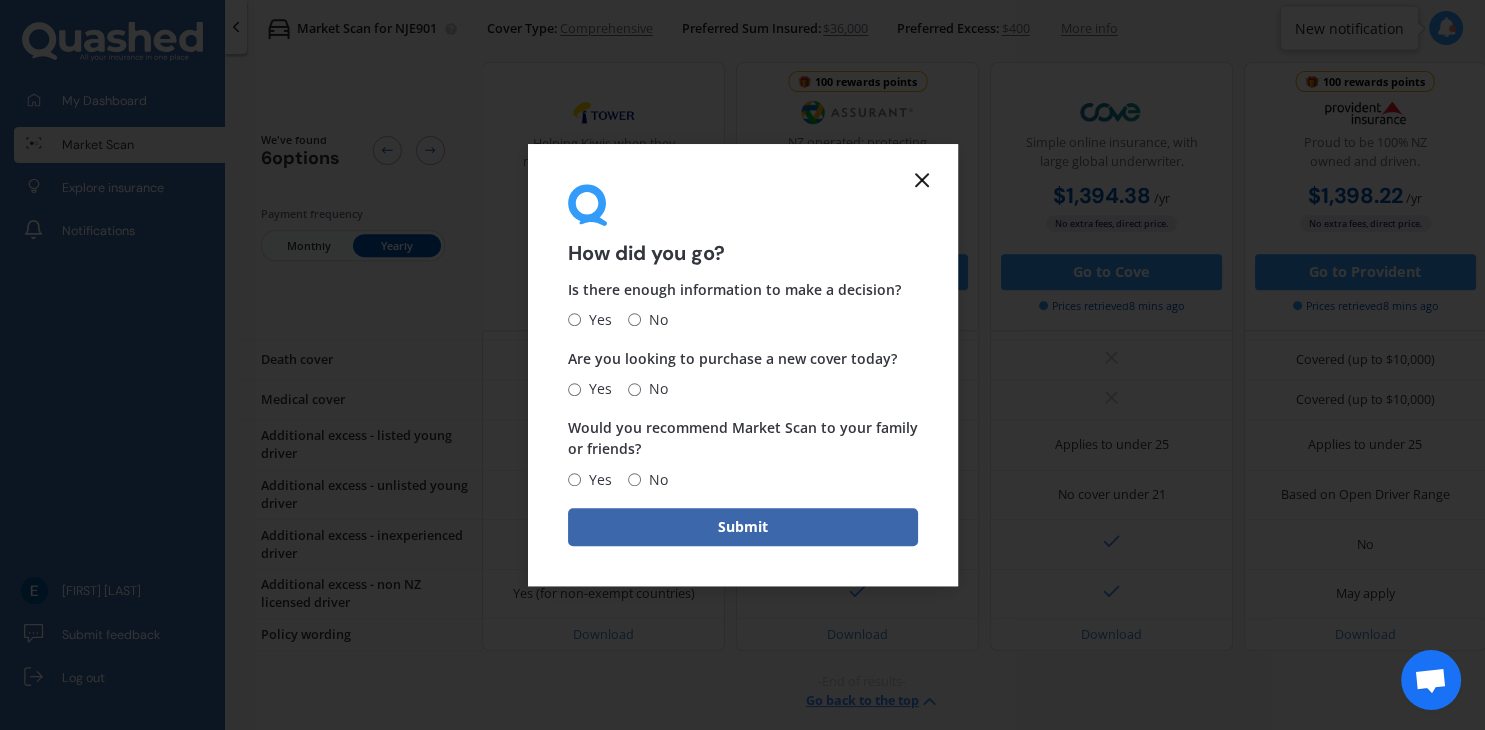click 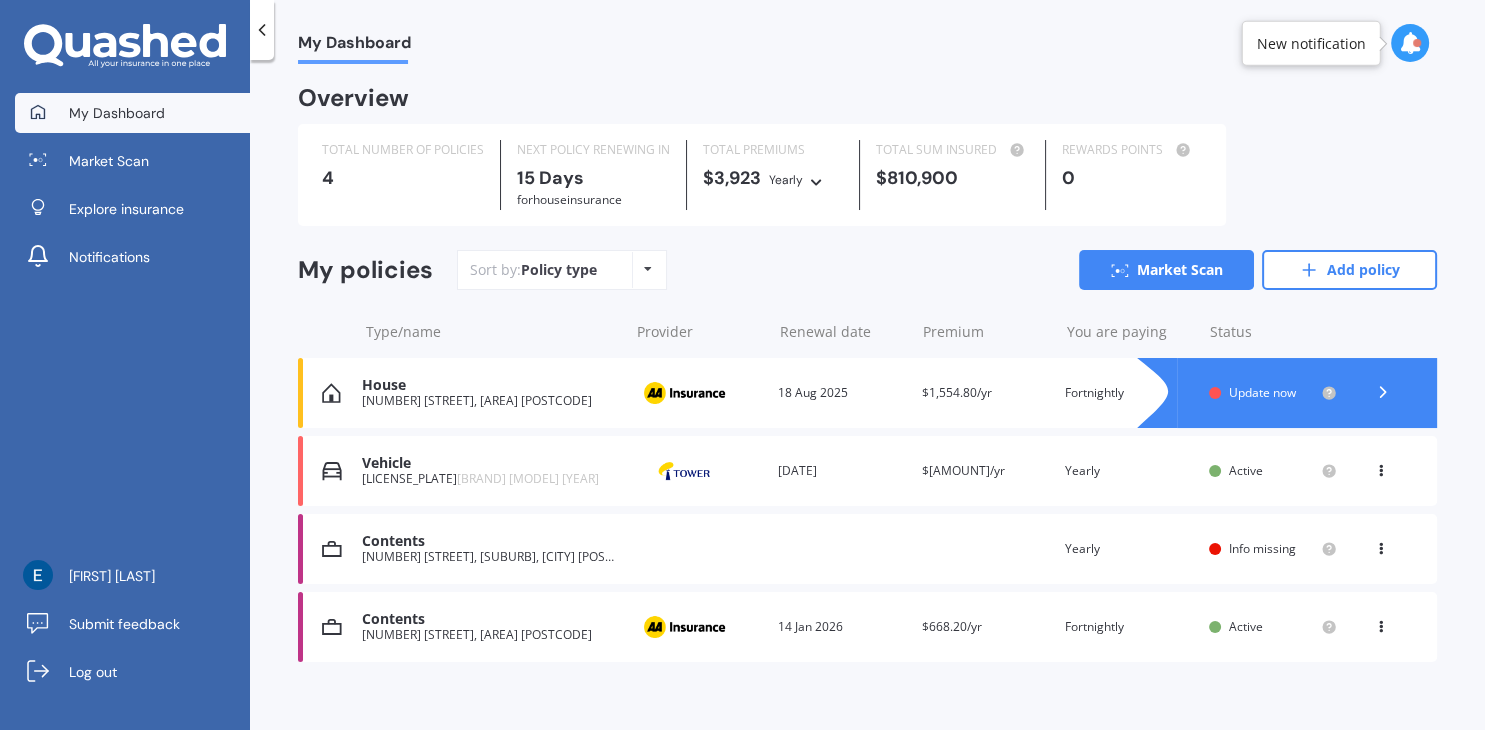 click on "[NUMBER] [STREET], [SUBURB], [CITY] [POSTAL_CODE]" at bounding box center (490, 557) 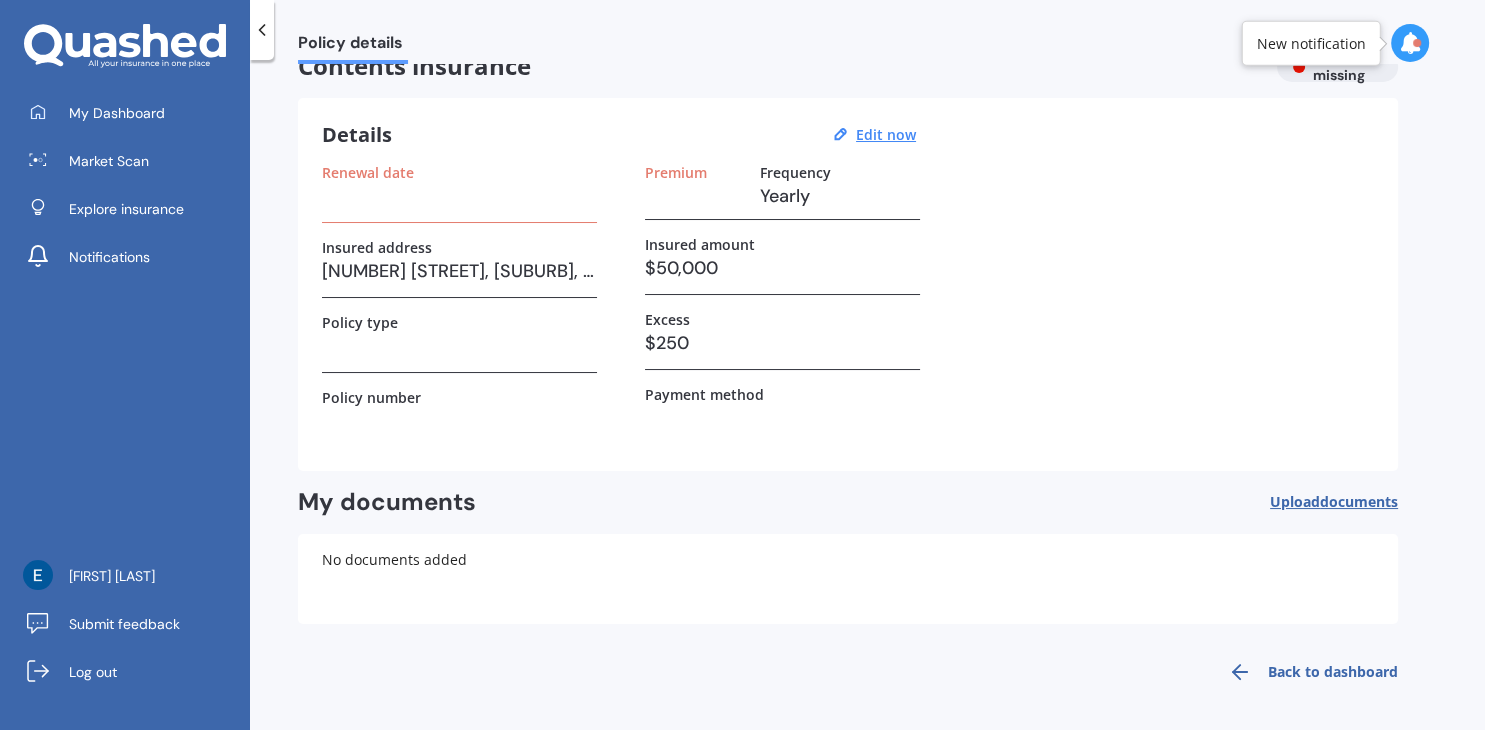 scroll, scrollTop: 0, scrollLeft: 0, axis: both 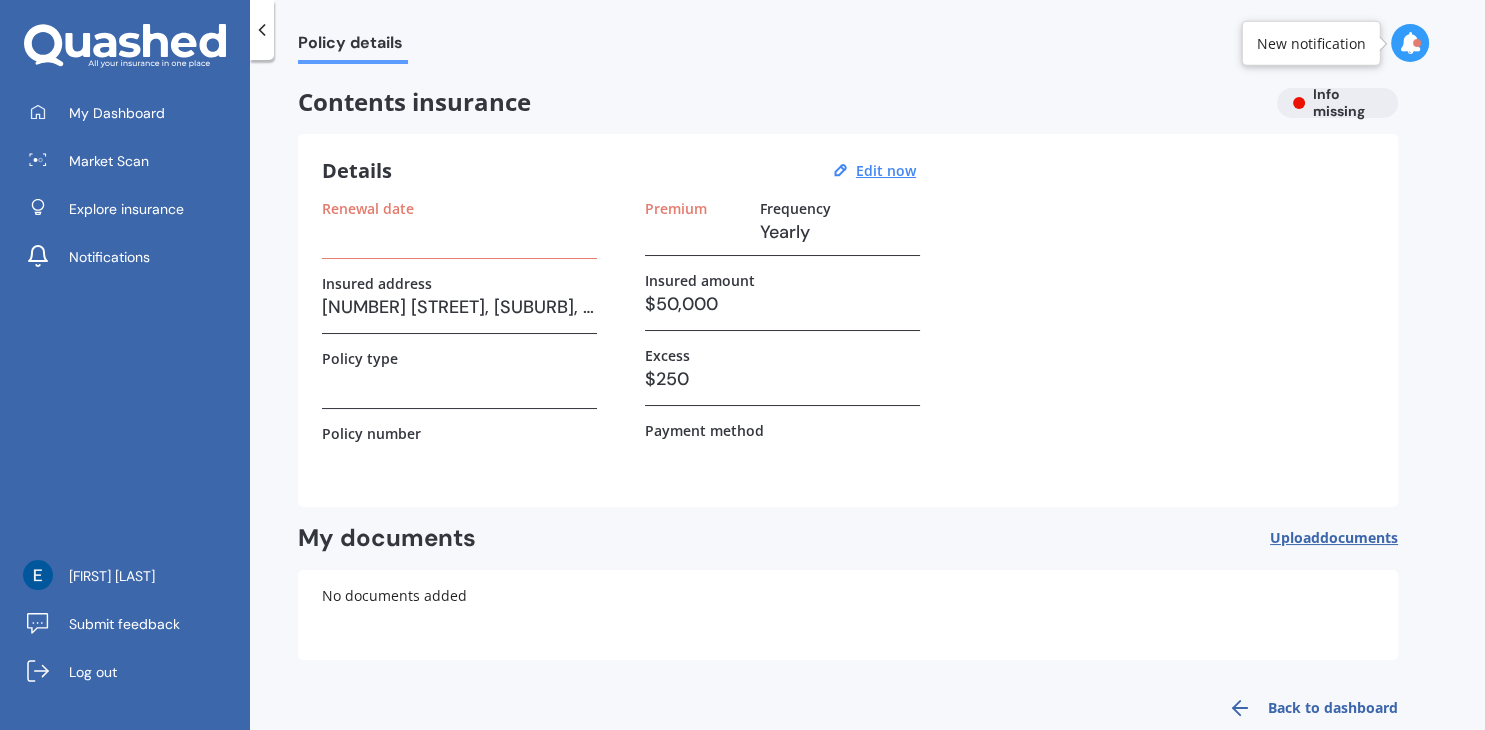 click on "My Dashboard Market Scan Explore insurance Notifications" at bounding box center [125, 189] 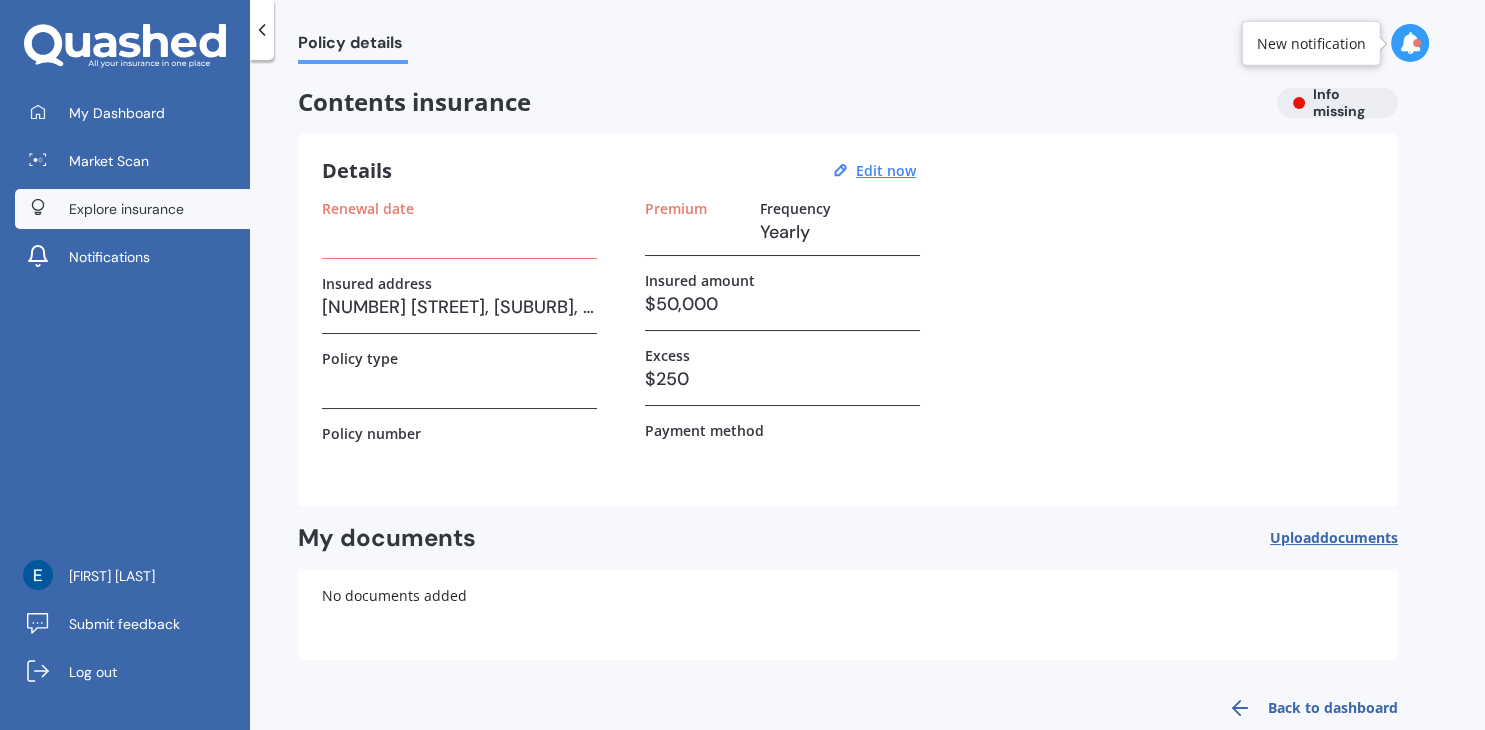 click on "Explore insurance" at bounding box center [126, 209] 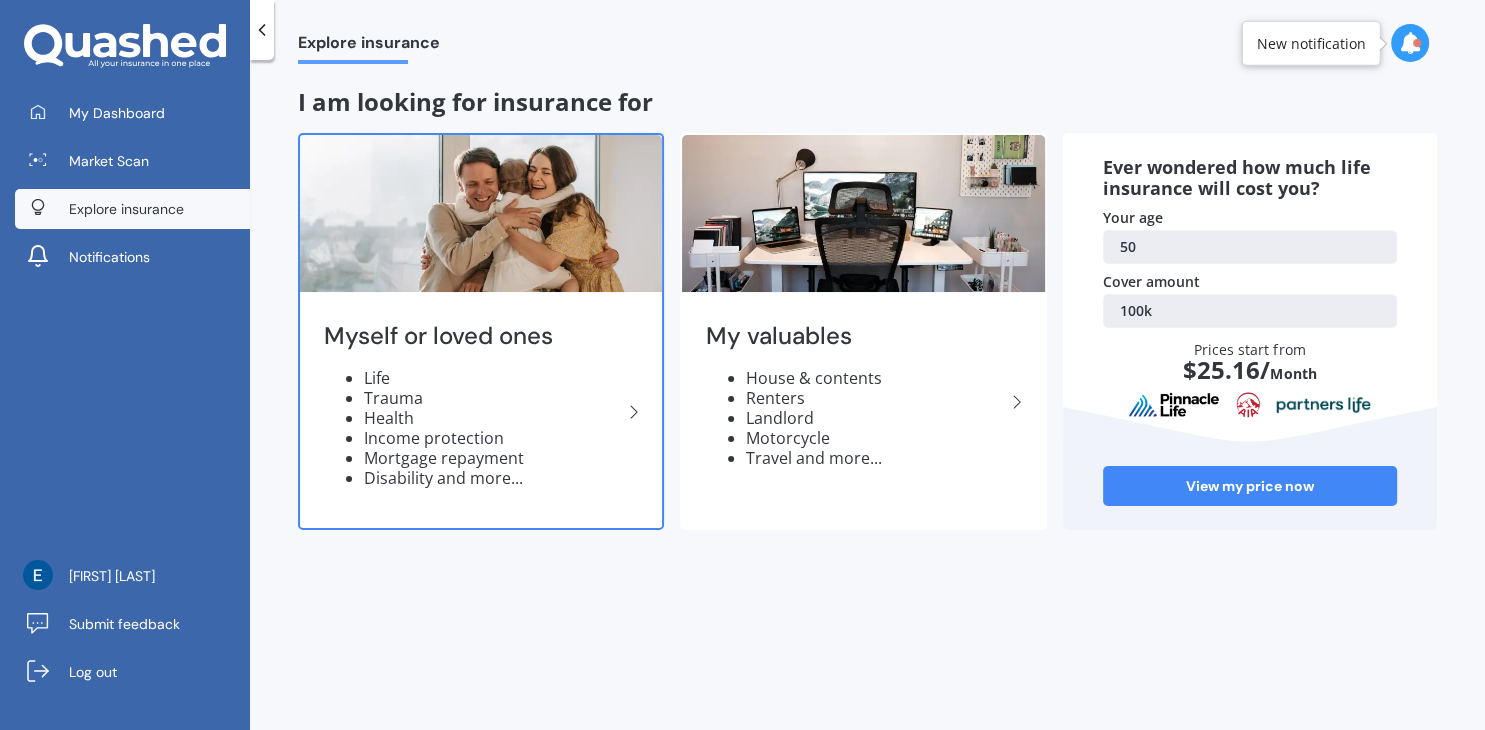 click at bounding box center (481, 213) 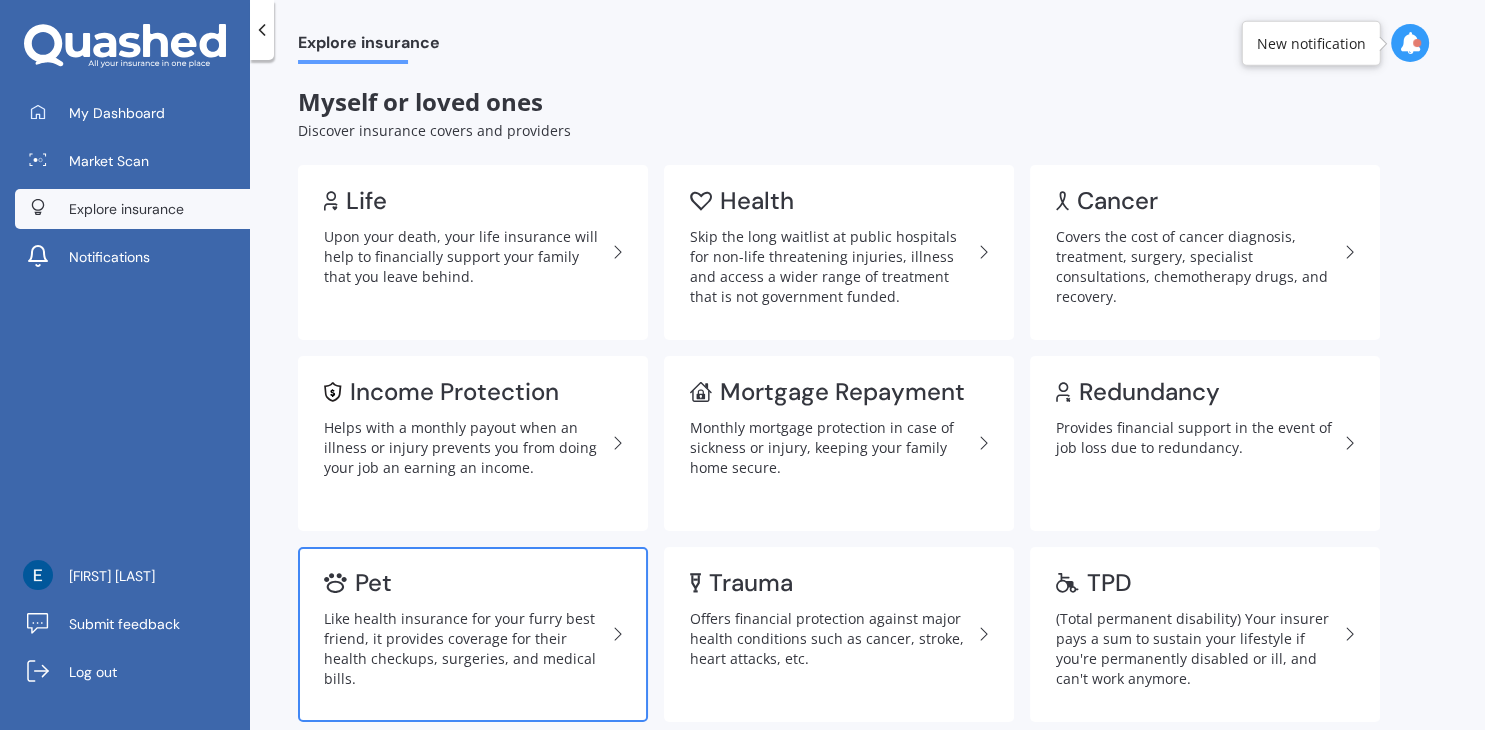 click on "Pet Like health insurance for your furry best friend, it provides coverage for their health checkups, surgeries, and medical bills." at bounding box center (473, 634) 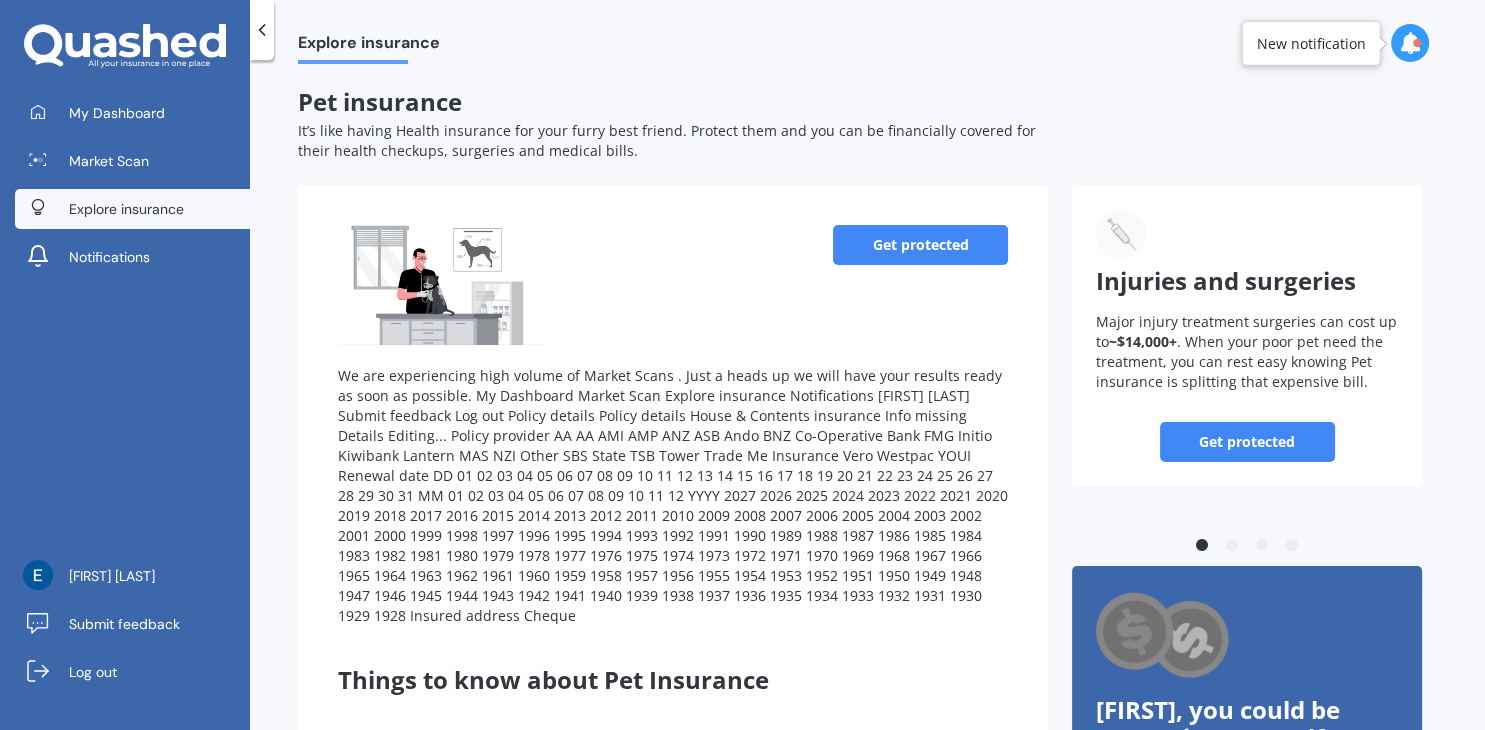 click on "Get protected" at bounding box center (920, 245) 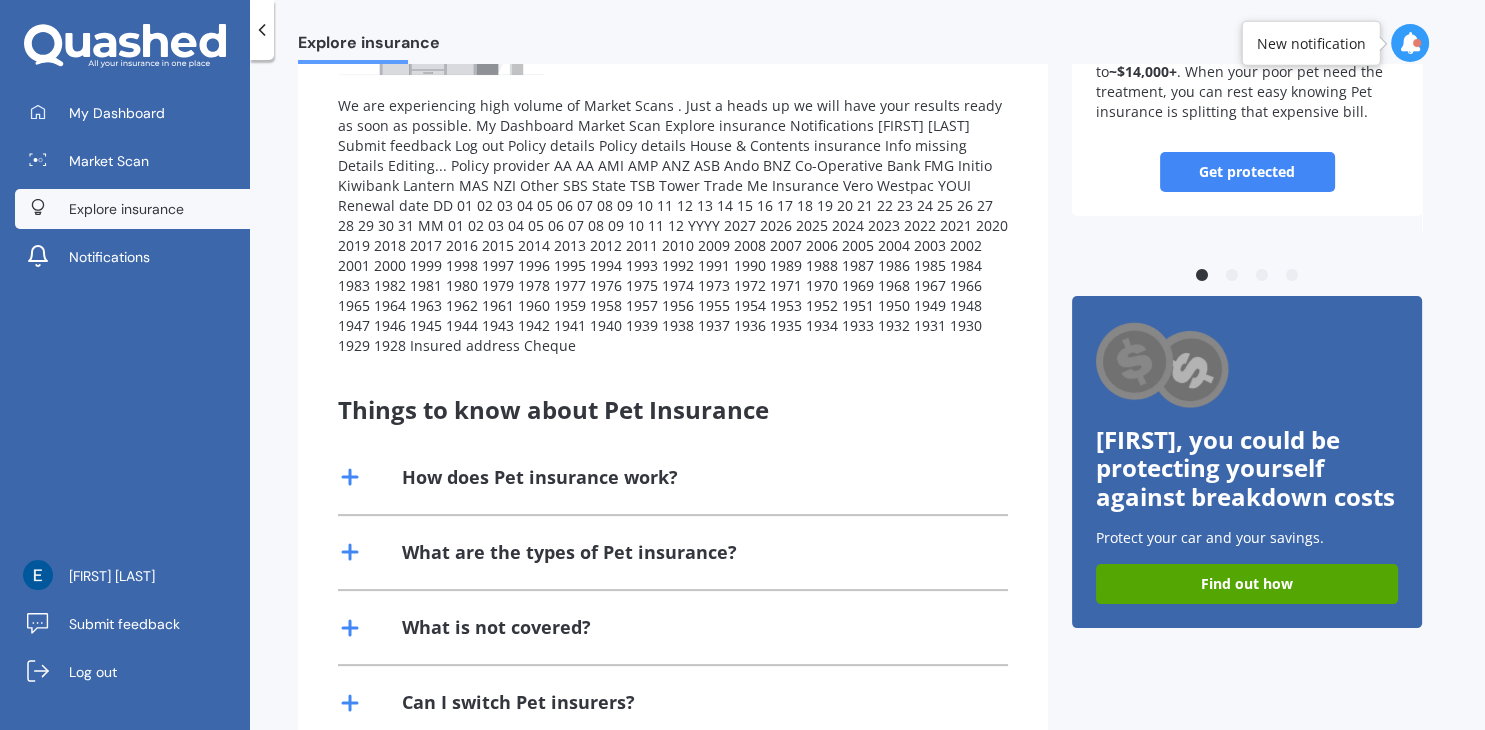 scroll, scrollTop: 299, scrollLeft: 0, axis: vertical 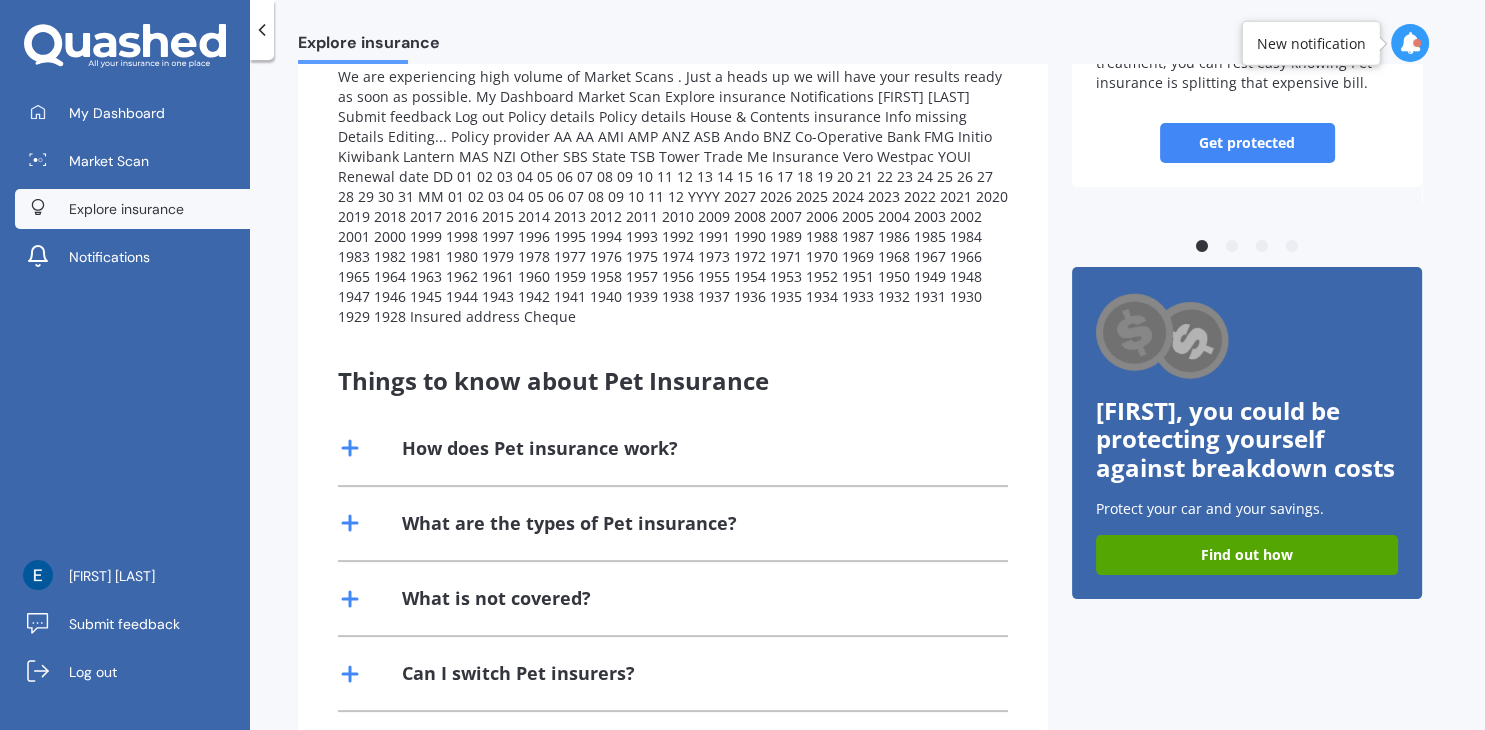click on "How much does it cost?" at bounding box center [673, 824] 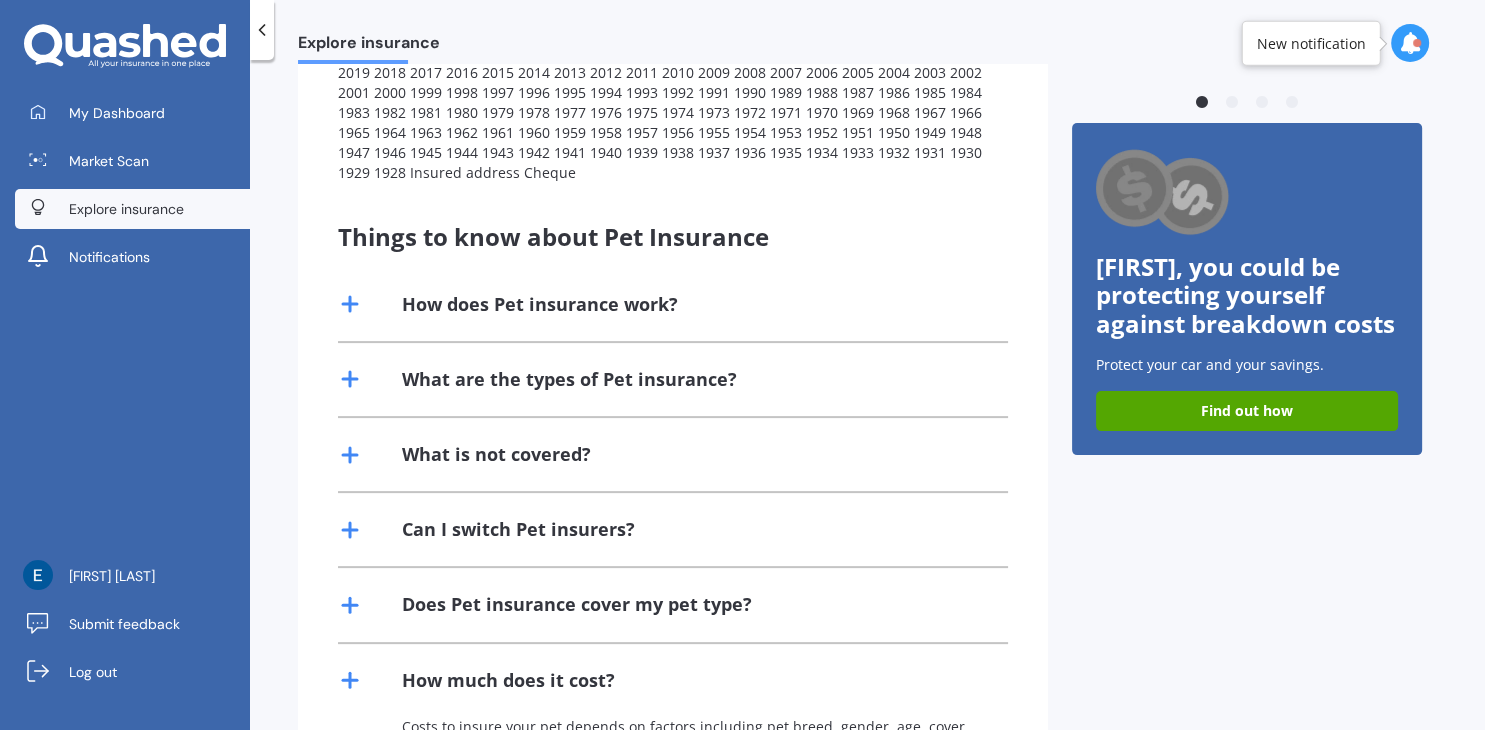 scroll, scrollTop: 0, scrollLeft: 0, axis: both 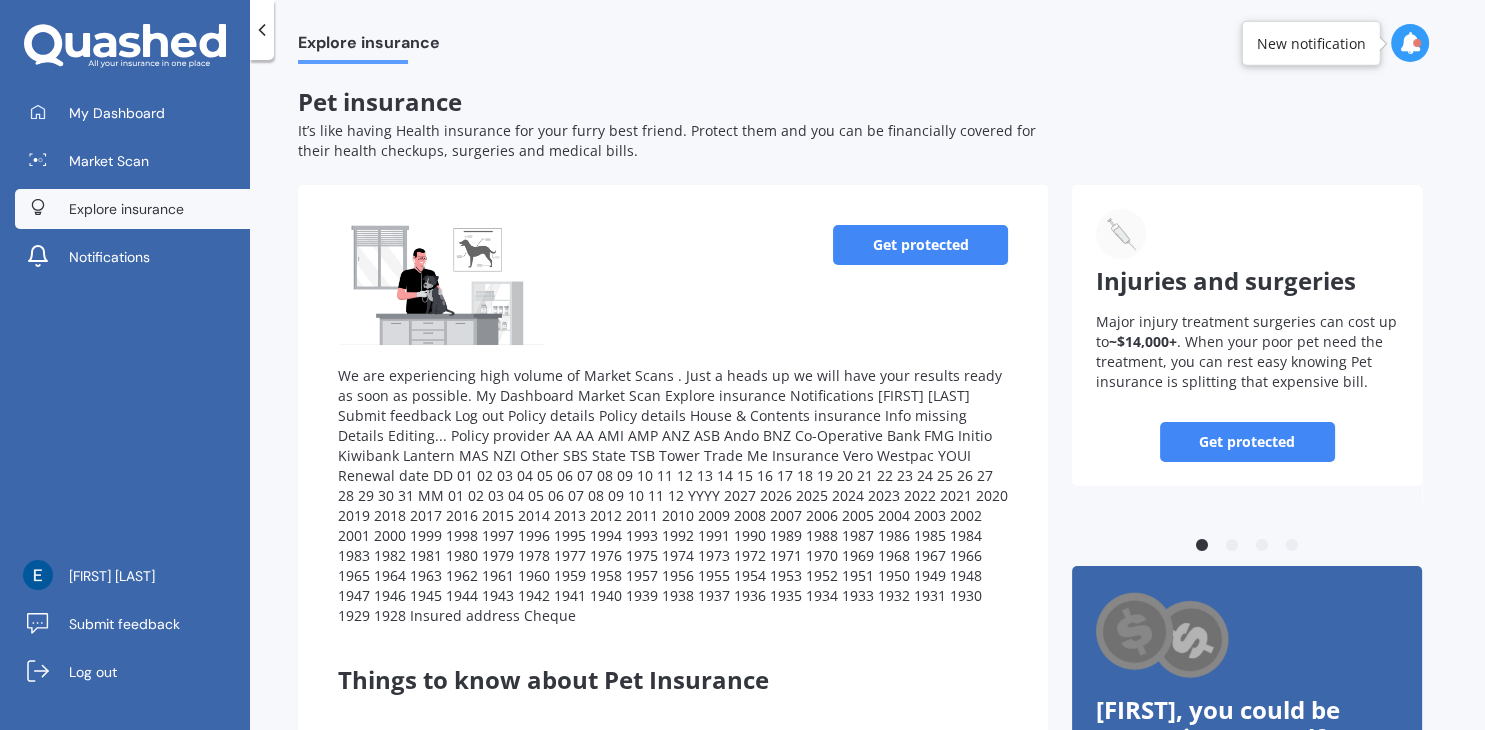 click on "Get protected" at bounding box center [920, 245] 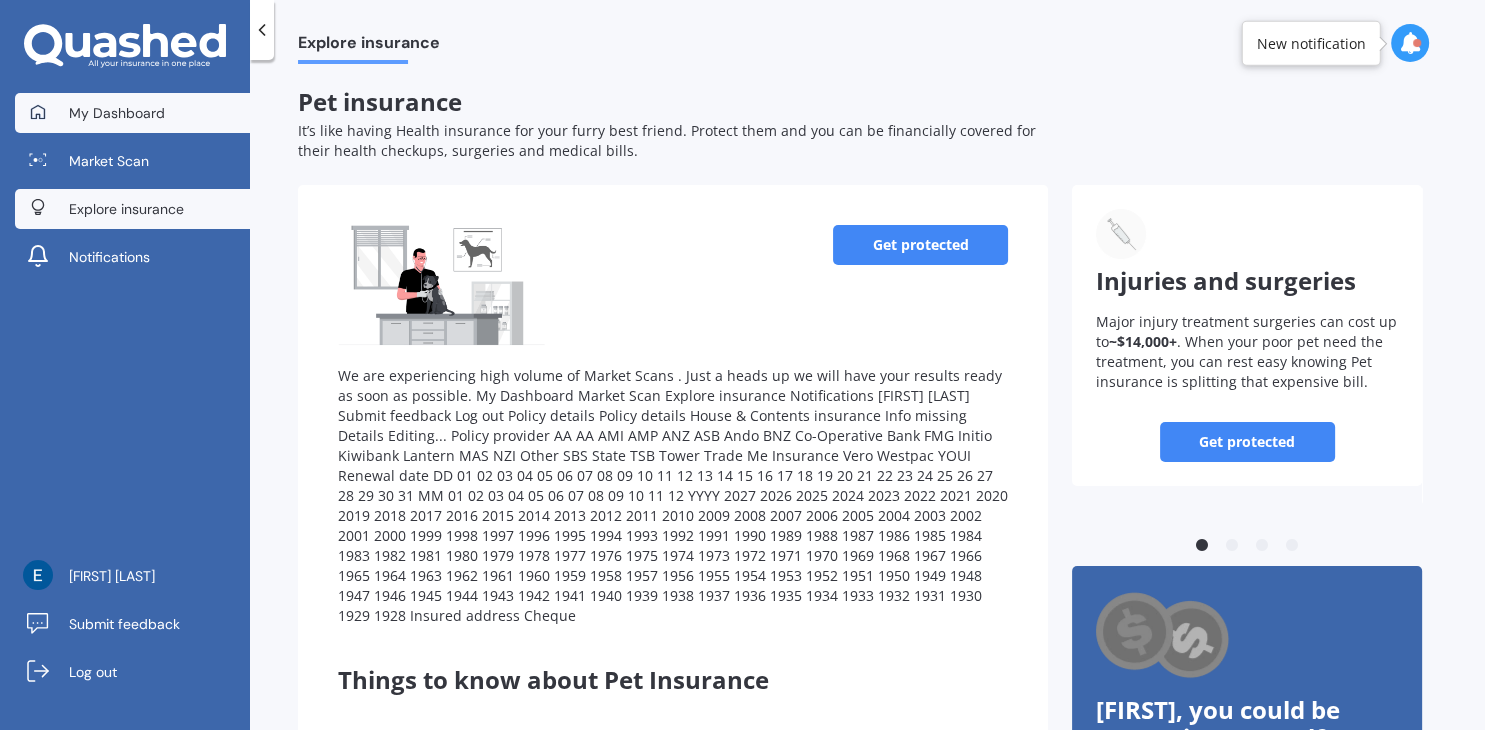 click on "My Dashboard" at bounding box center [117, 113] 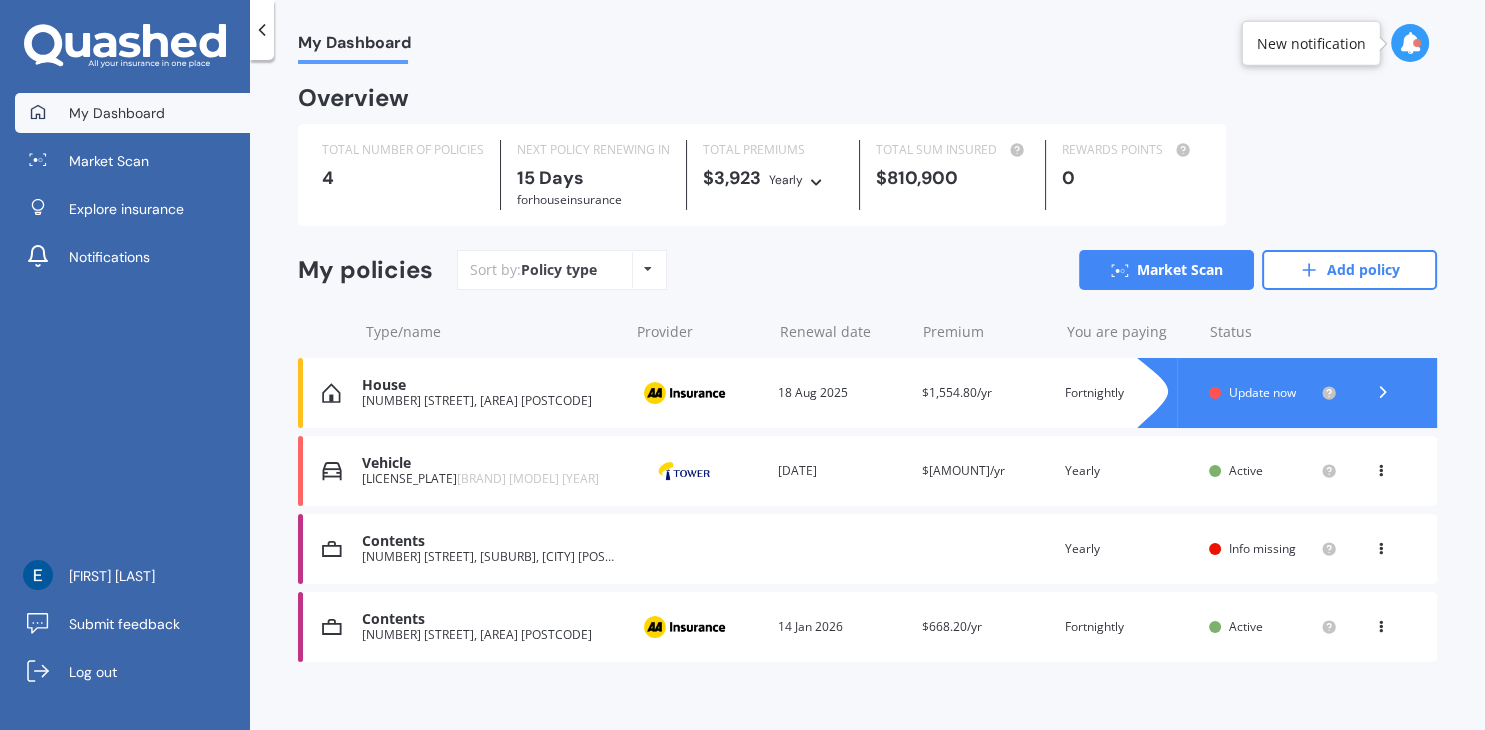 click on "Contents [NUMBER] [STREET], [SUBURB], [CITY] [POSTAL_CODE] Renewal date Premium You are paying Yearly Status Info missing View option View policy Delete" at bounding box center [867, 549] 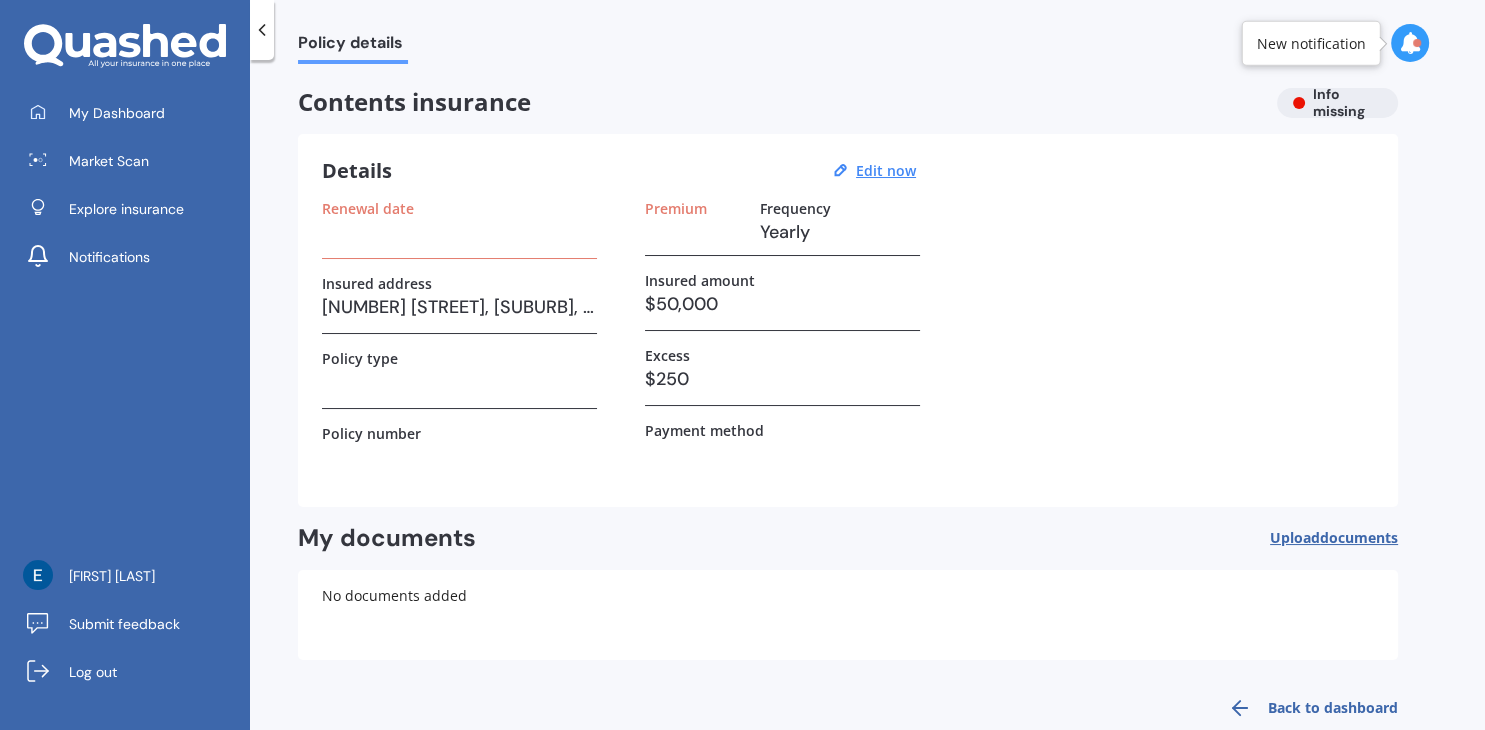 scroll, scrollTop: 36, scrollLeft: 0, axis: vertical 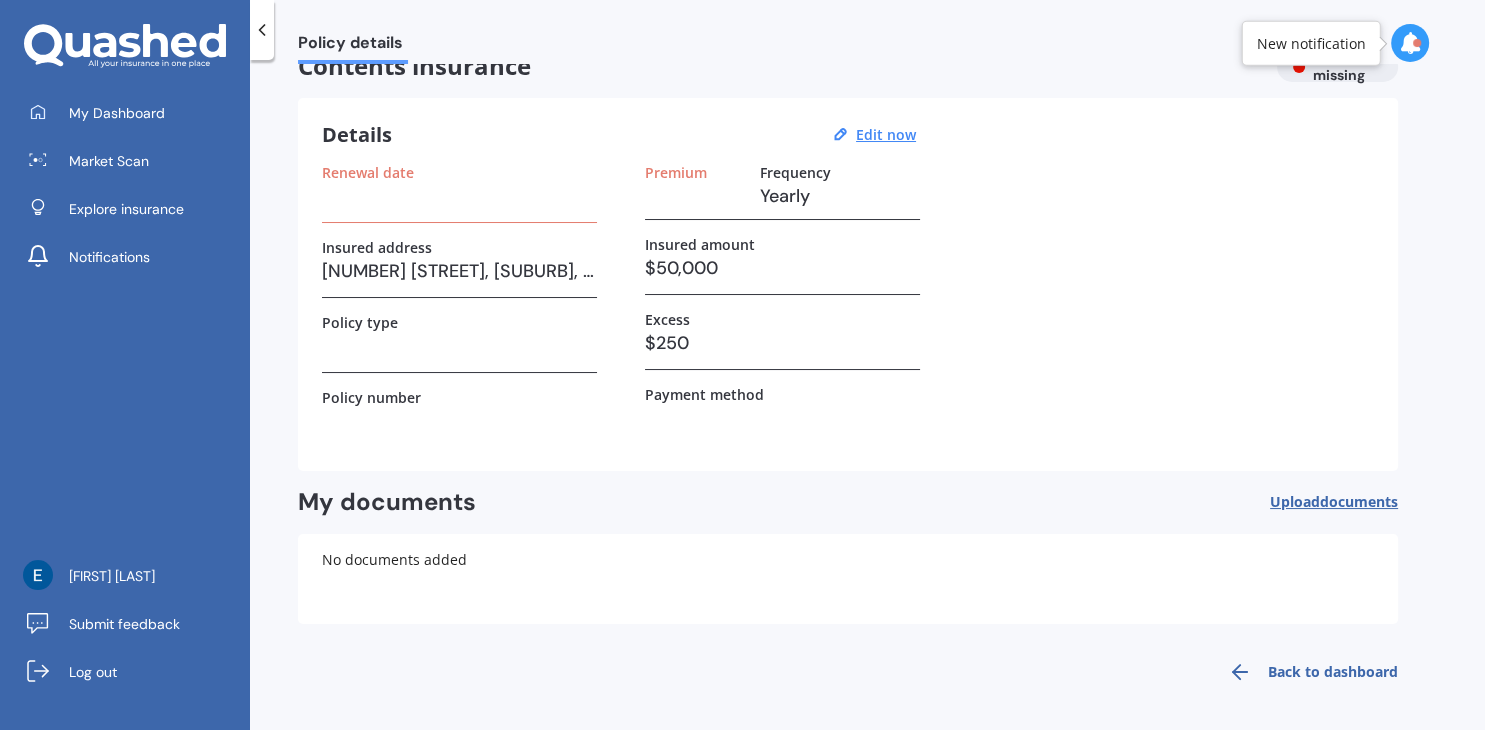 click 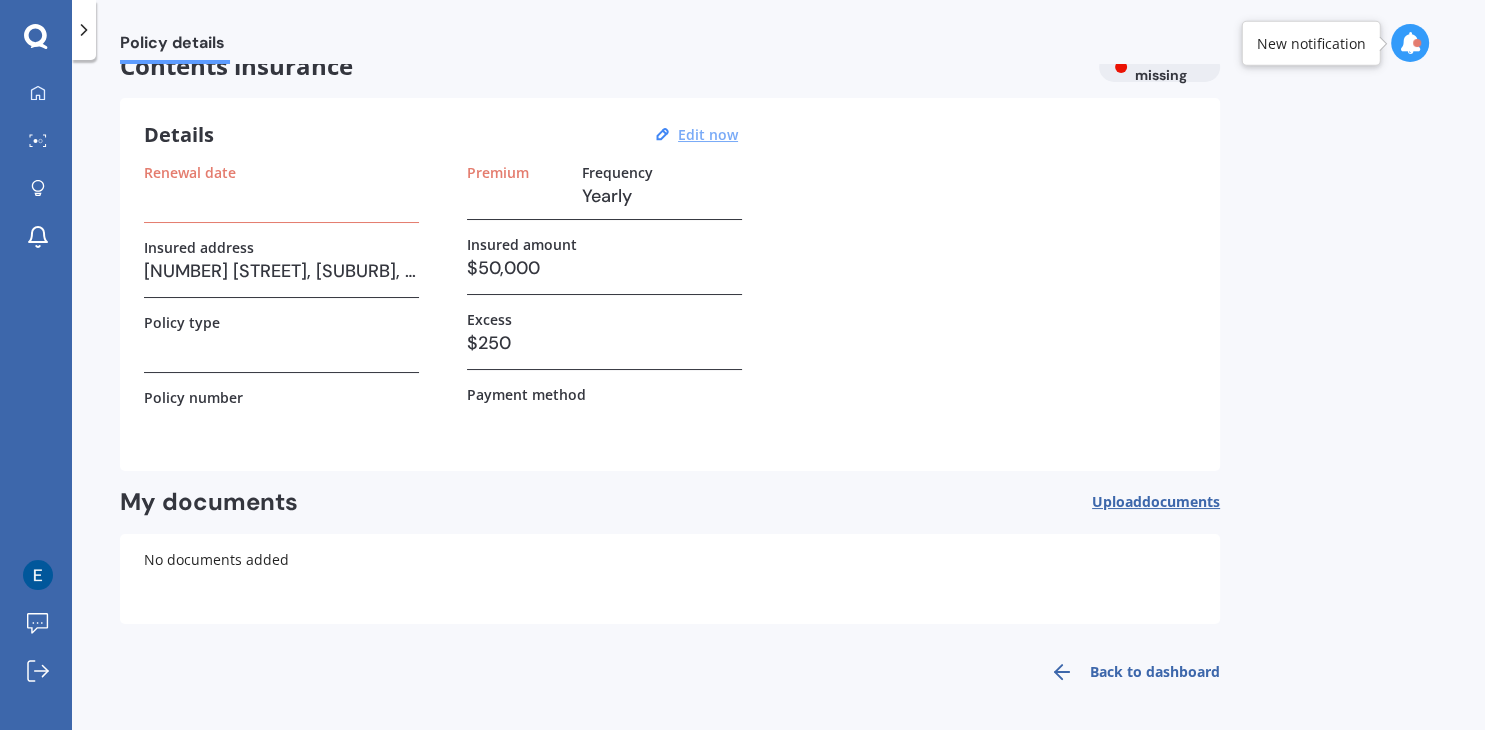 click on "Edit now" at bounding box center (708, 134) 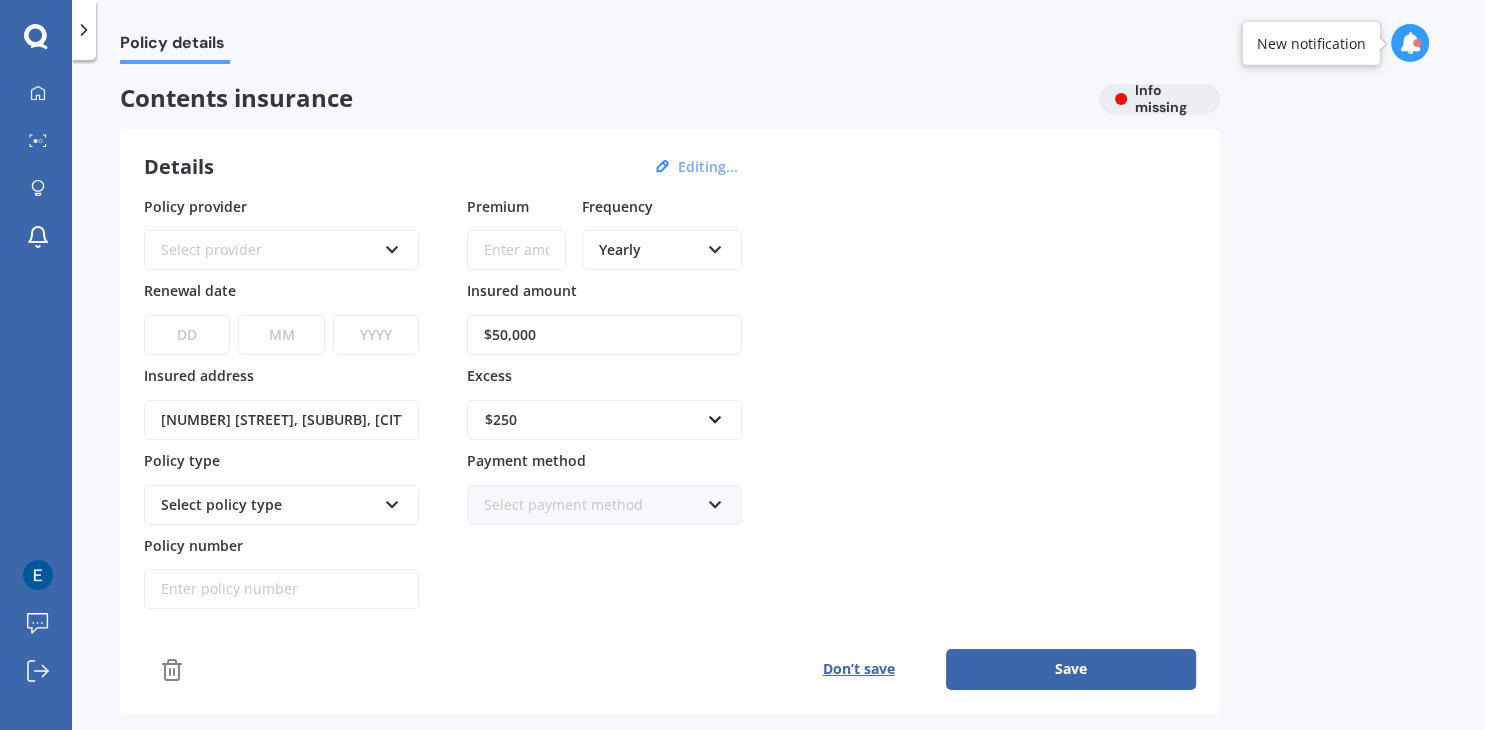 scroll, scrollTop: 0, scrollLeft: 0, axis: both 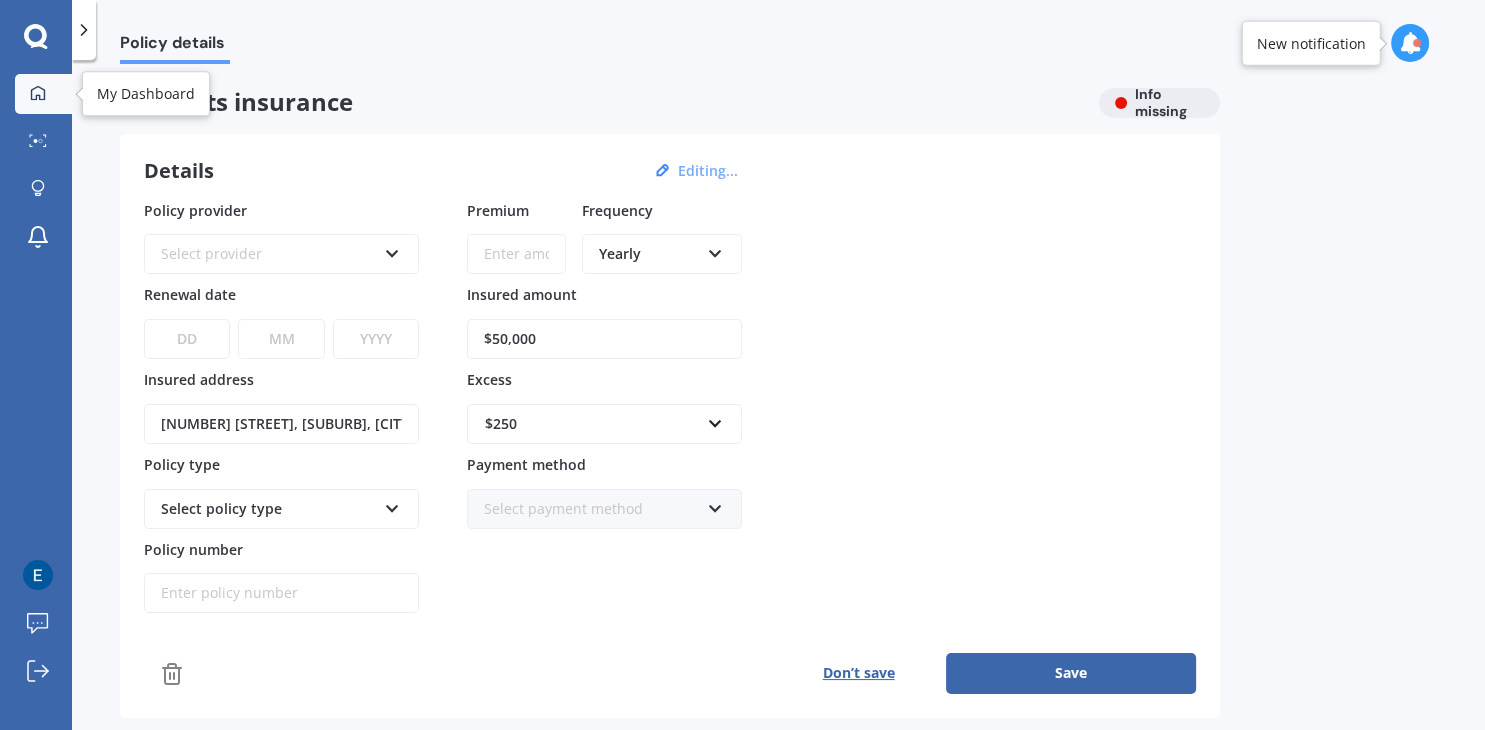 click 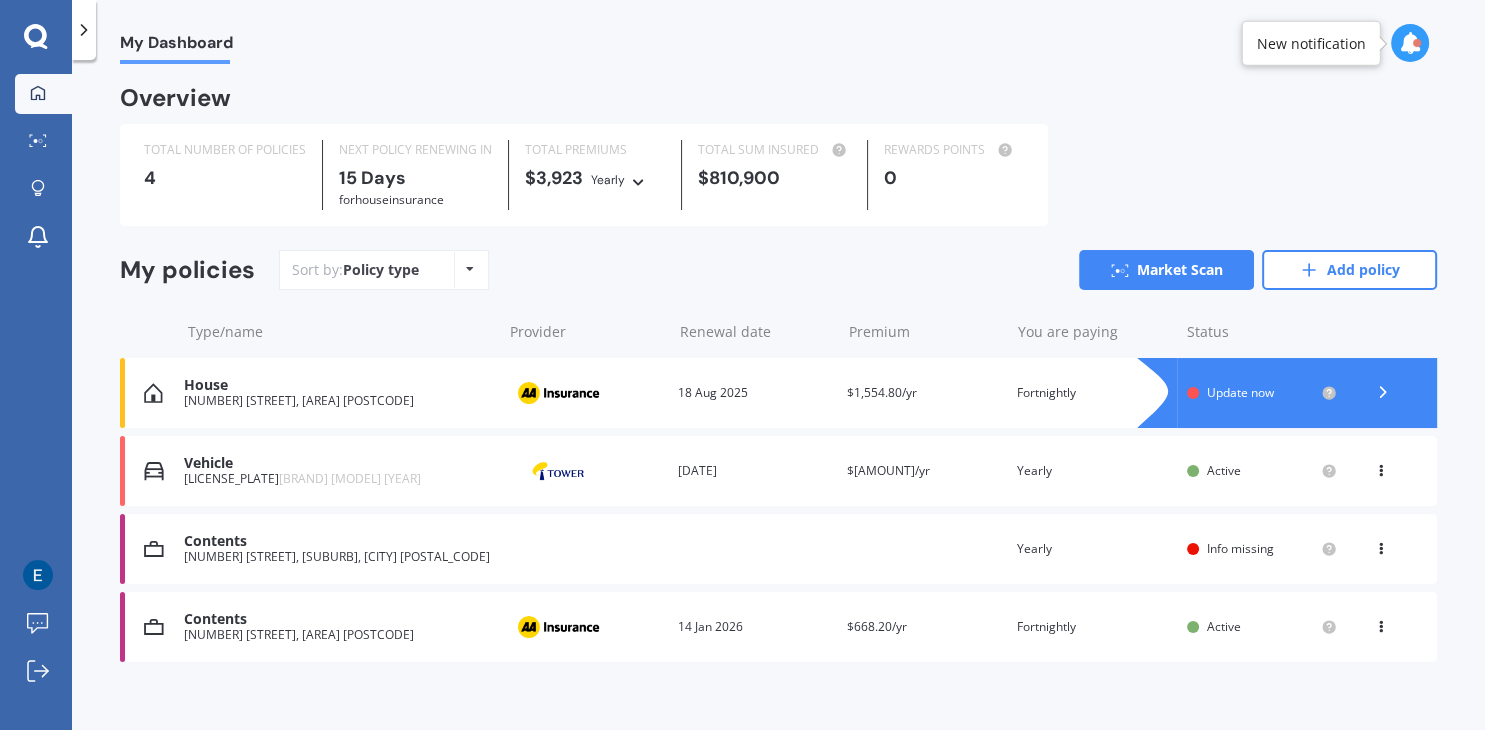 click at bounding box center (1381, 545) 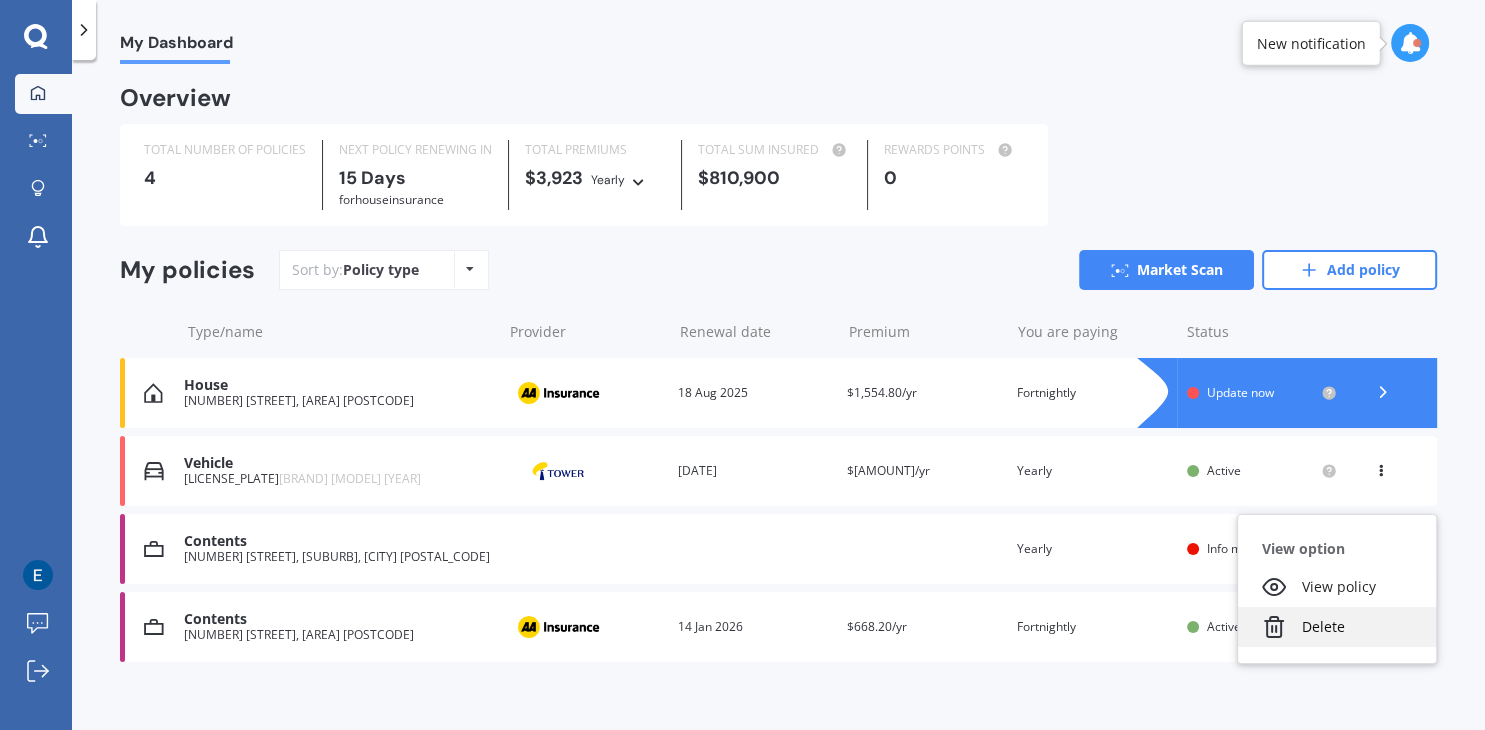 click on "Delete" at bounding box center [1337, 627] 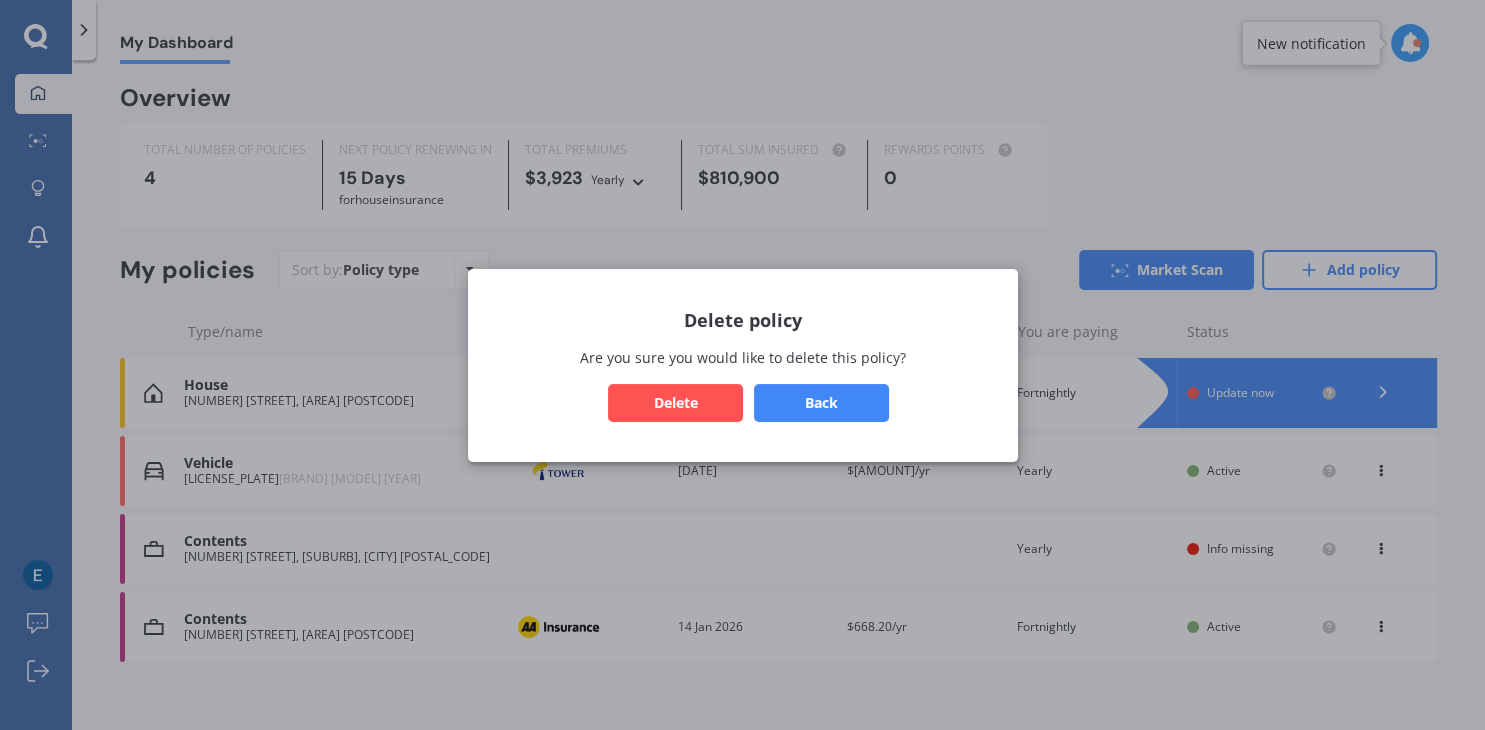 click on "Delete" at bounding box center [675, 402] 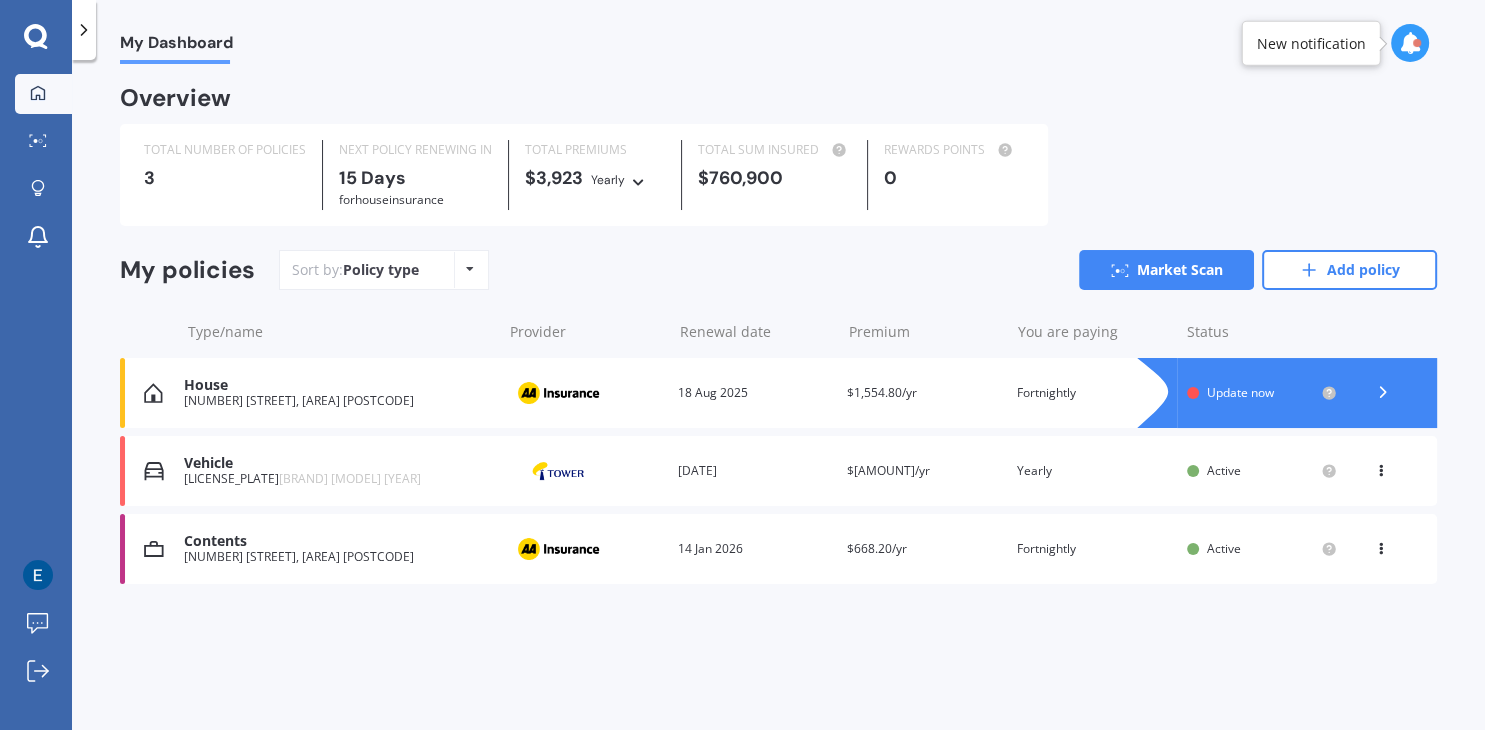 click on "Vehicle" at bounding box center [338, 463] 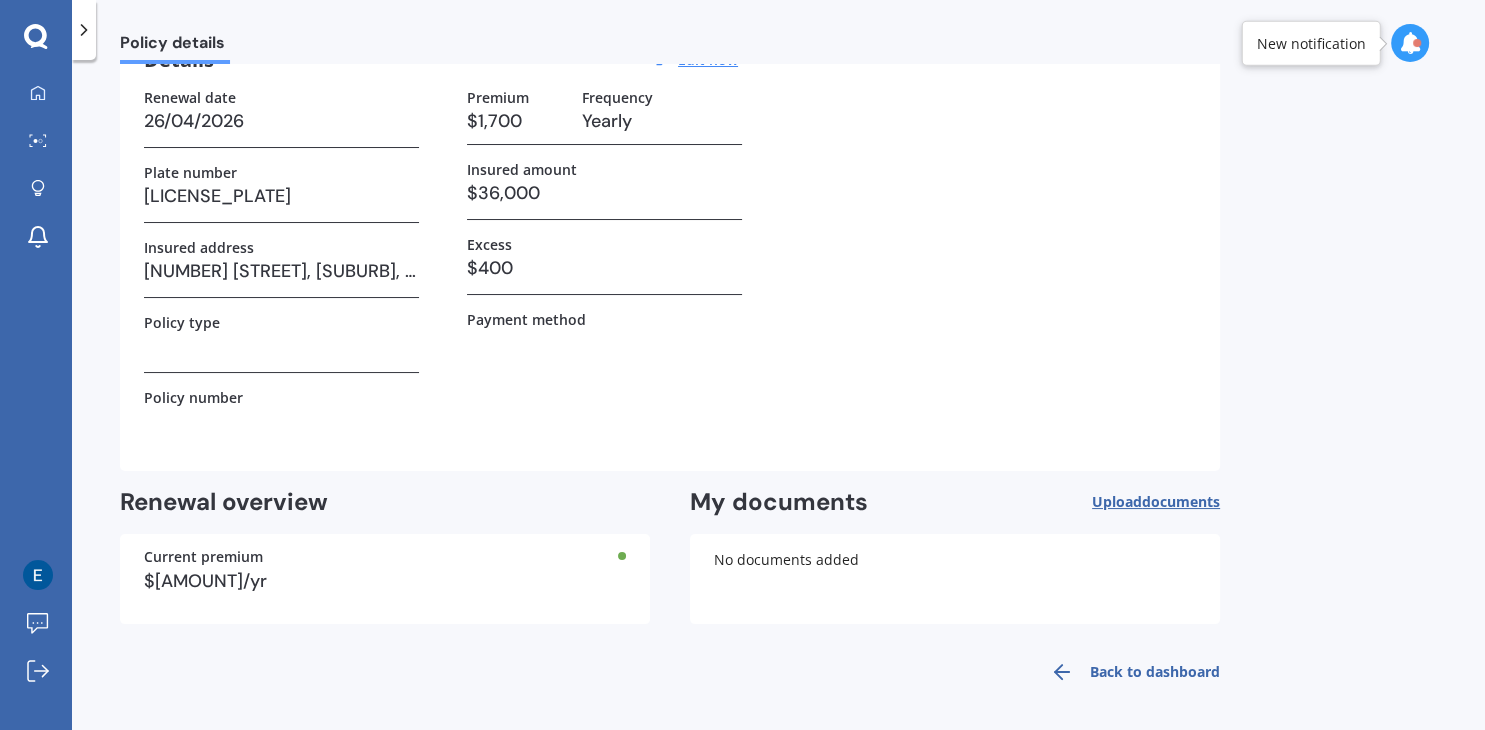 scroll, scrollTop: 0, scrollLeft: 0, axis: both 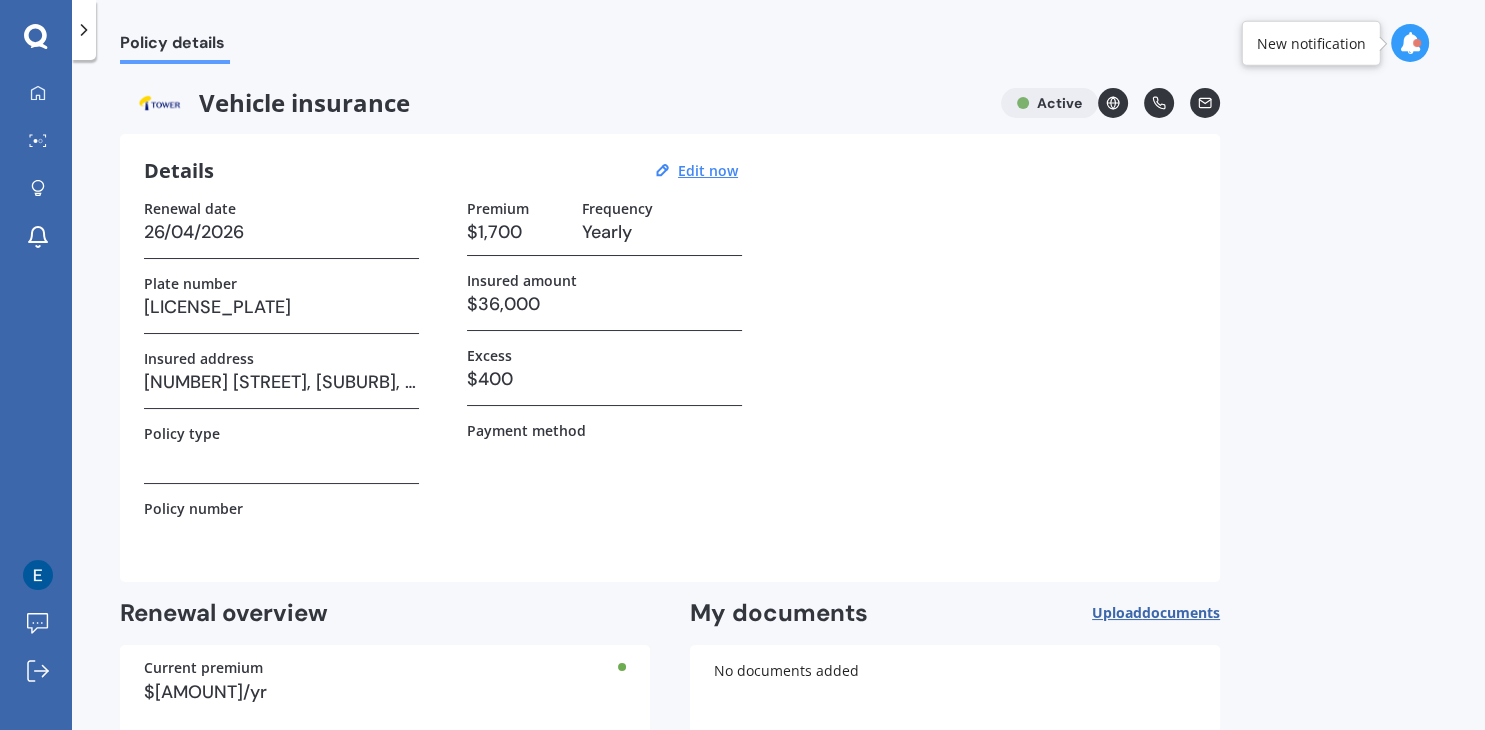 click on "$[AMOUNT]/yr" at bounding box center (385, 692) 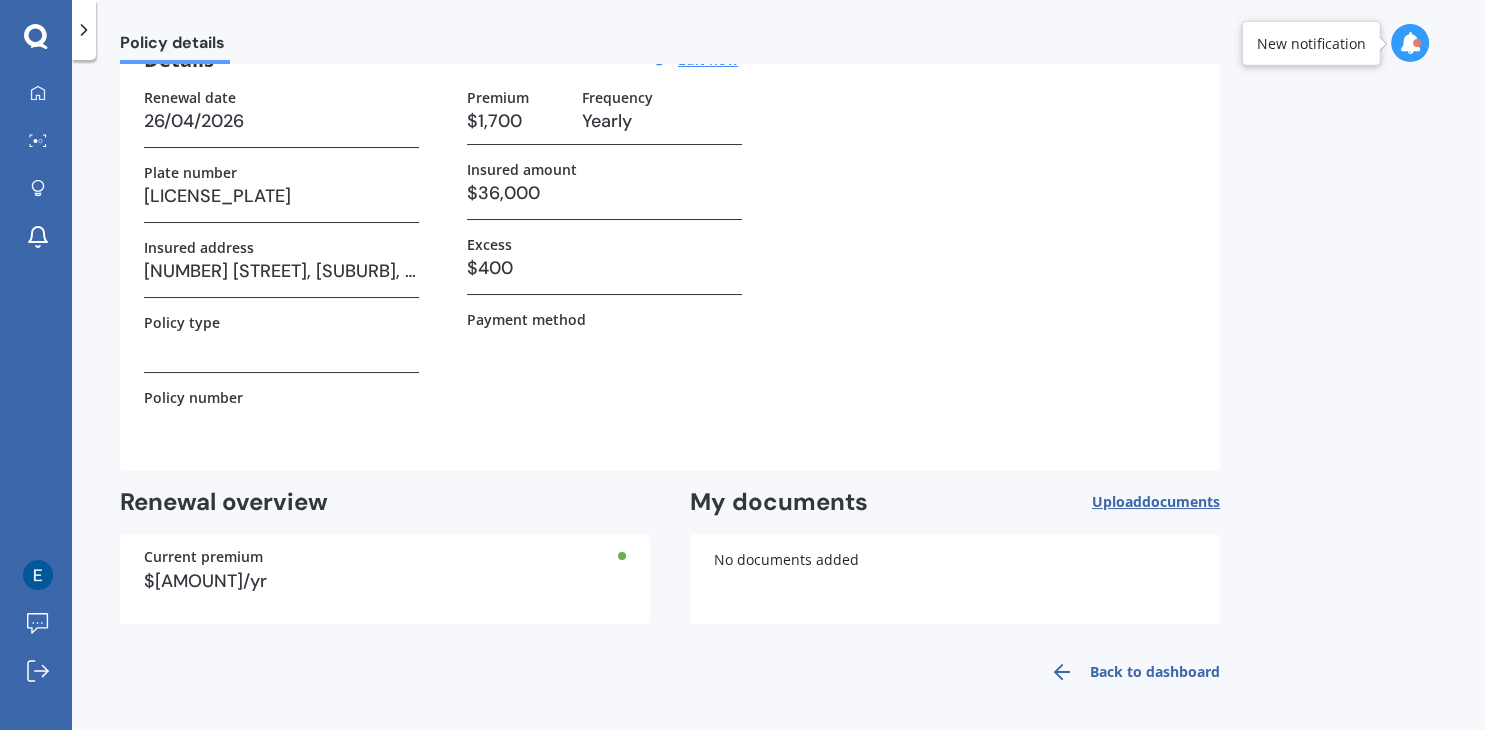 scroll, scrollTop: 0, scrollLeft: 0, axis: both 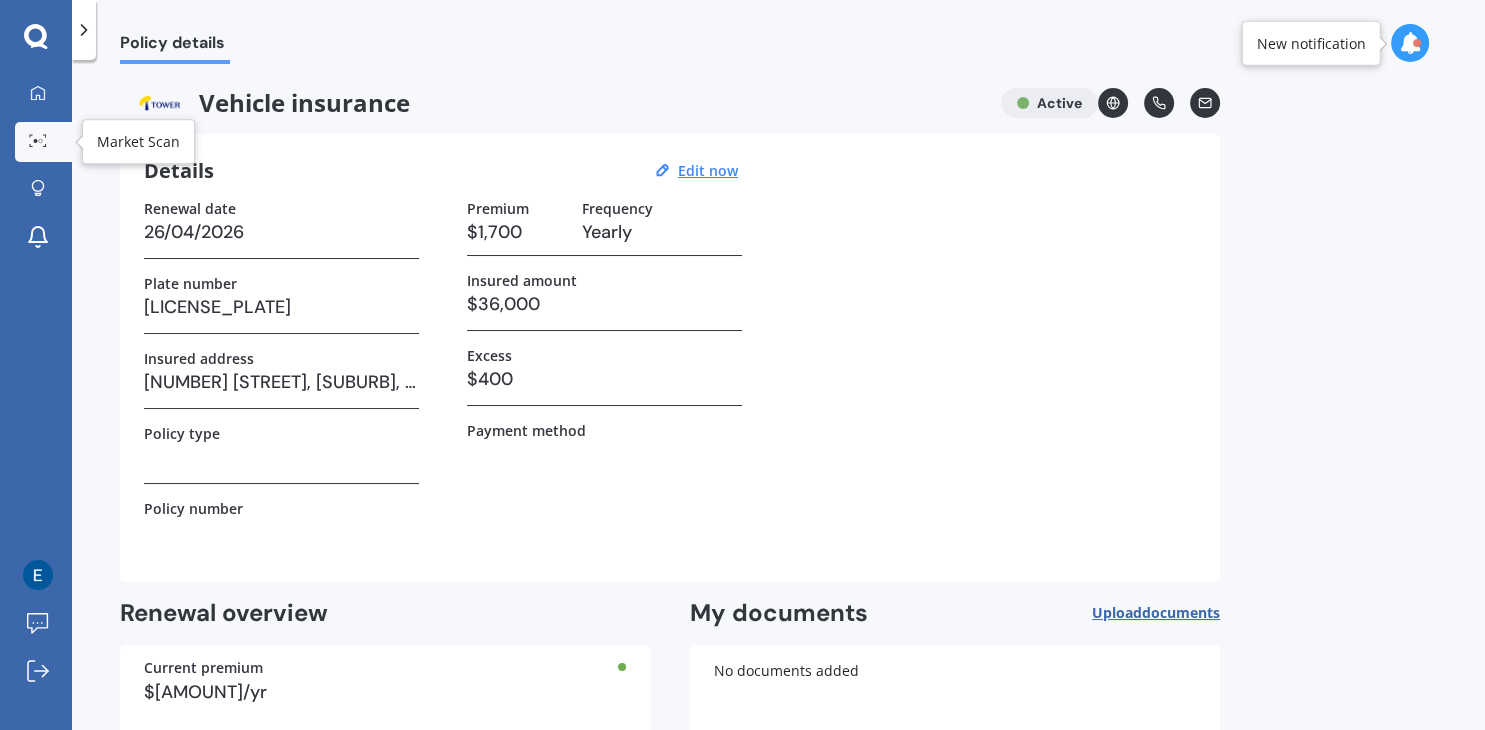 click 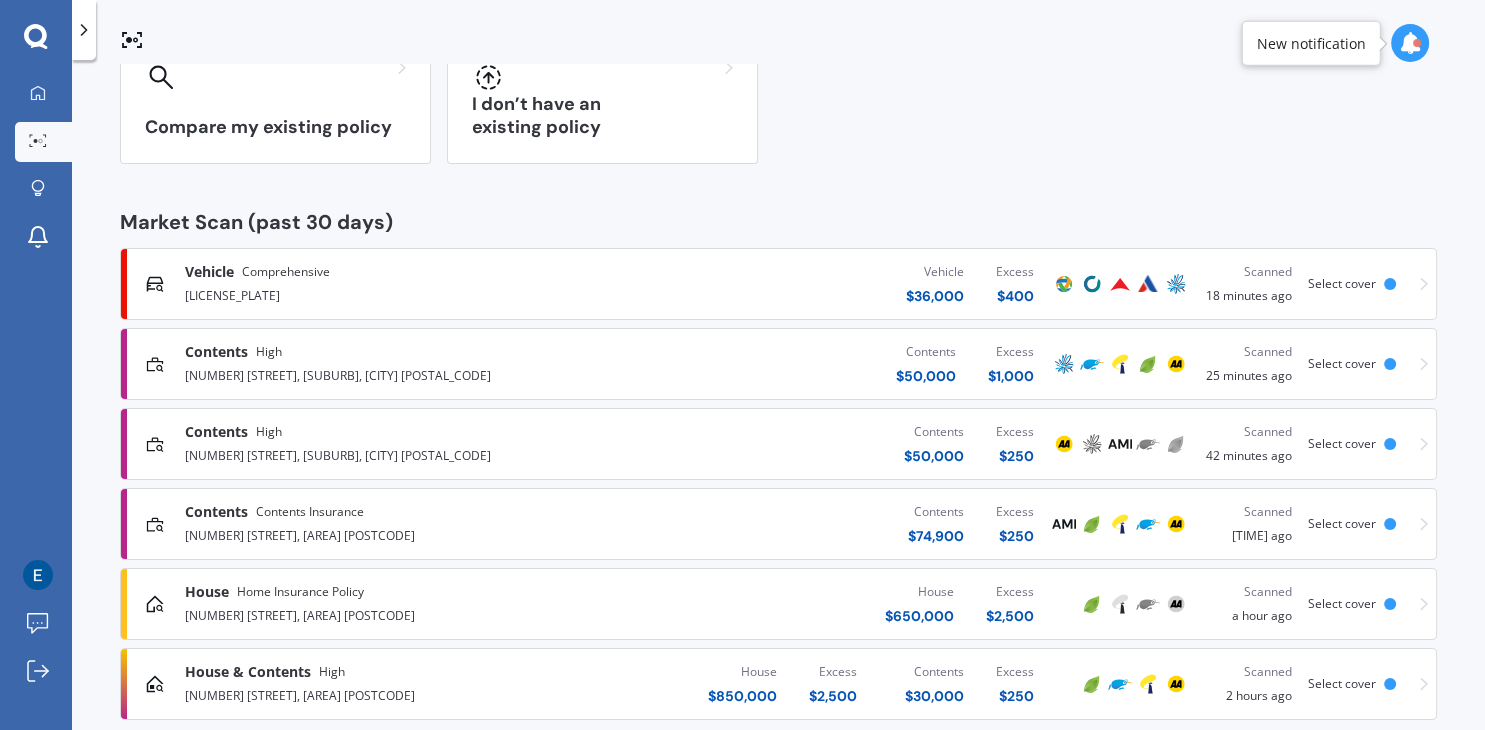 scroll, scrollTop: 228, scrollLeft: 0, axis: vertical 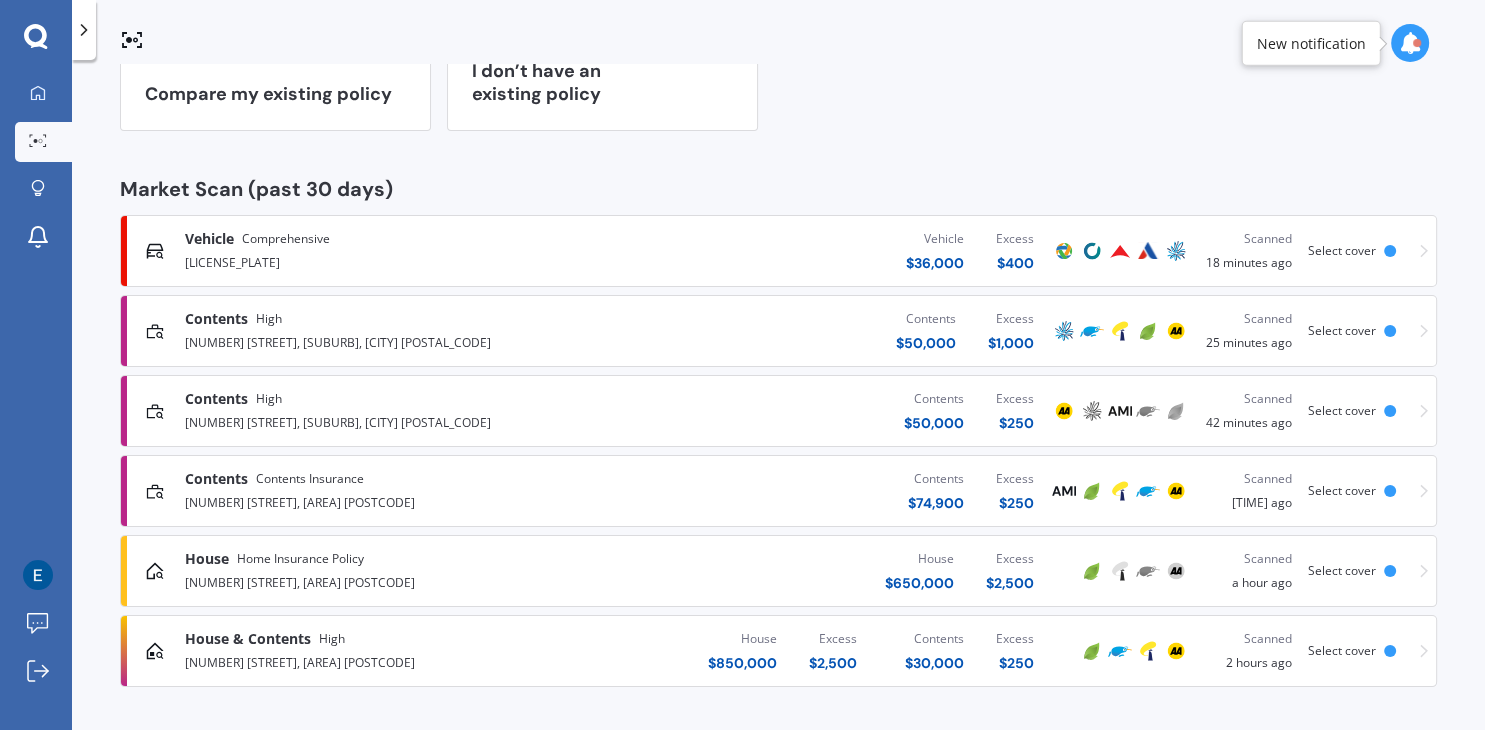 click on "[LICENSE_PLATE]" at bounding box center (391, 261) 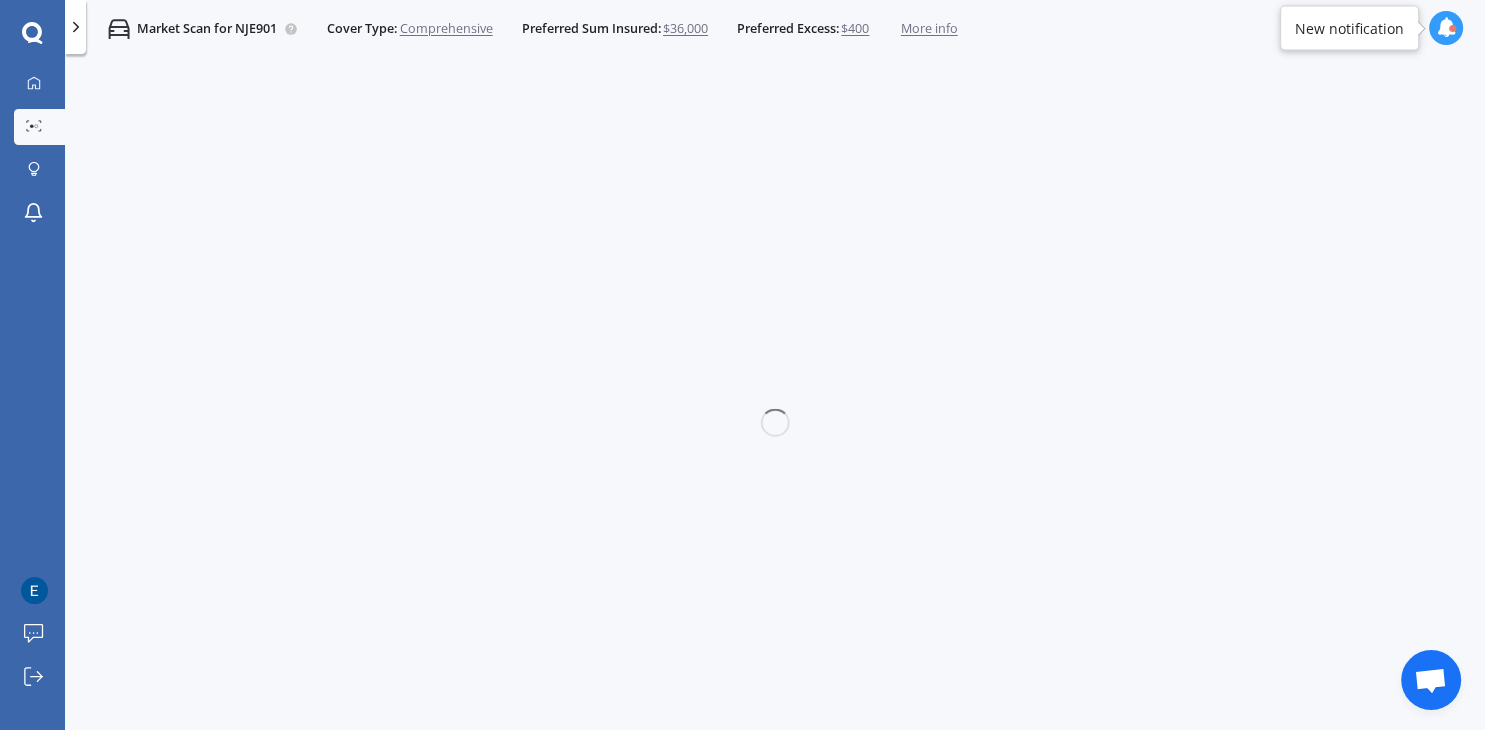 scroll, scrollTop: 0, scrollLeft: 0, axis: both 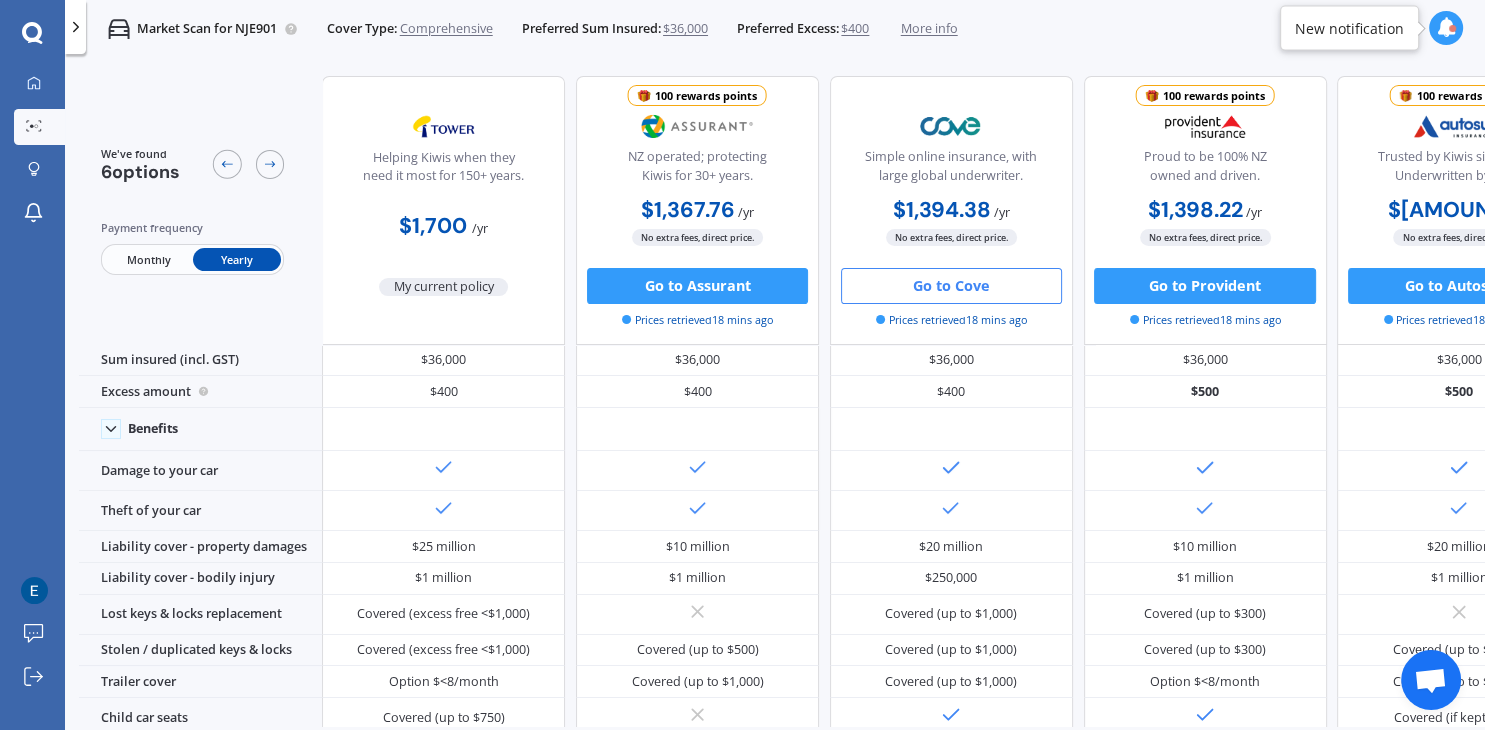 click on "Go to Cove" at bounding box center (951, 286) 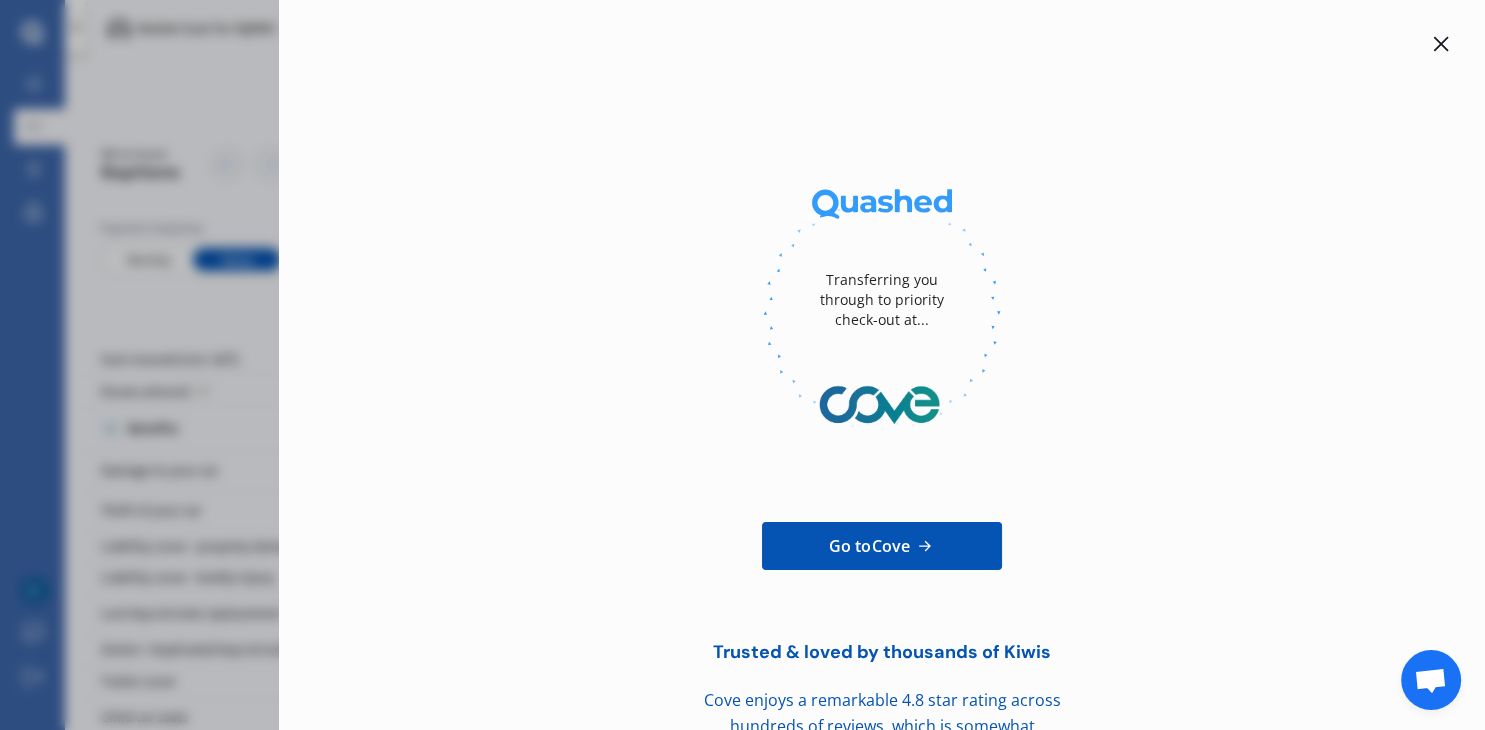click 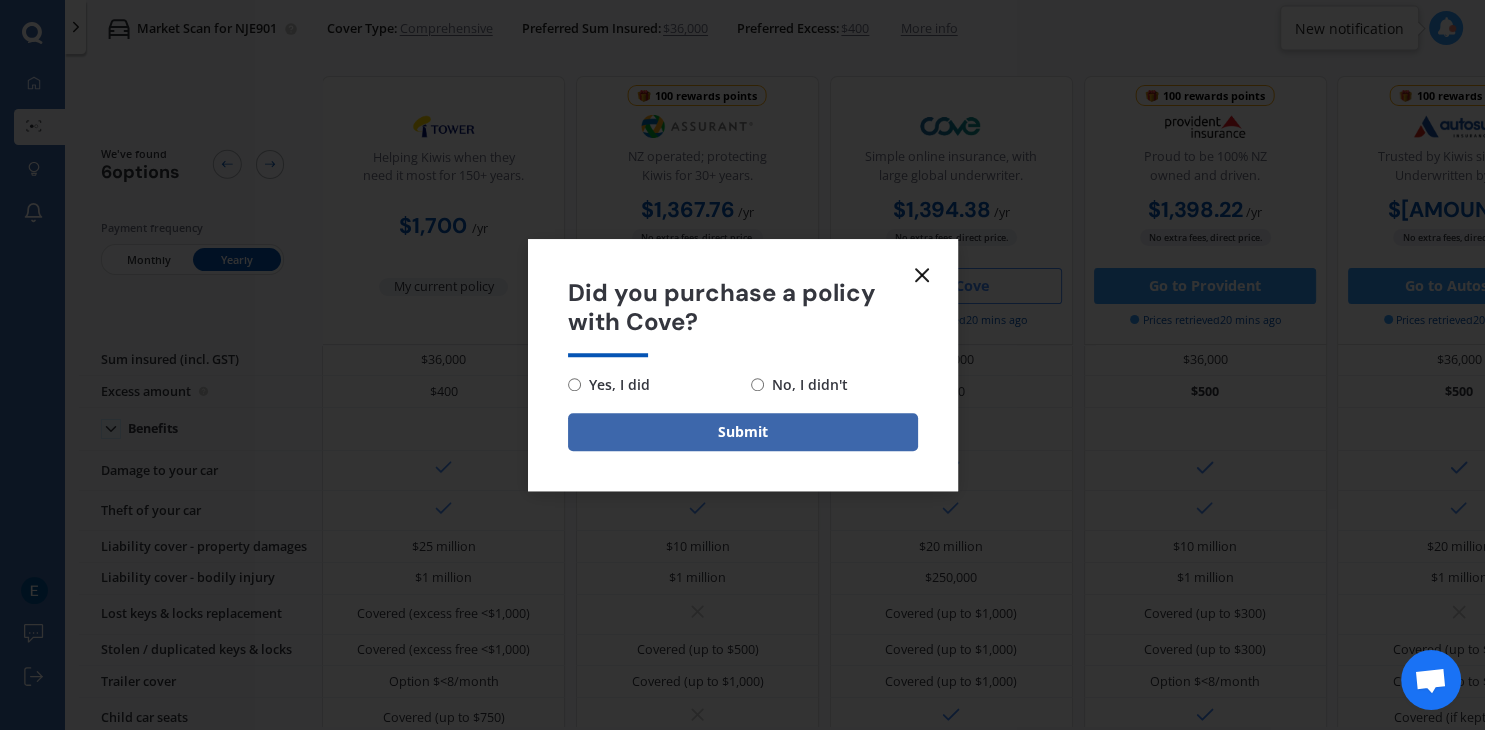 click 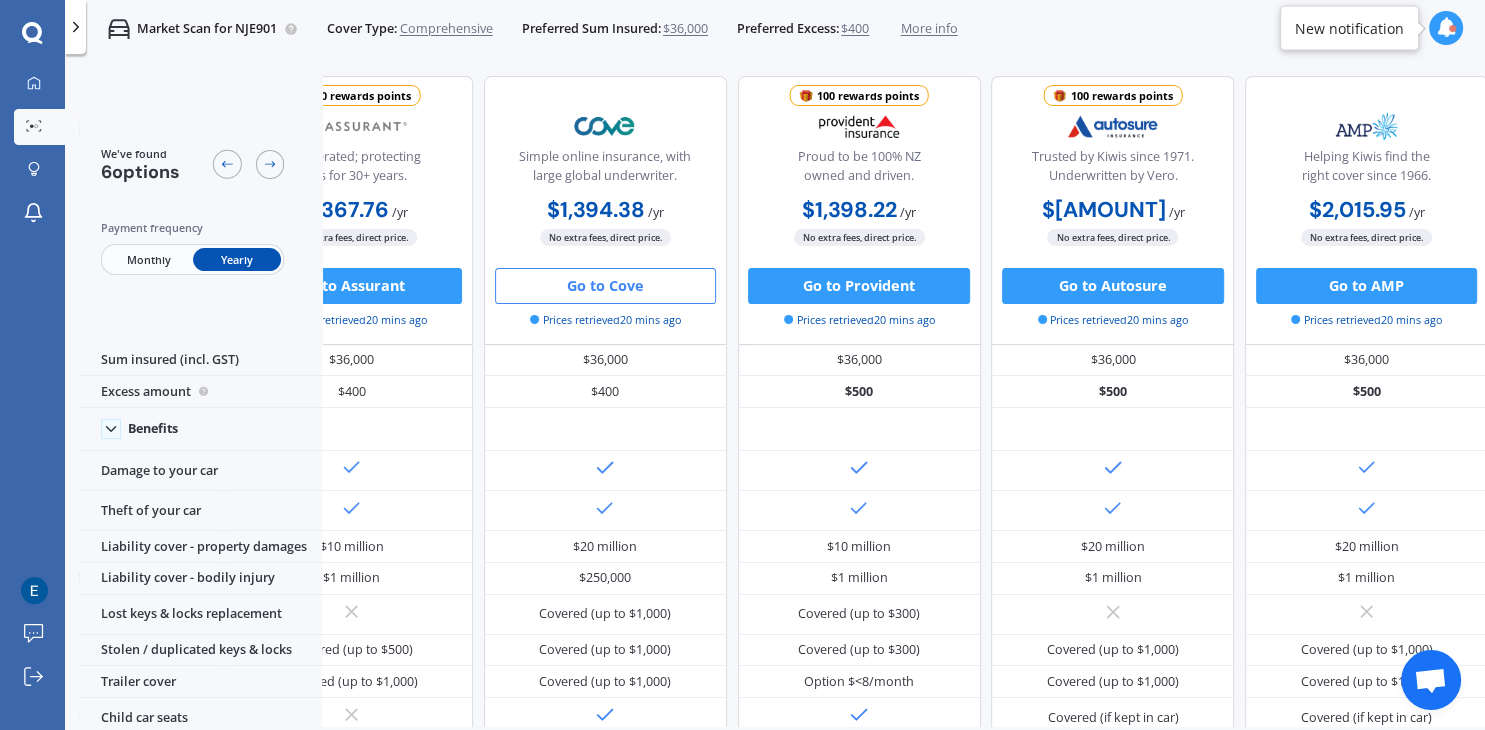 scroll, scrollTop: 0, scrollLeft: 399, axis: horizontal 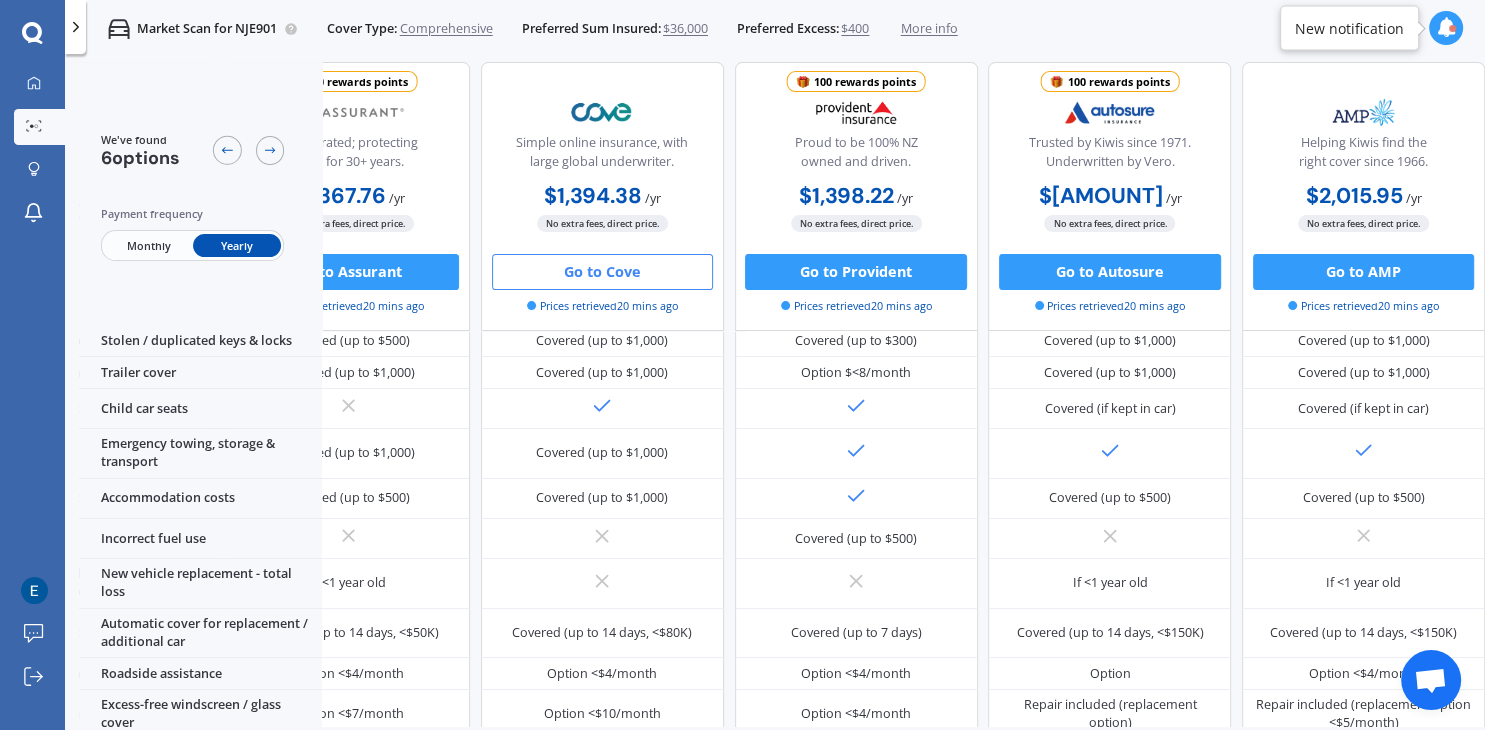 click on "Monthly" at bounding box center [148, 245] 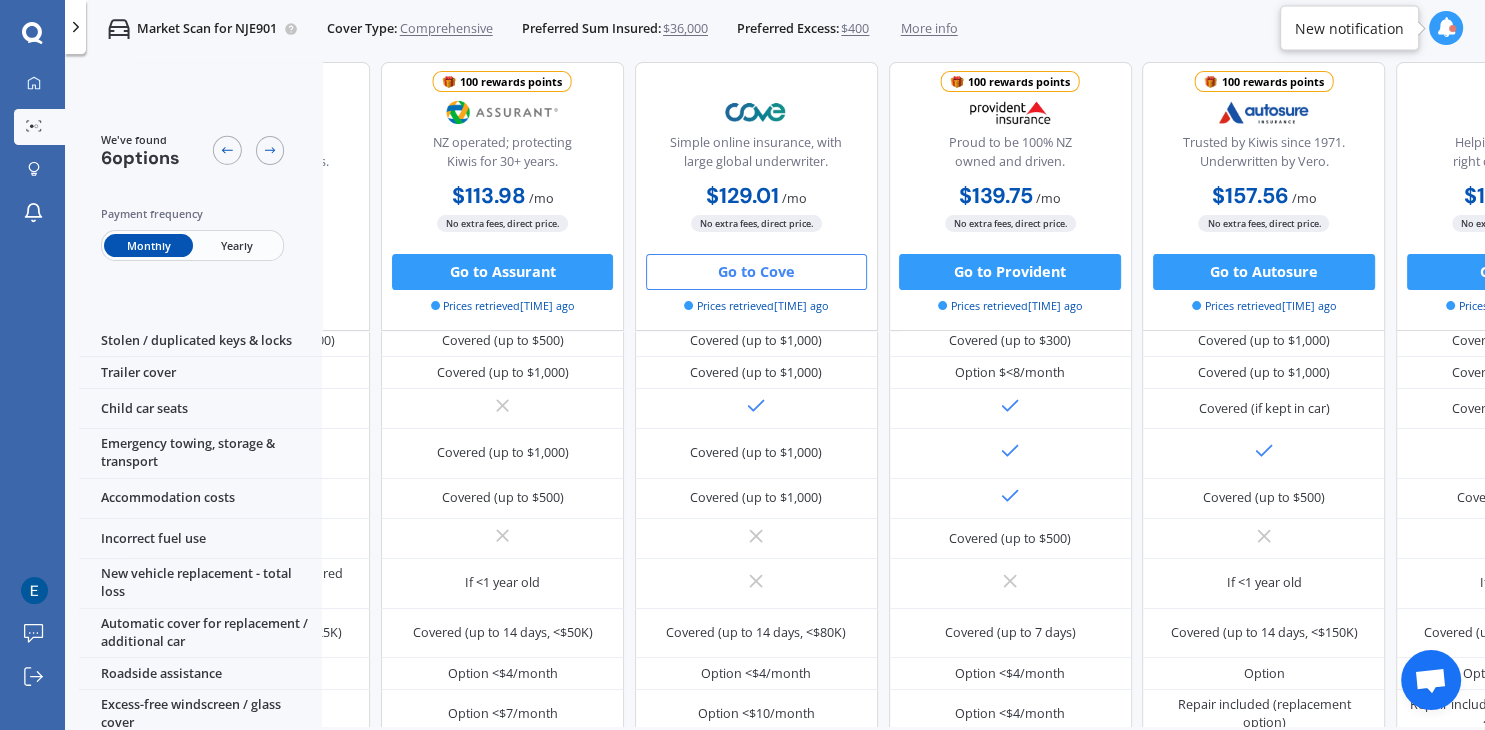 scroll, scrollTop: 344, scrollLeft: 0, axis: vertical 